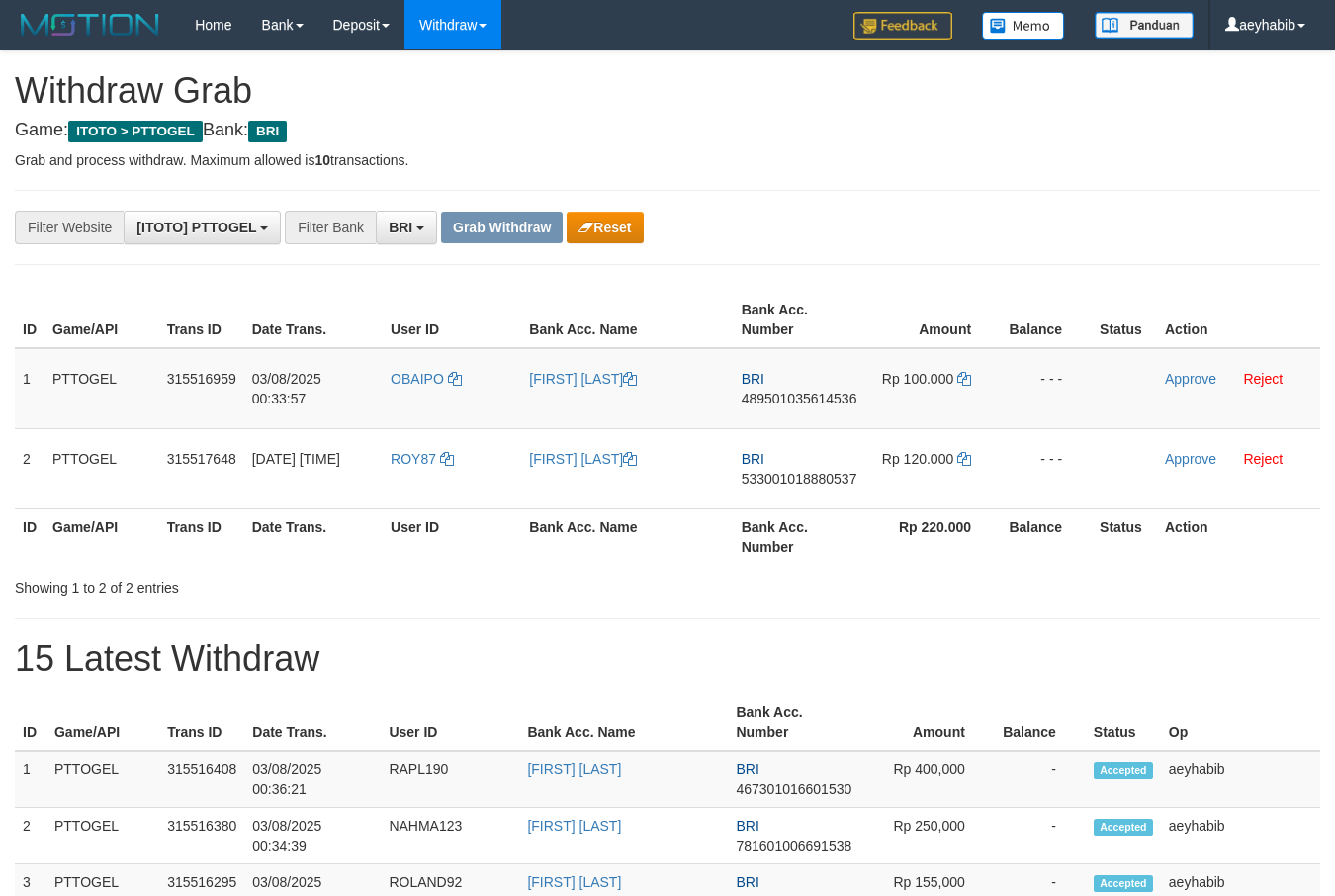 scroll, scrollTop: 0, scrollLeft: 0, axis: both 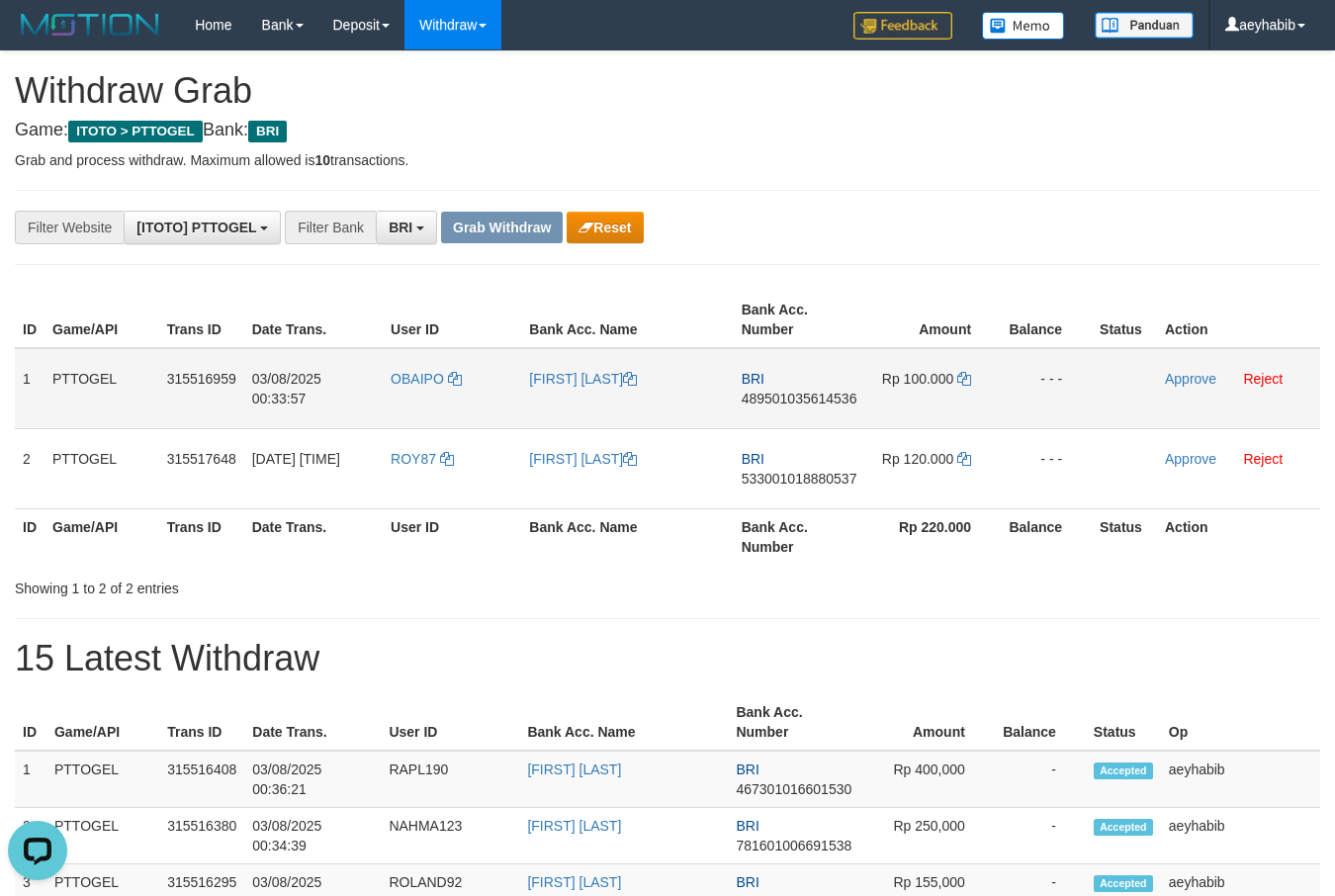 click on "489501035614536" at bounding box center (799, 399) 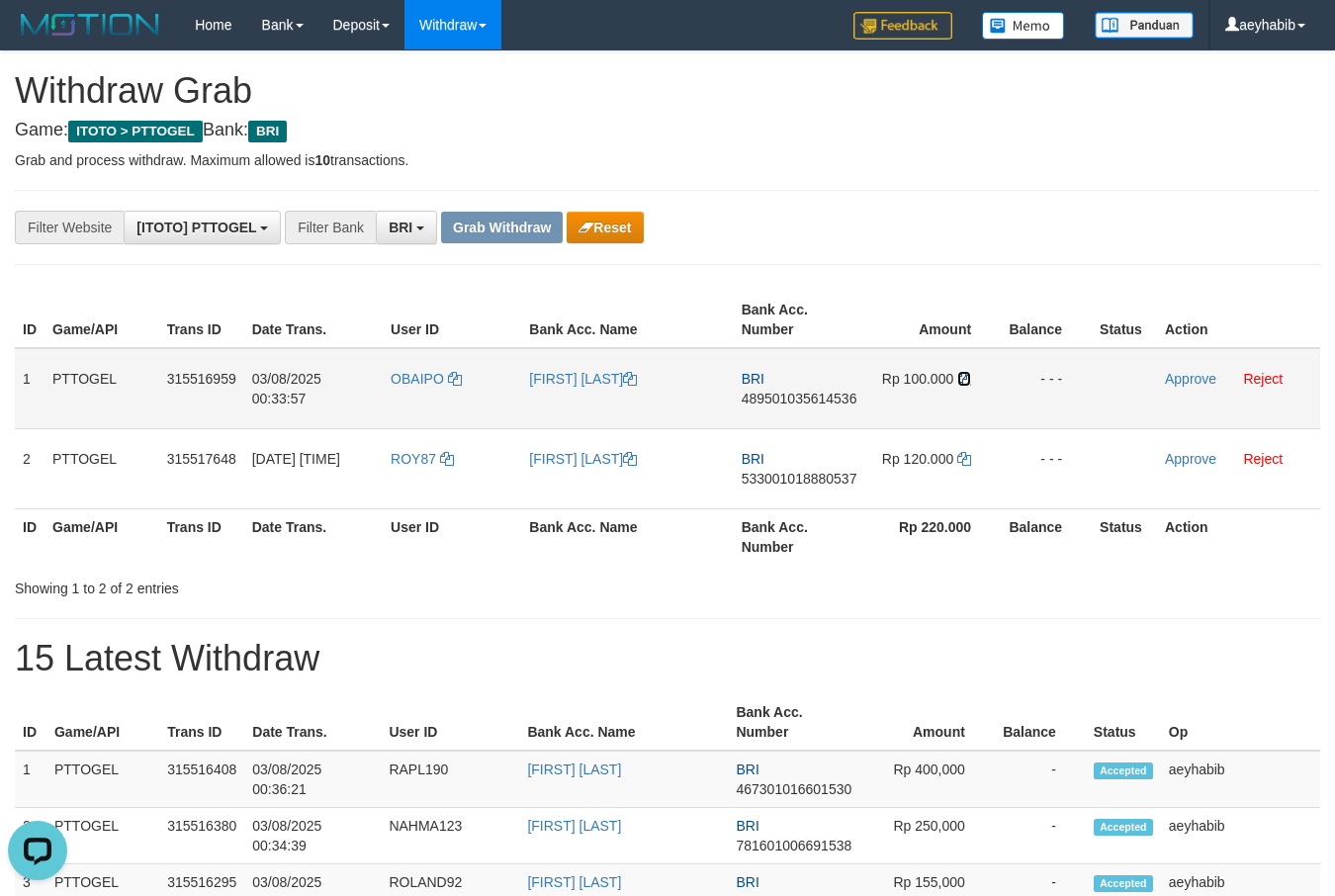 click at bounding box center (964, 379) 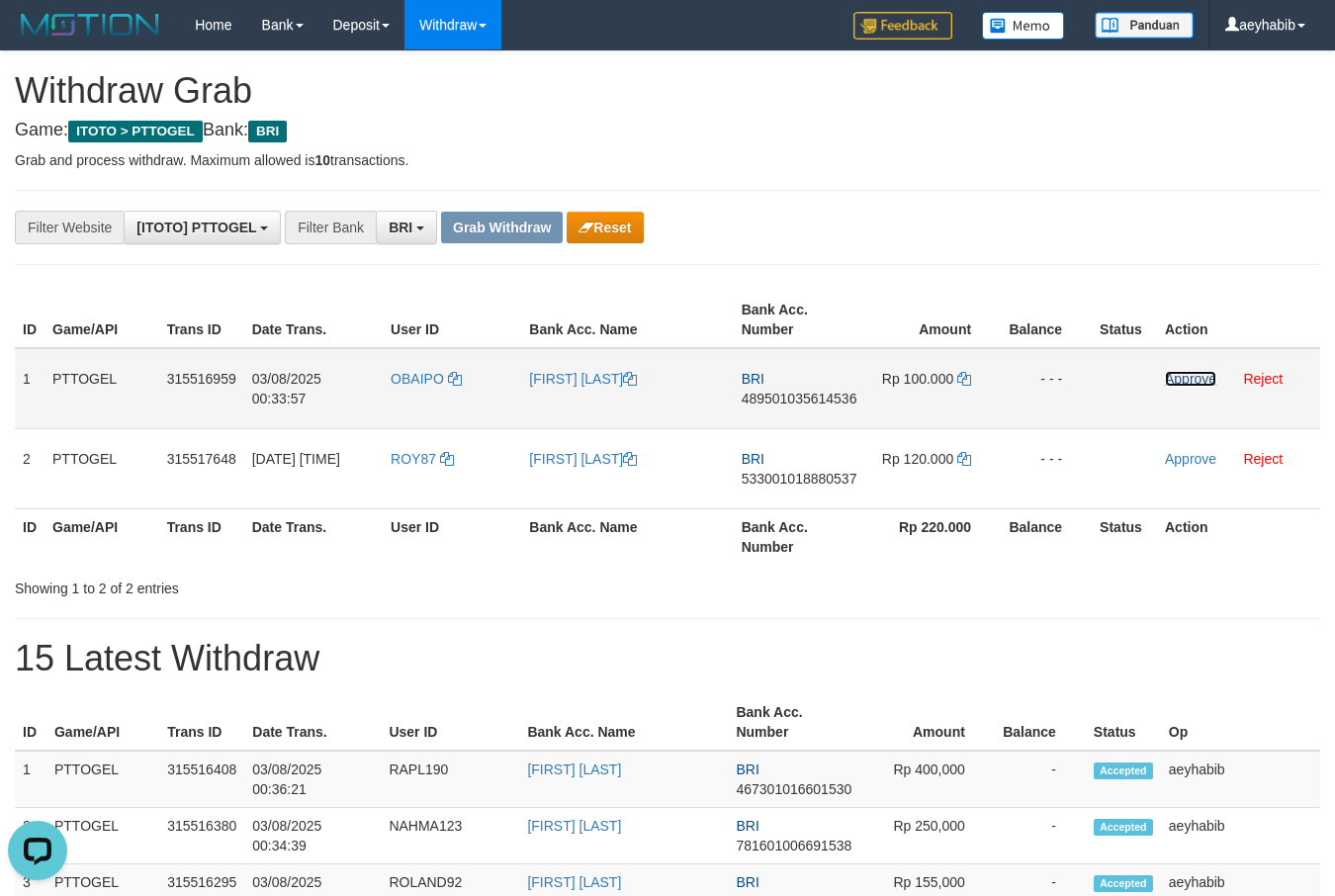 click on "Approve" at bounding box center [1191, 379] 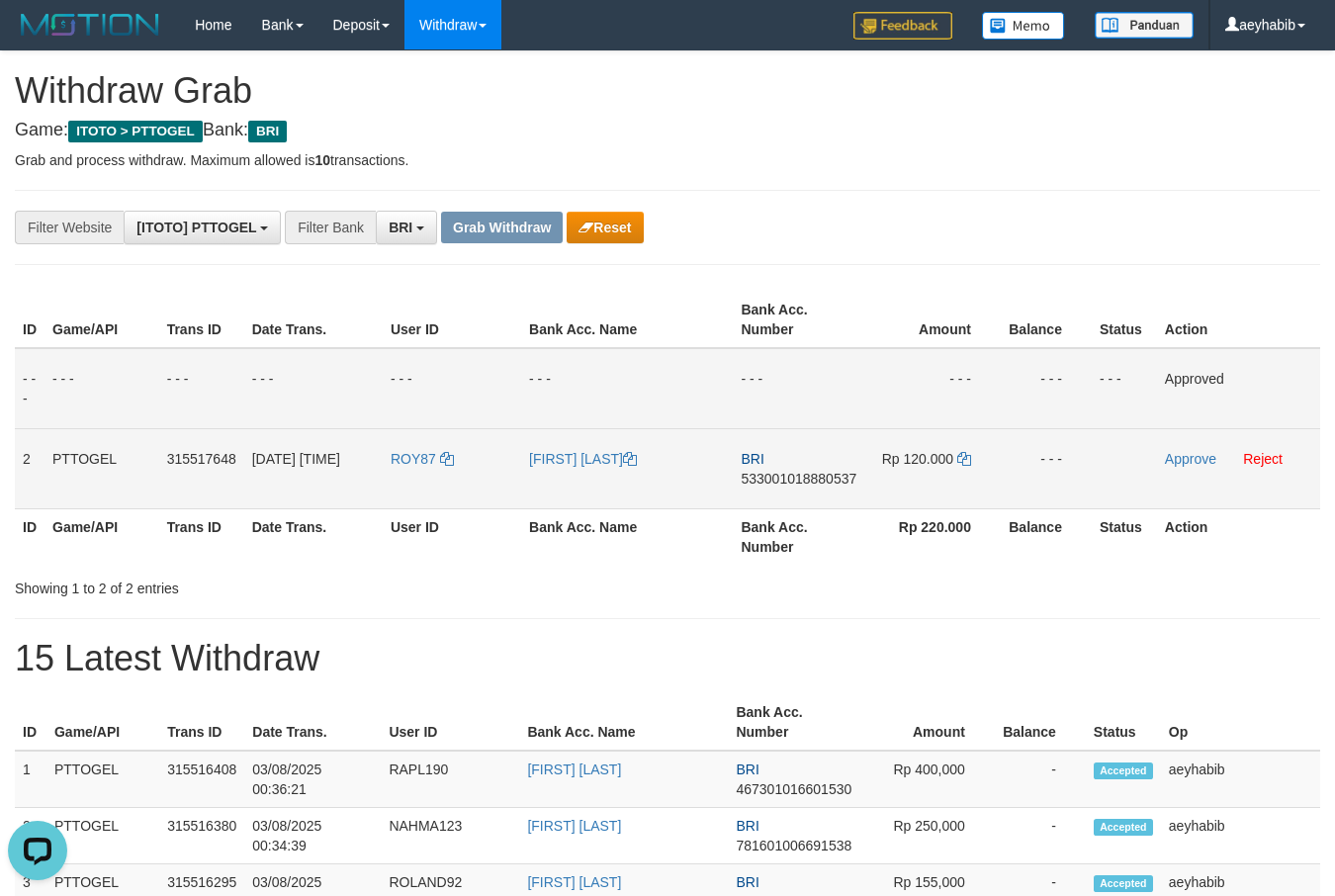 click on "533001018880537" at bounding box center (798, 479) 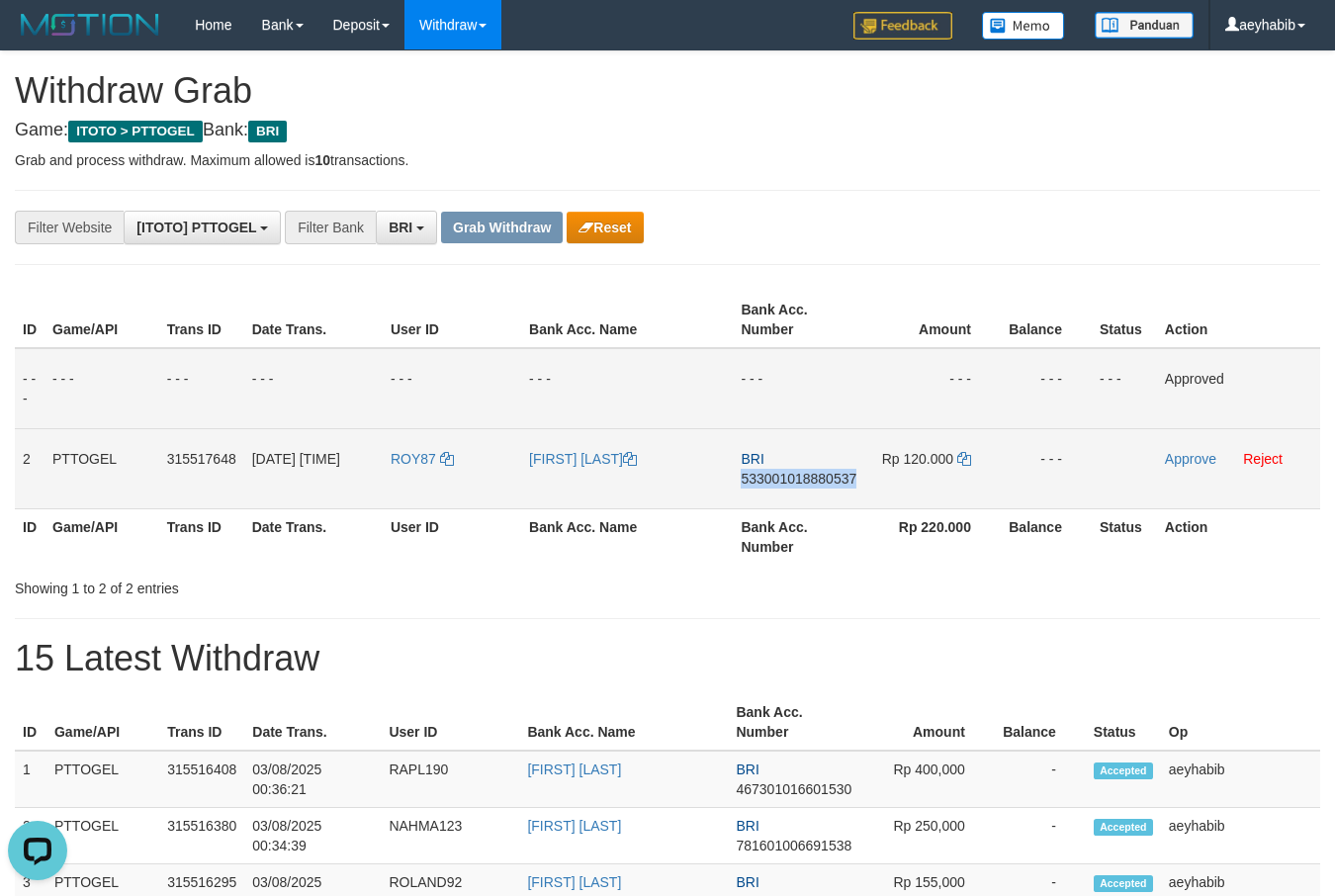 click on "533001018880537" at bounding box center [798, 479] 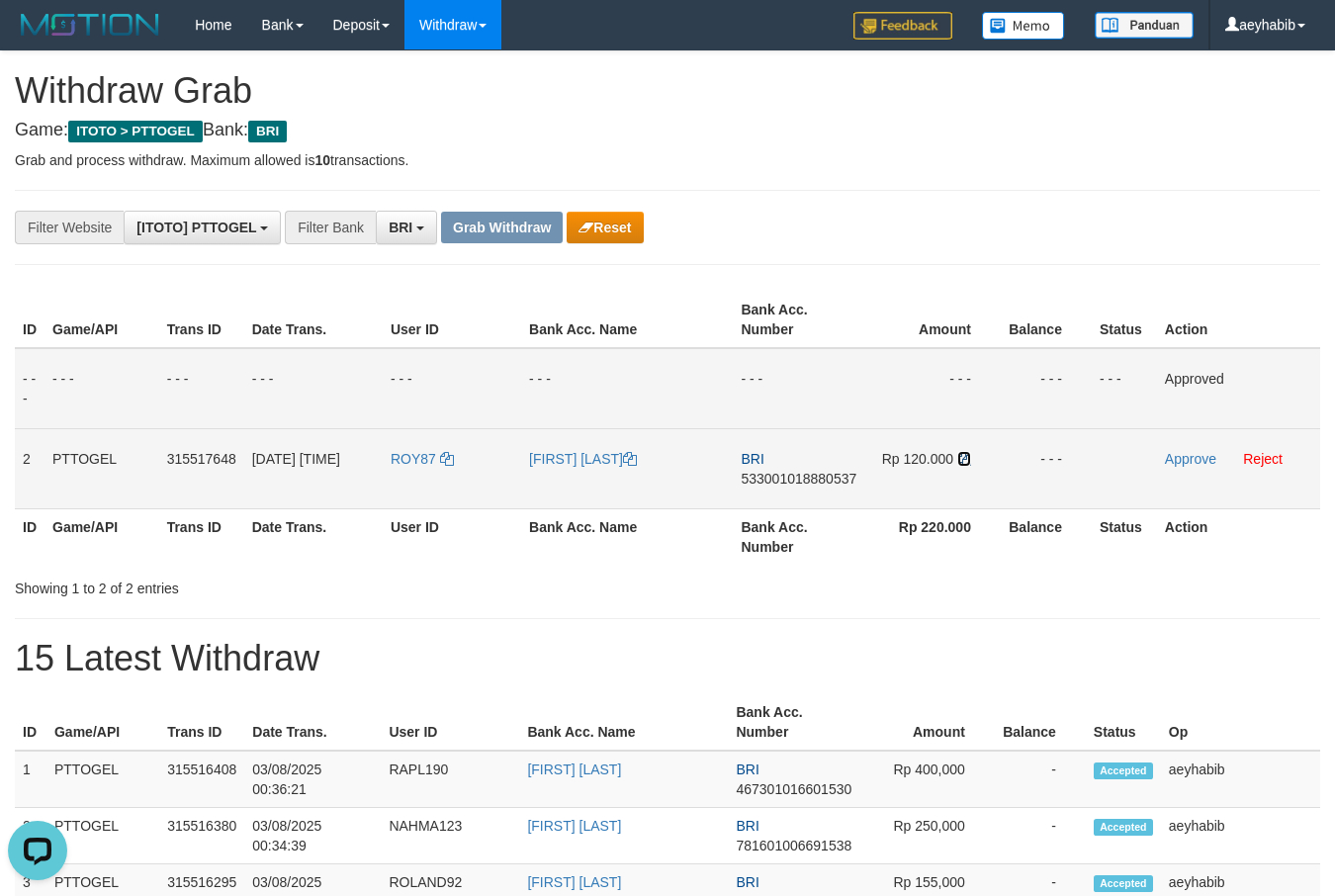 click at bounding box center [964, 459] 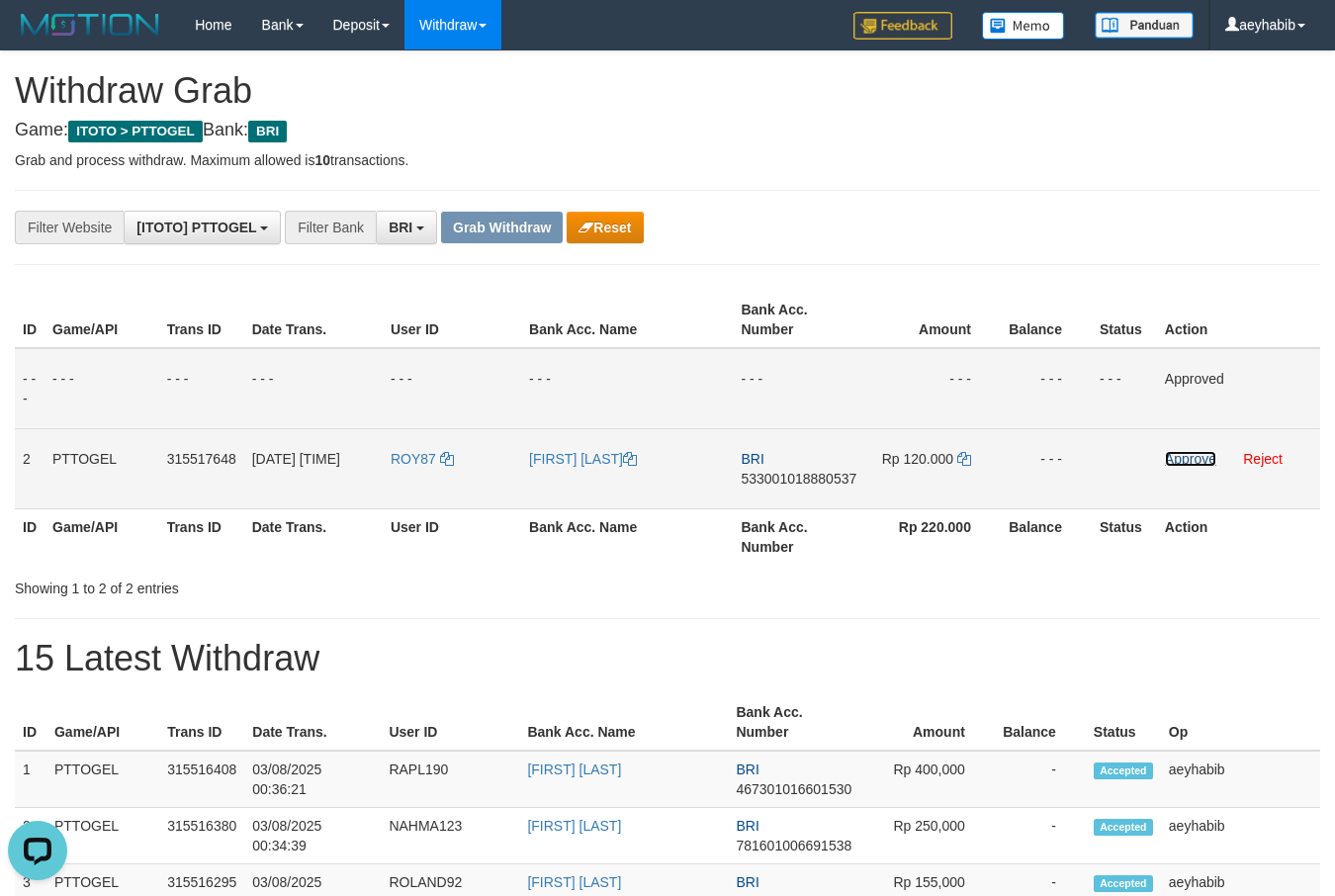 click on "Approve" at bounding box center (1191, 459) 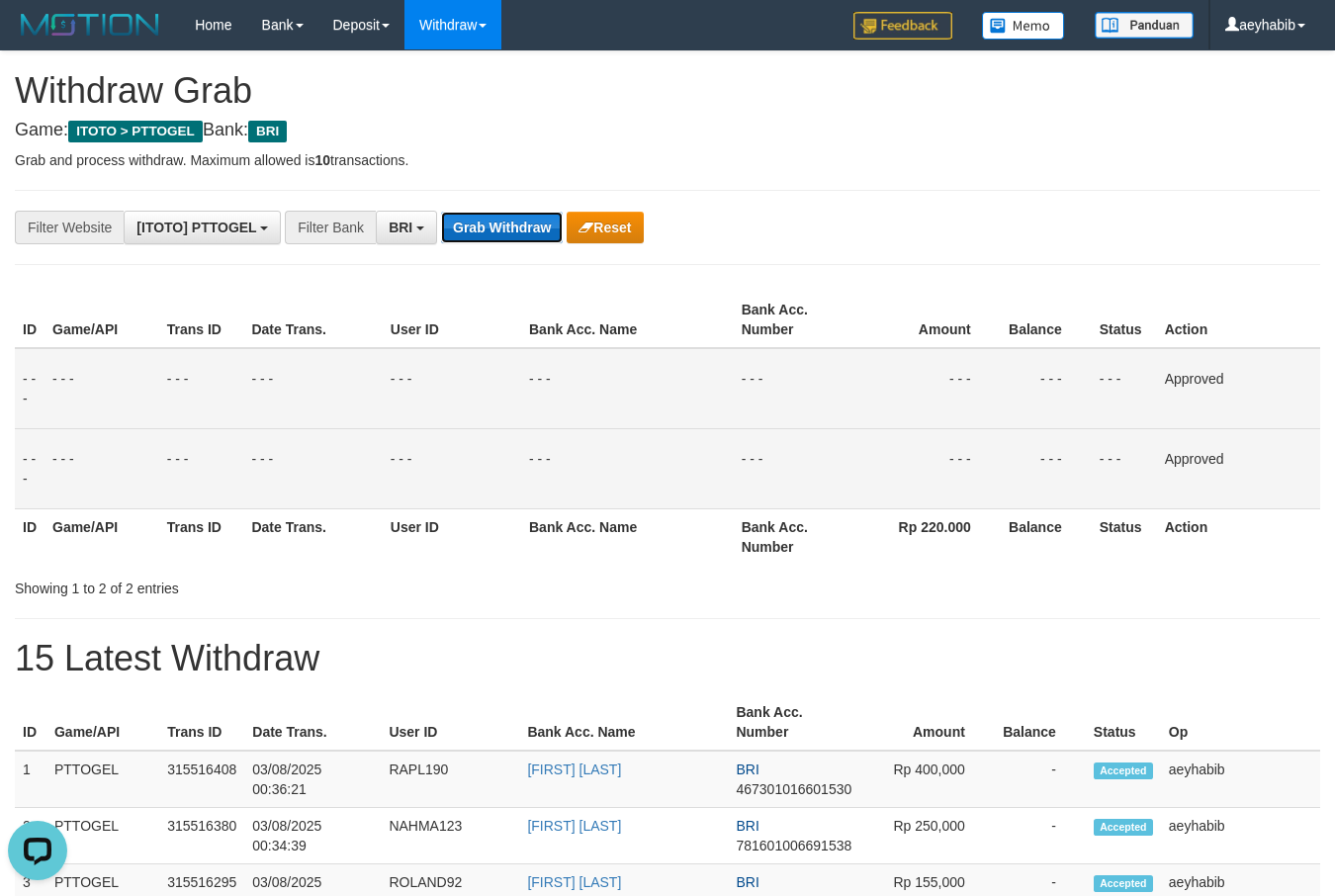 click on "Grab Withdraw" at bounding box center (501, 227) 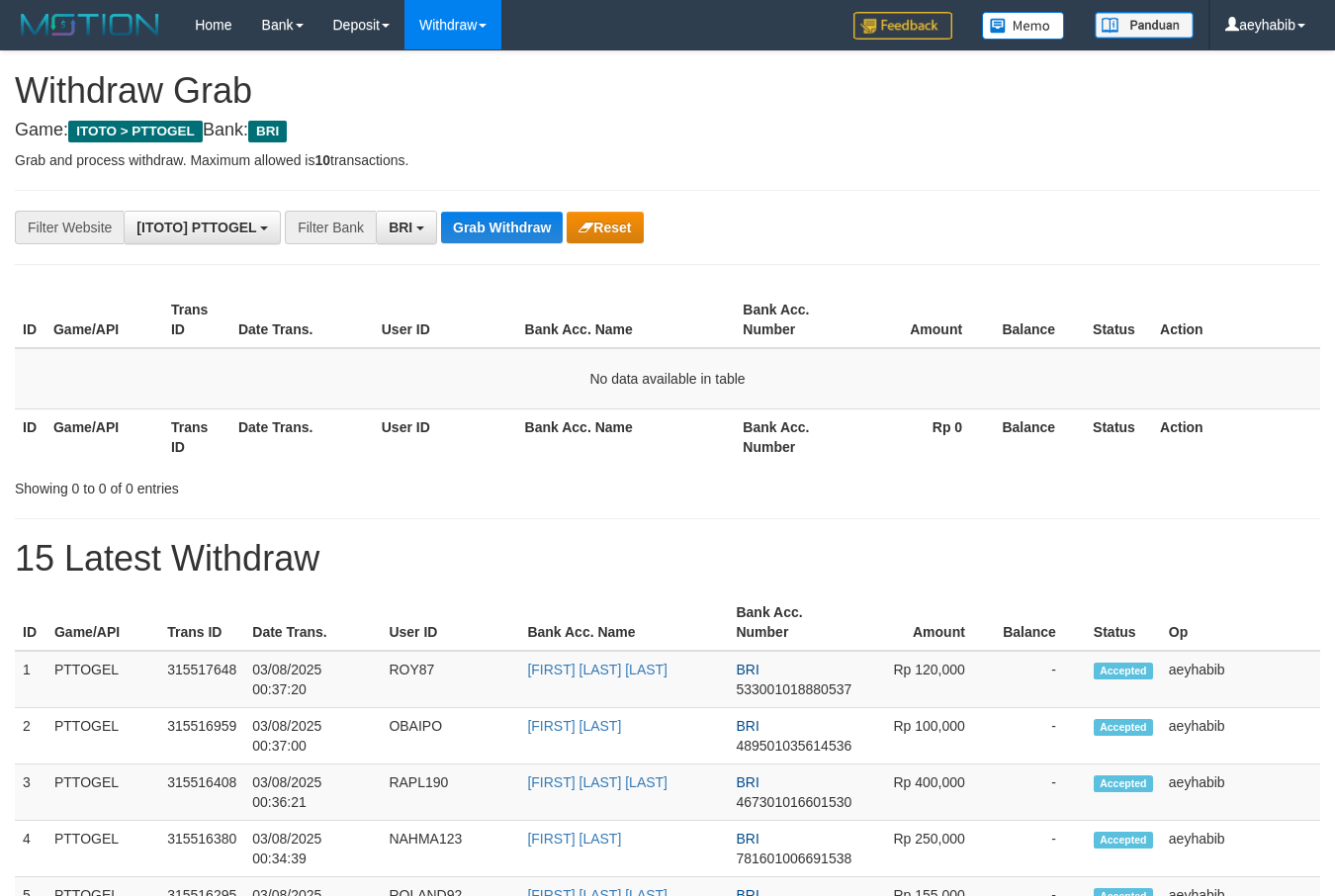 scroll, scrollTop: 0, scrollLeft: 0, axis: both 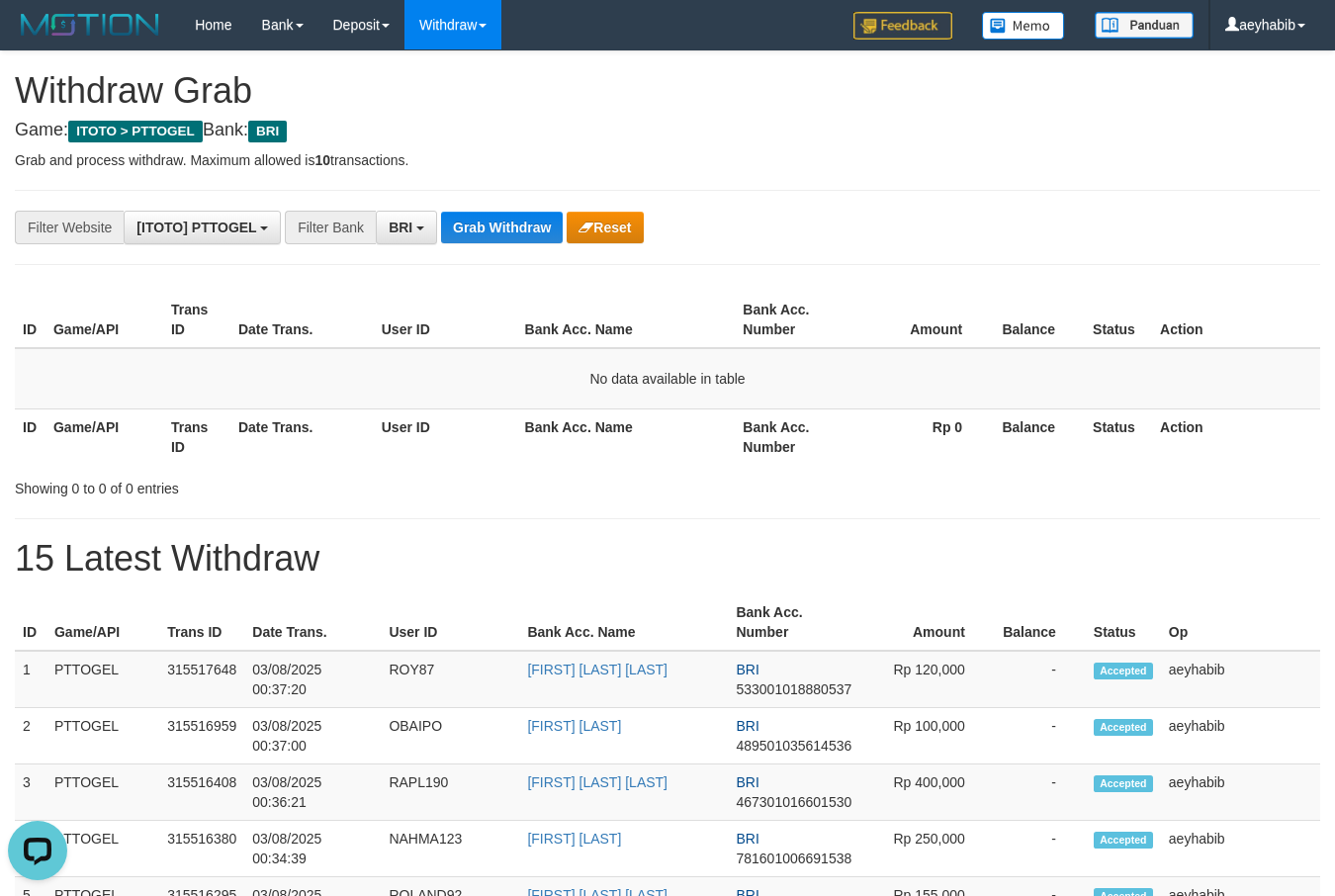 click on "15 Latest Withdraw" at bounding box center [668, 559] 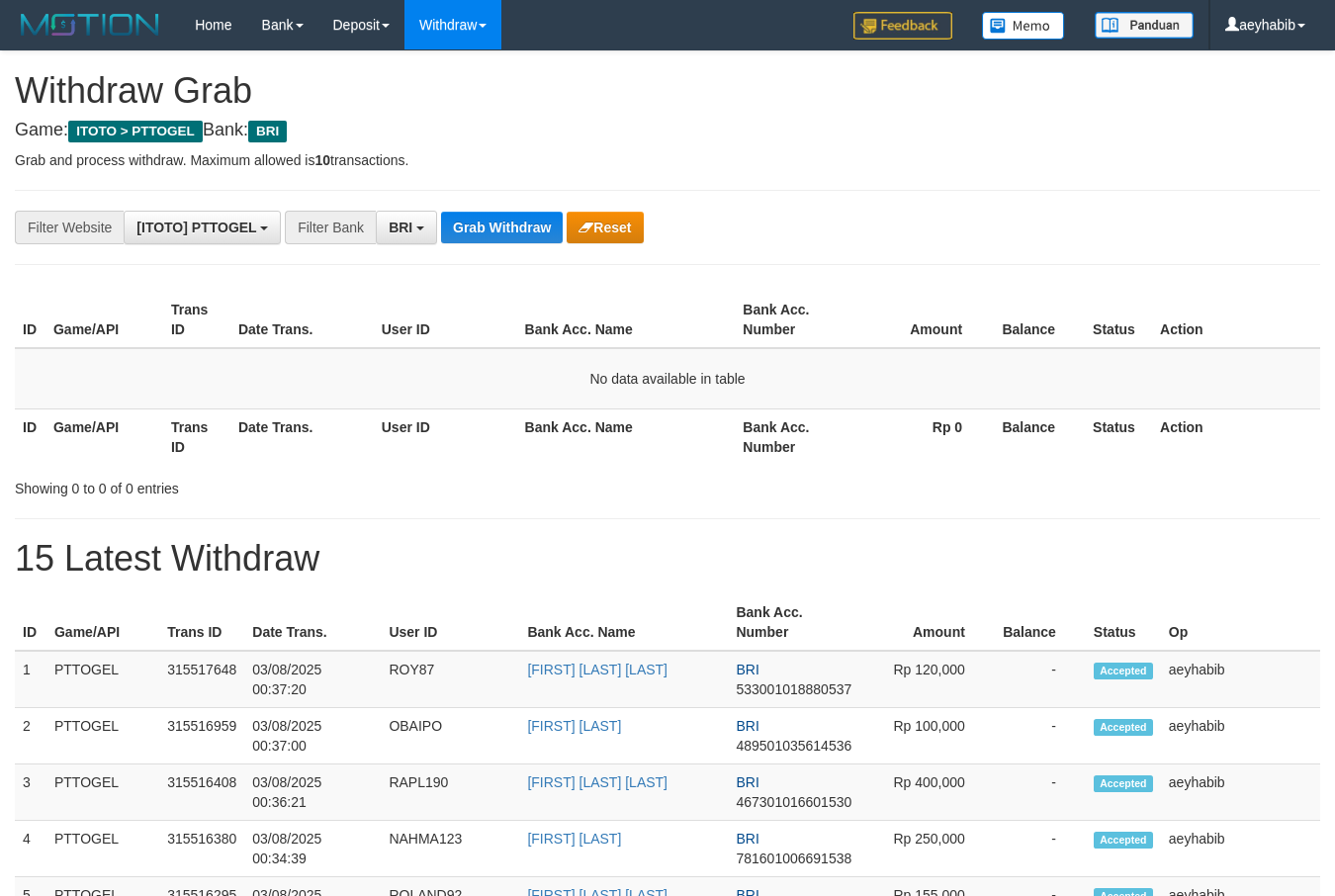 scroll, scrollTop: 0, scrollLeft: 0, axis: both 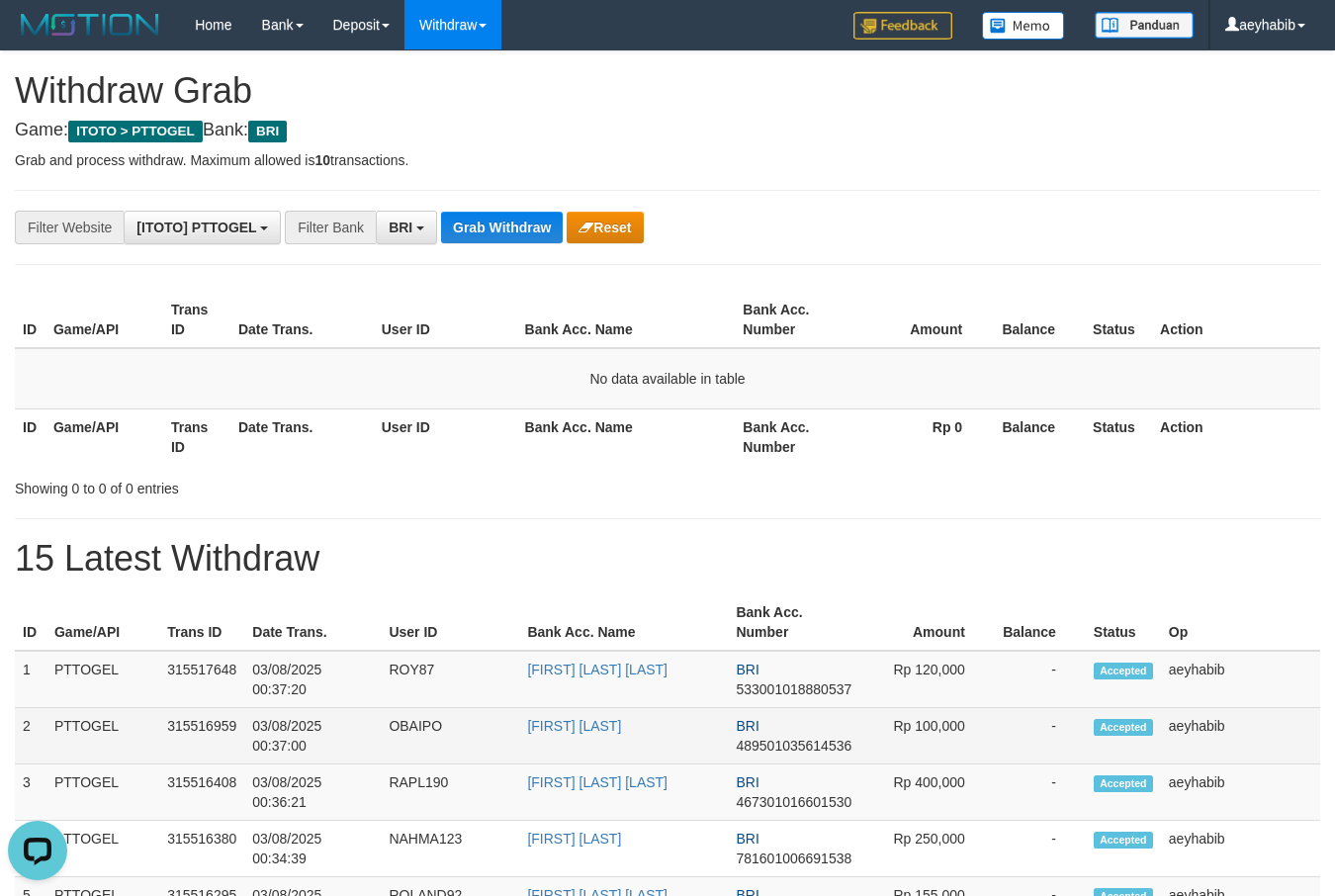 drag, startPoint x: 397, startPoint y: 693, endPoint x: 985, endPoint y: 747, distance: 590.4744 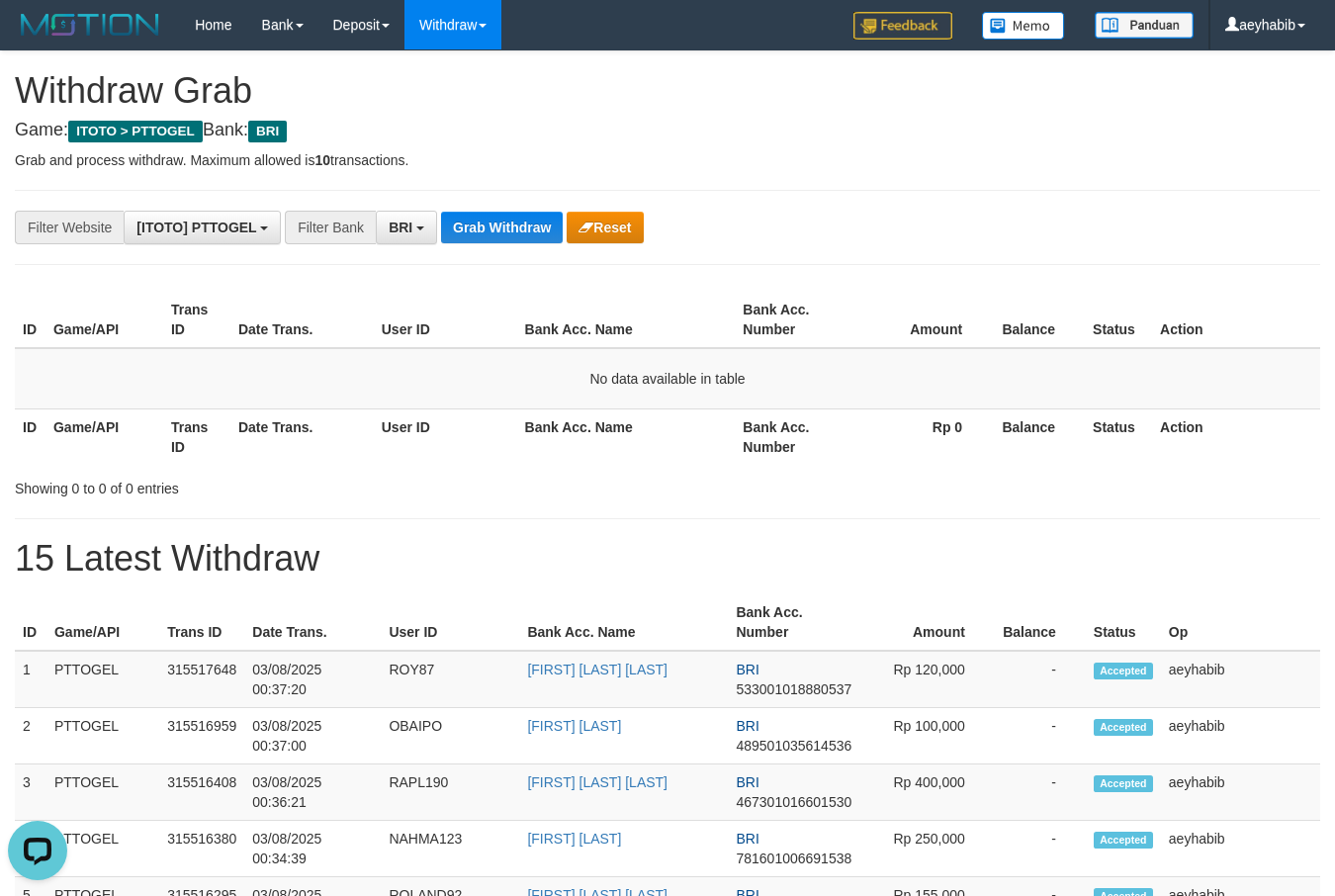 click on "Showing 0 to 0 of 0 entries" at bounding box center (278, 485) 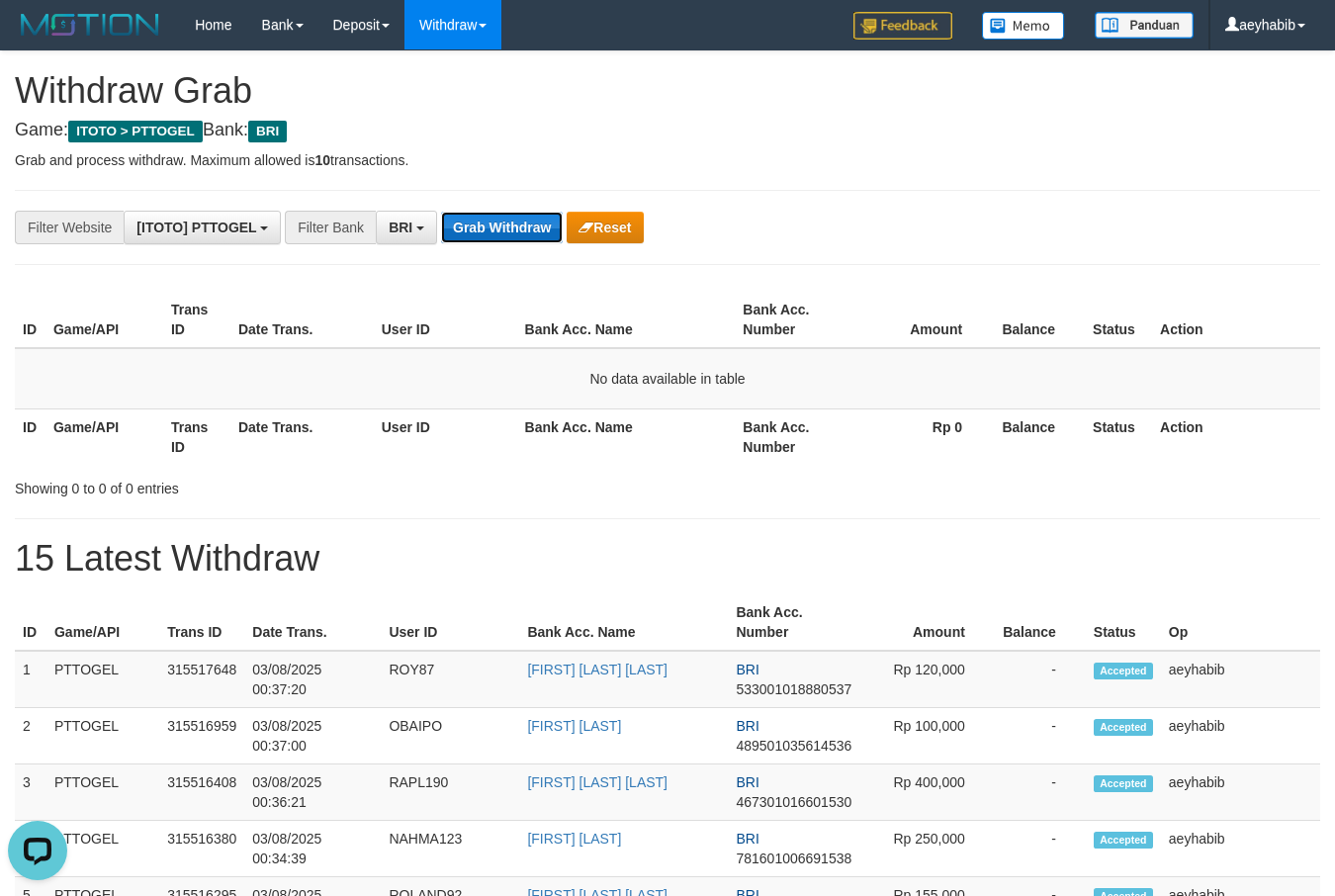 click on "Grab Withdraw" at bounding box center [501, 227] 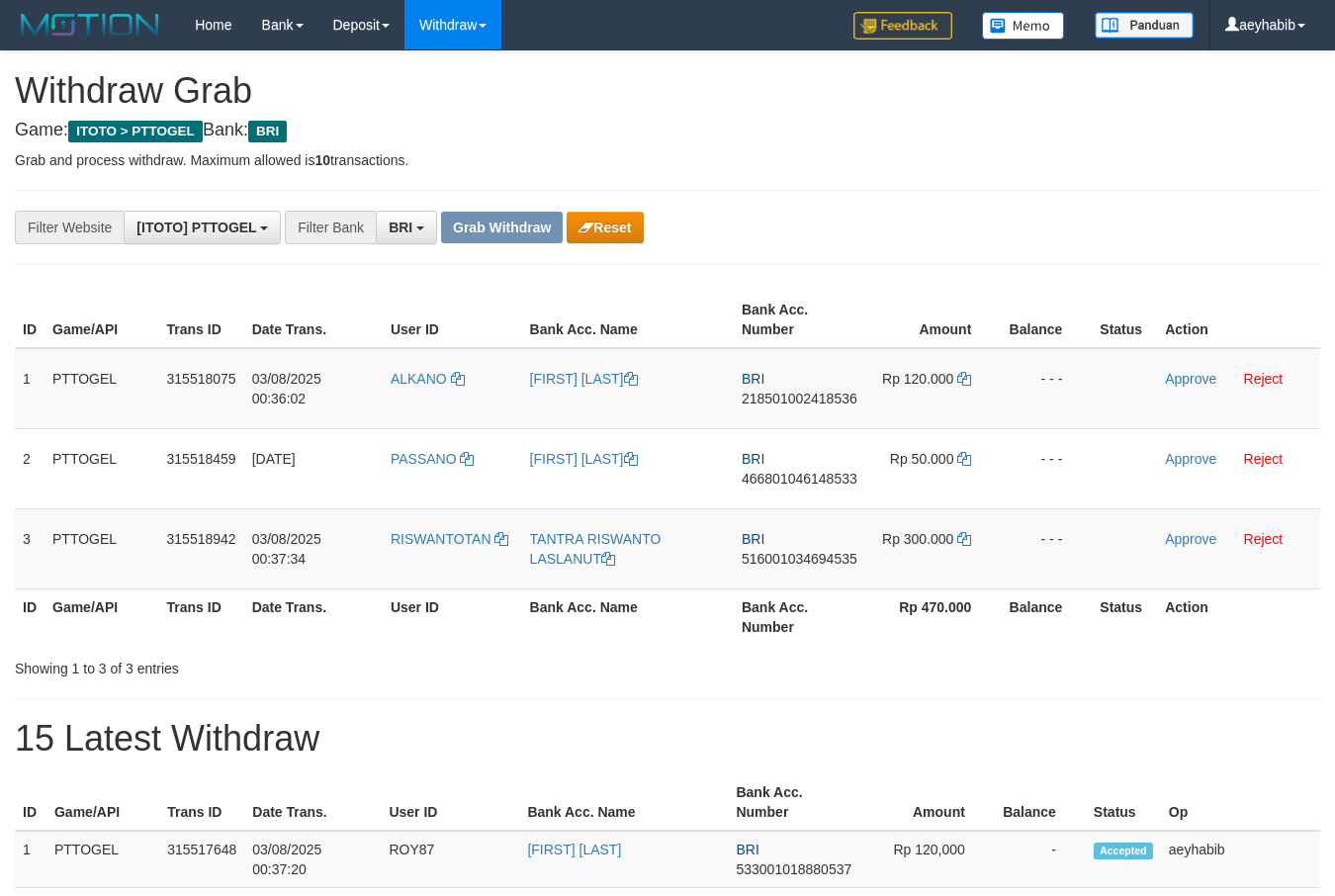 scroll, scrollTop: 0, scrollLeft: 0, axis: both 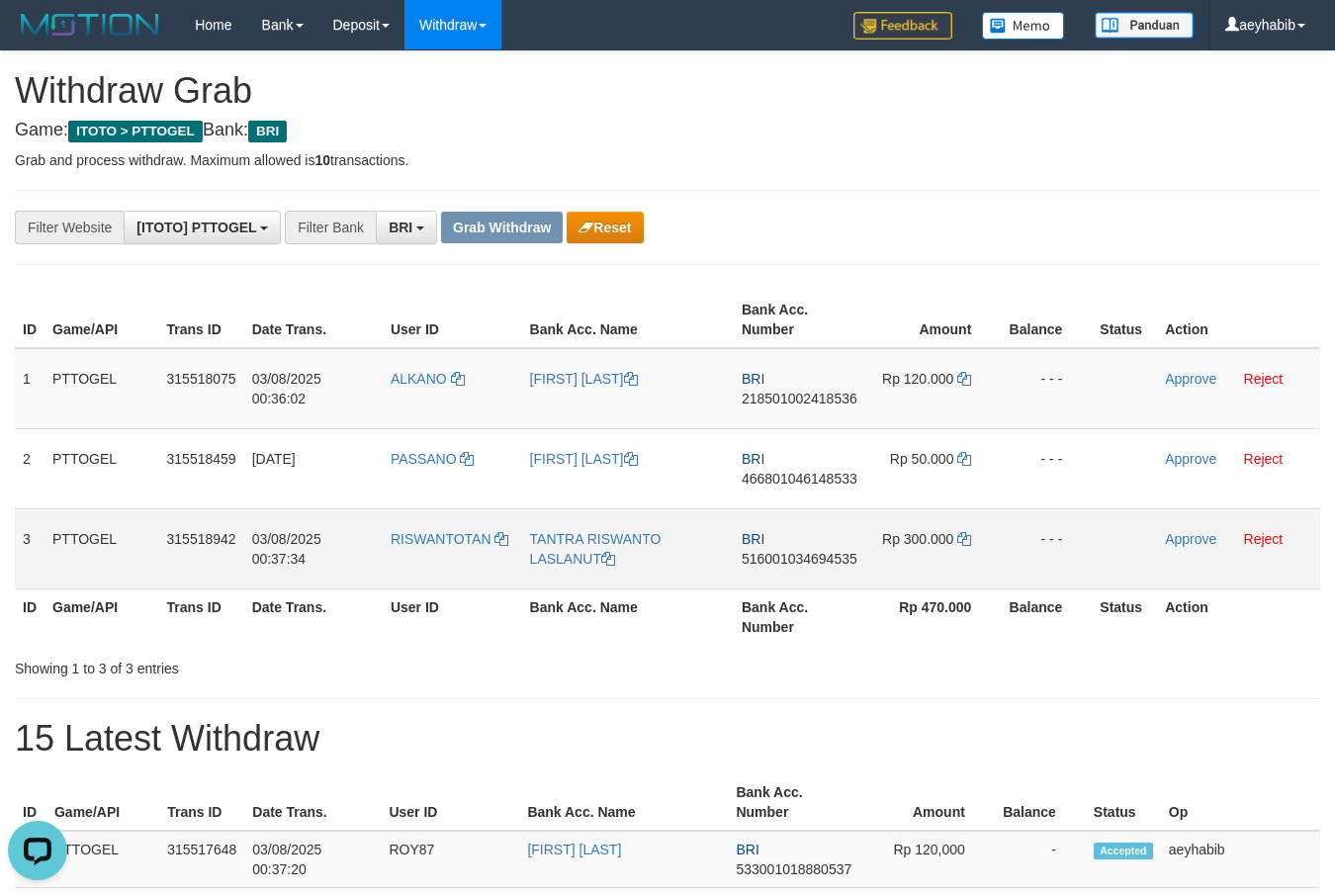 drag, startPoint x: 451, startPoint y: 399, endPoint x: 916, endPoint y: 571, distance: 495.79129 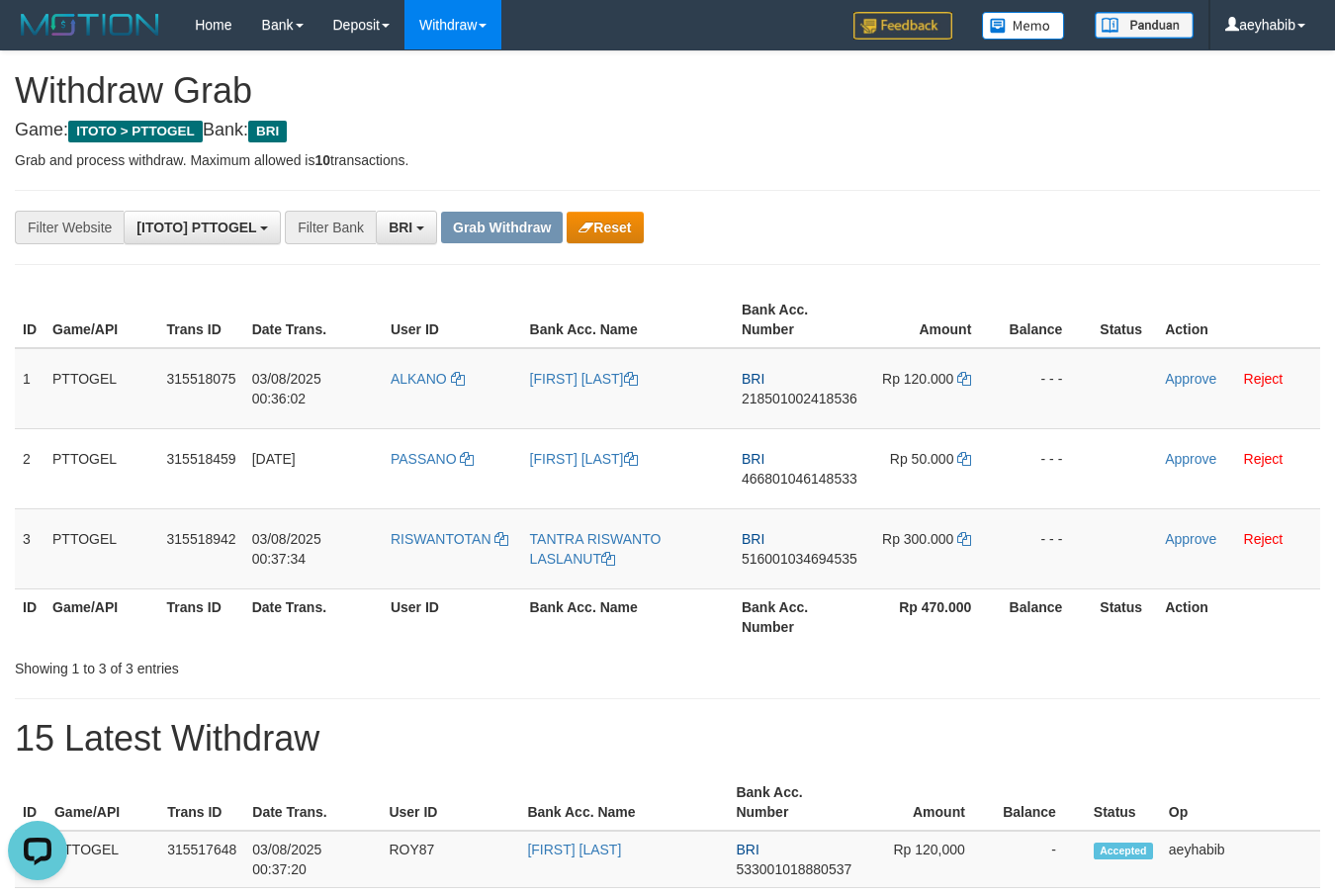 click on "Trans ID" at bounding box center [202, 616] 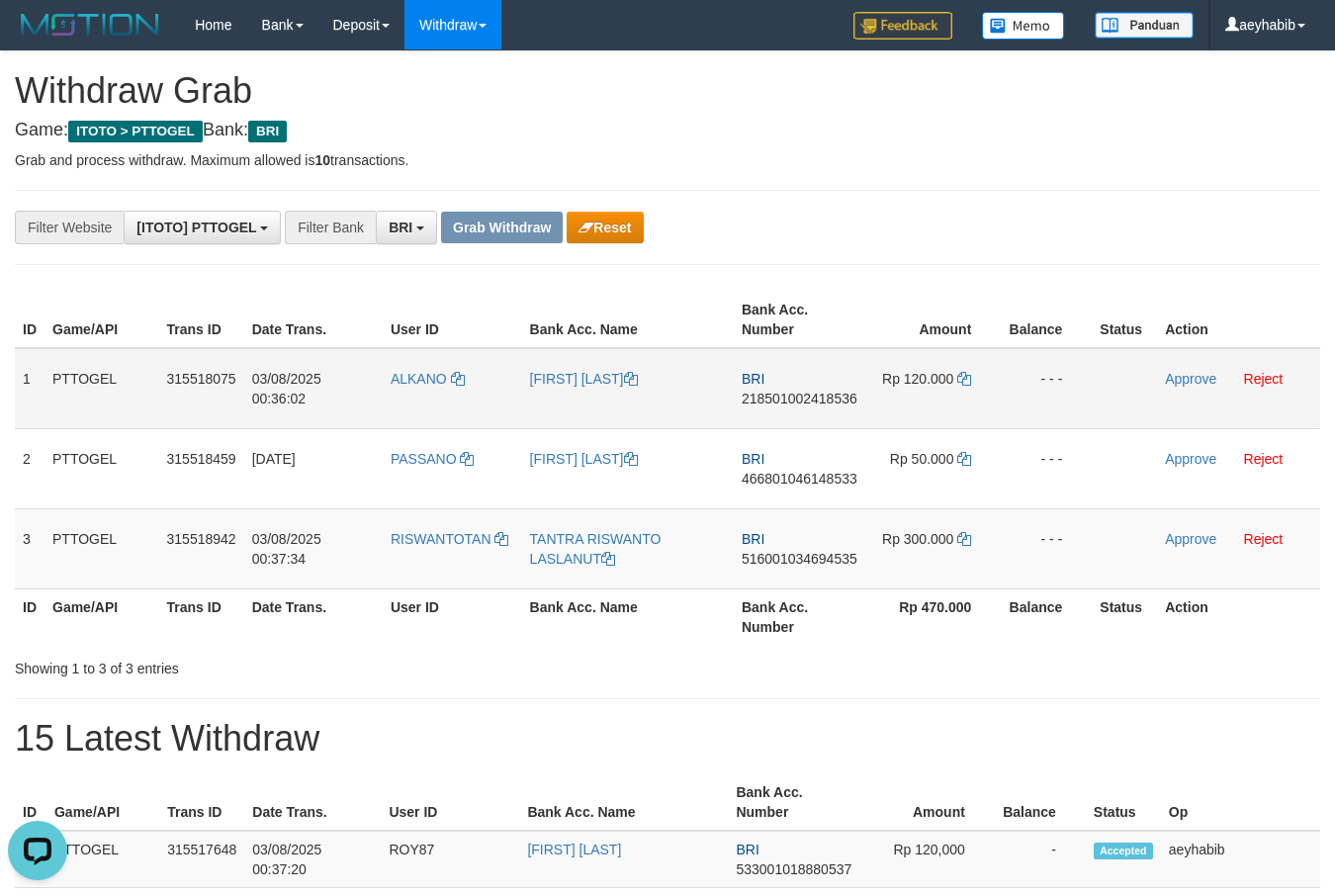 click on "218501002418536" at bounding box center [799, 399] 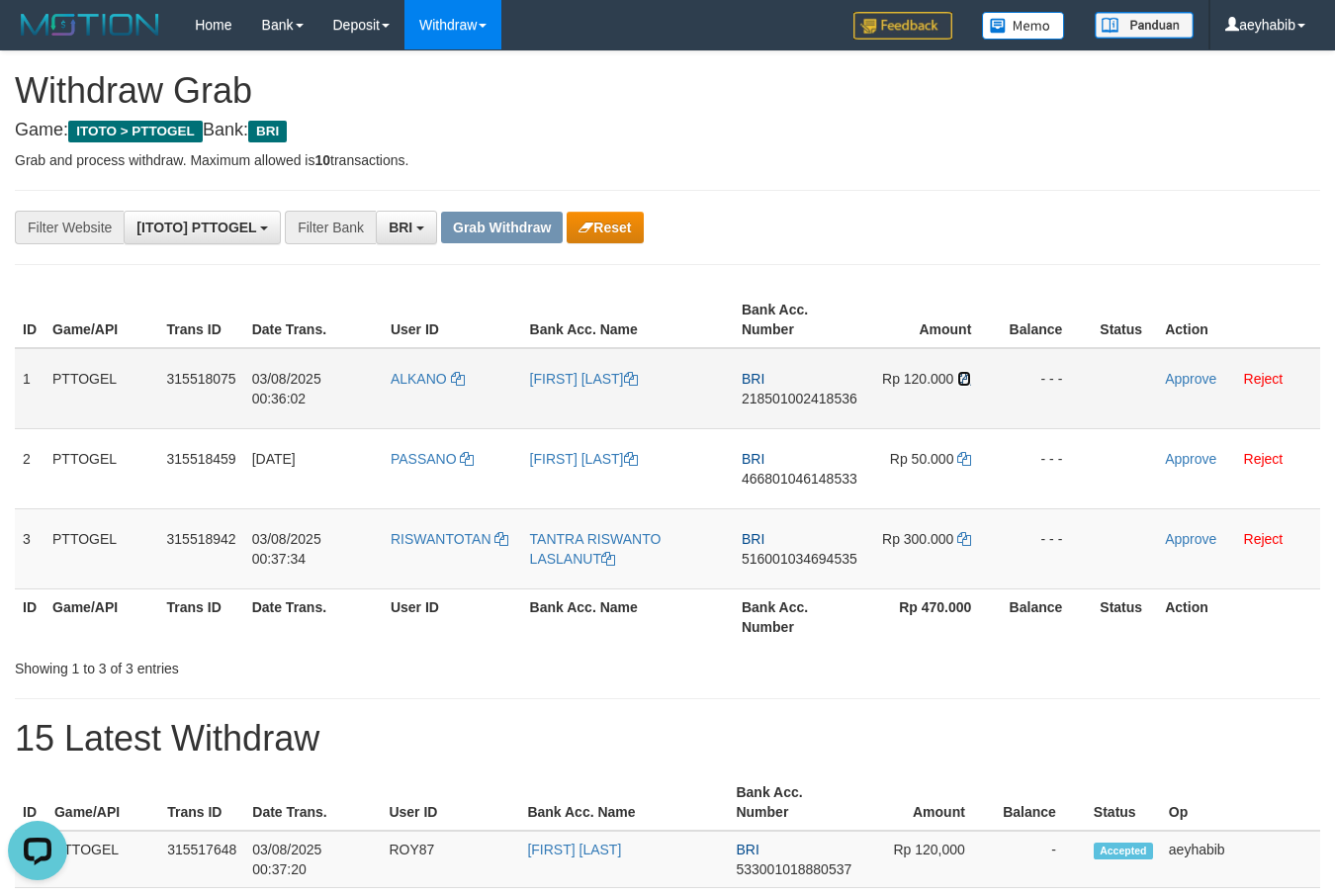 click at bounding box center [964, 379] 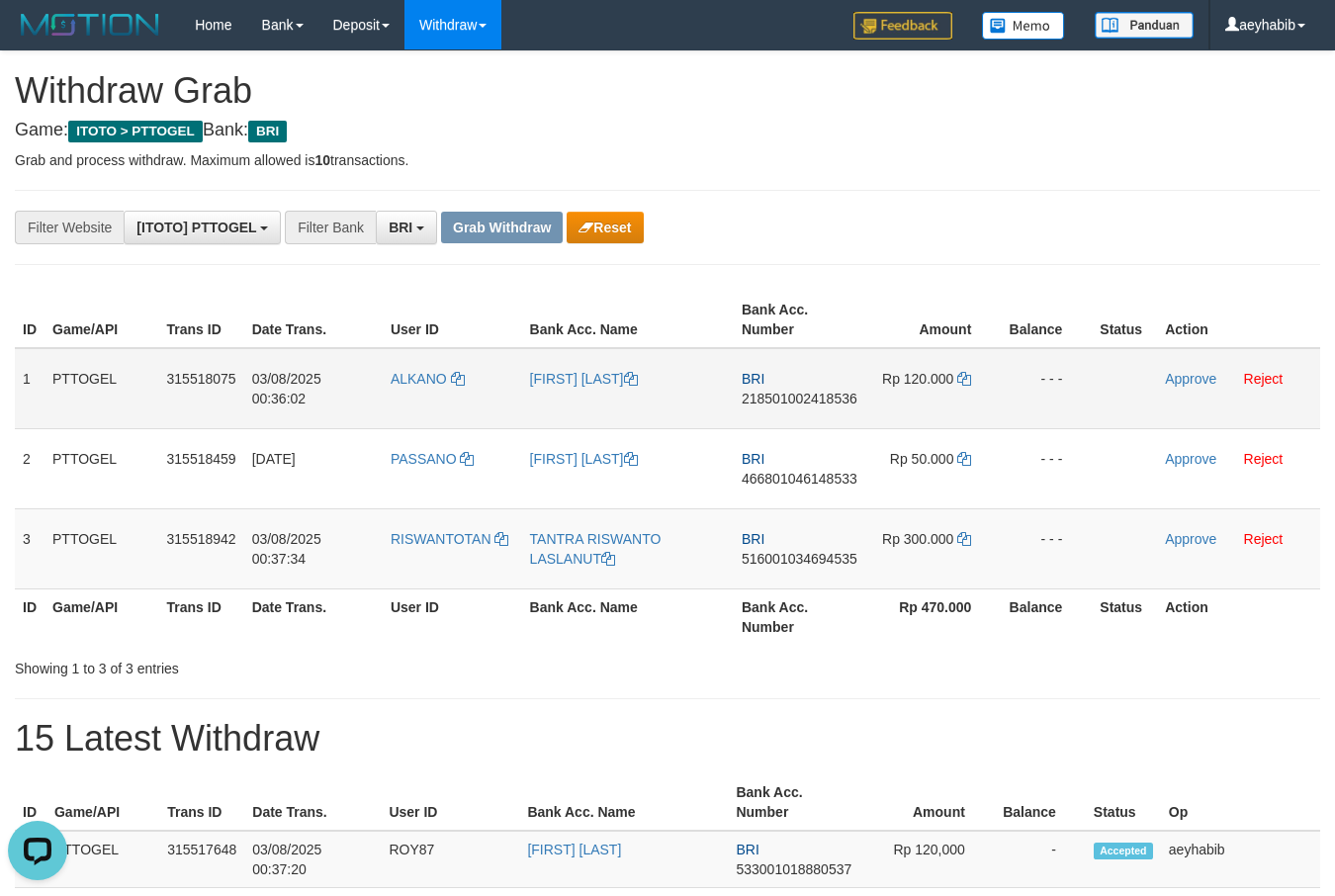 click on "Approve
Reject" at bounding box center [1238, 389] 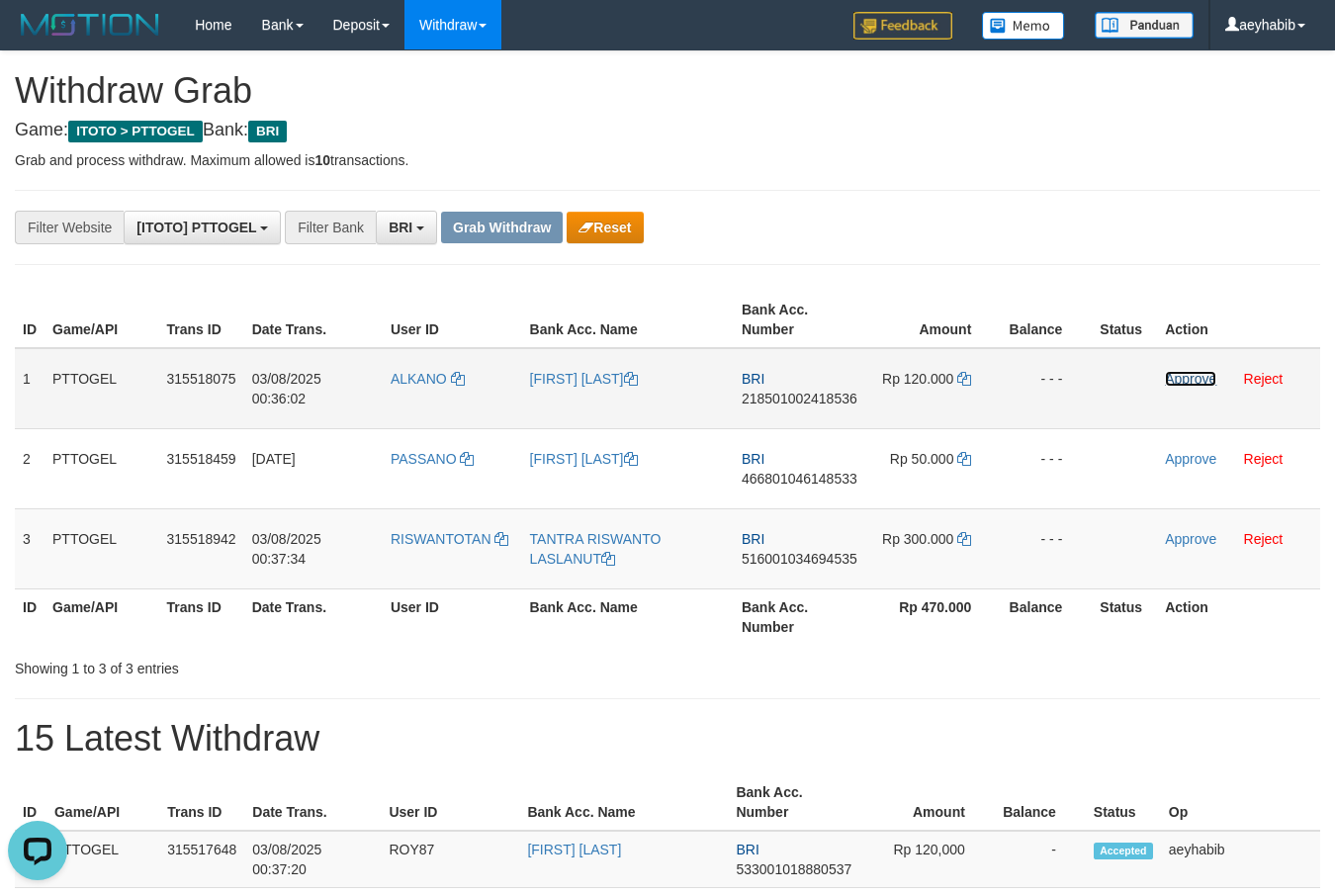 click on "Approve" at bounding box center [1191, 379] 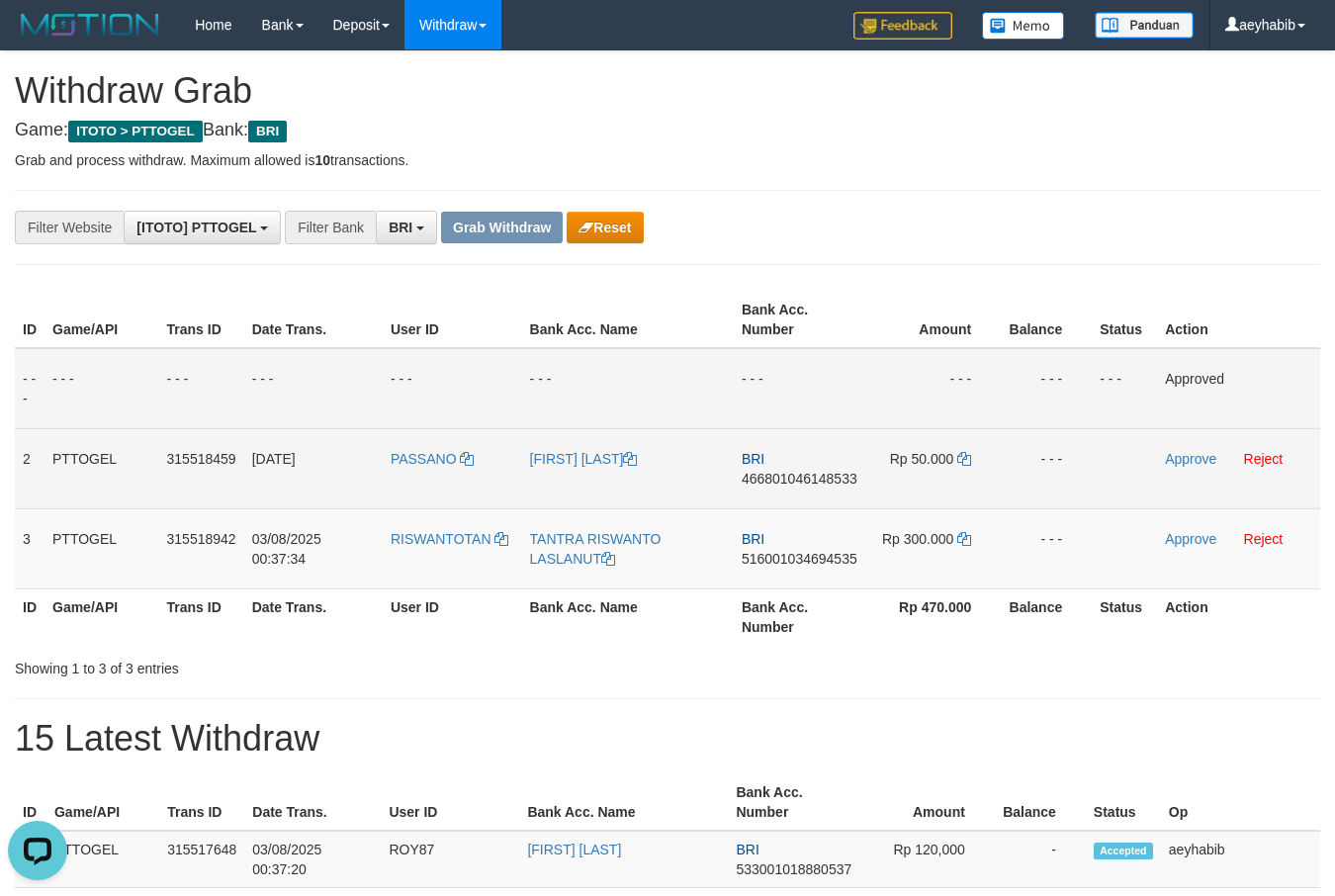 click on "BRI
466801046148533" at bounding box center [799, 468] 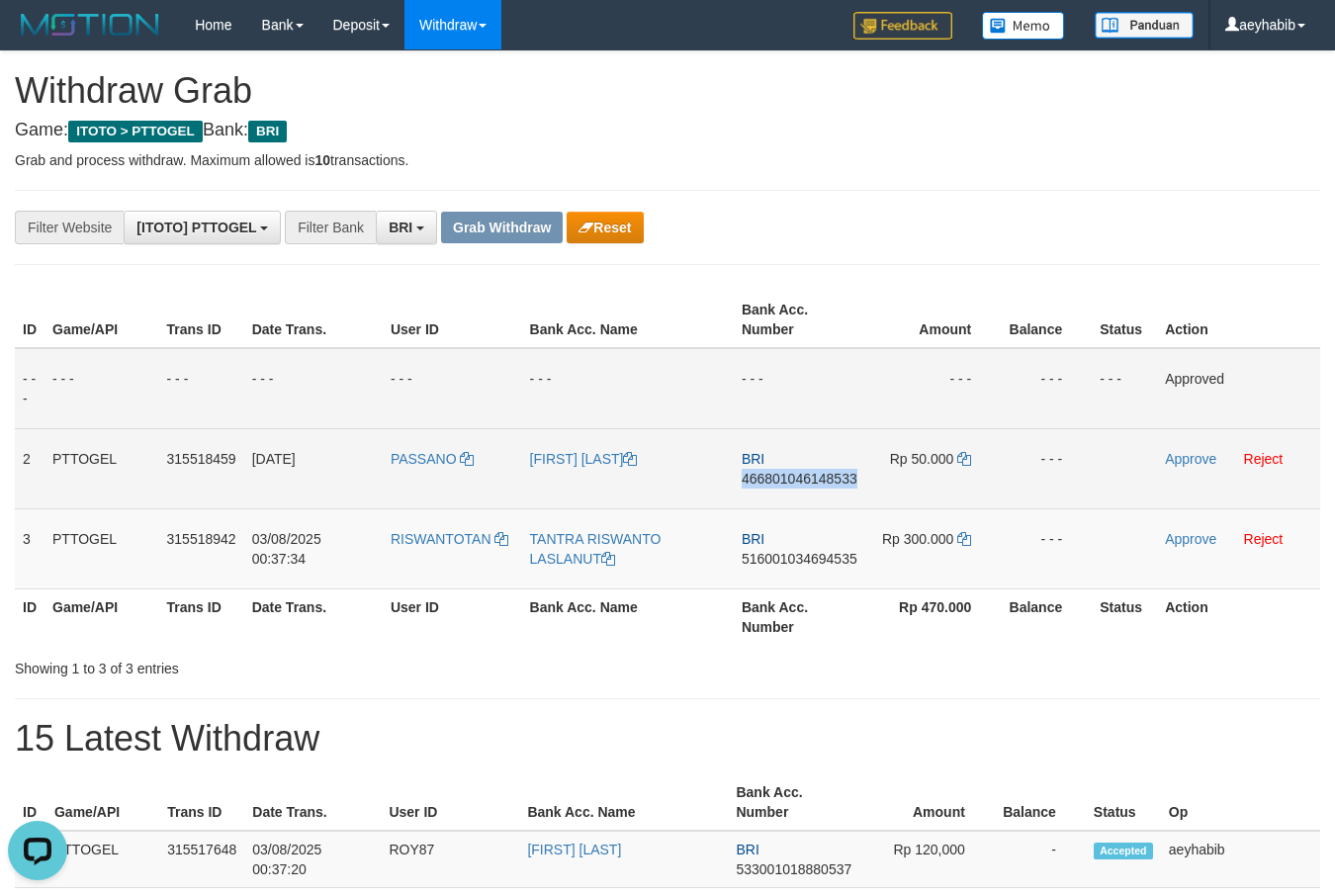 click on "466801046148533" at bounding box center (799, 479) 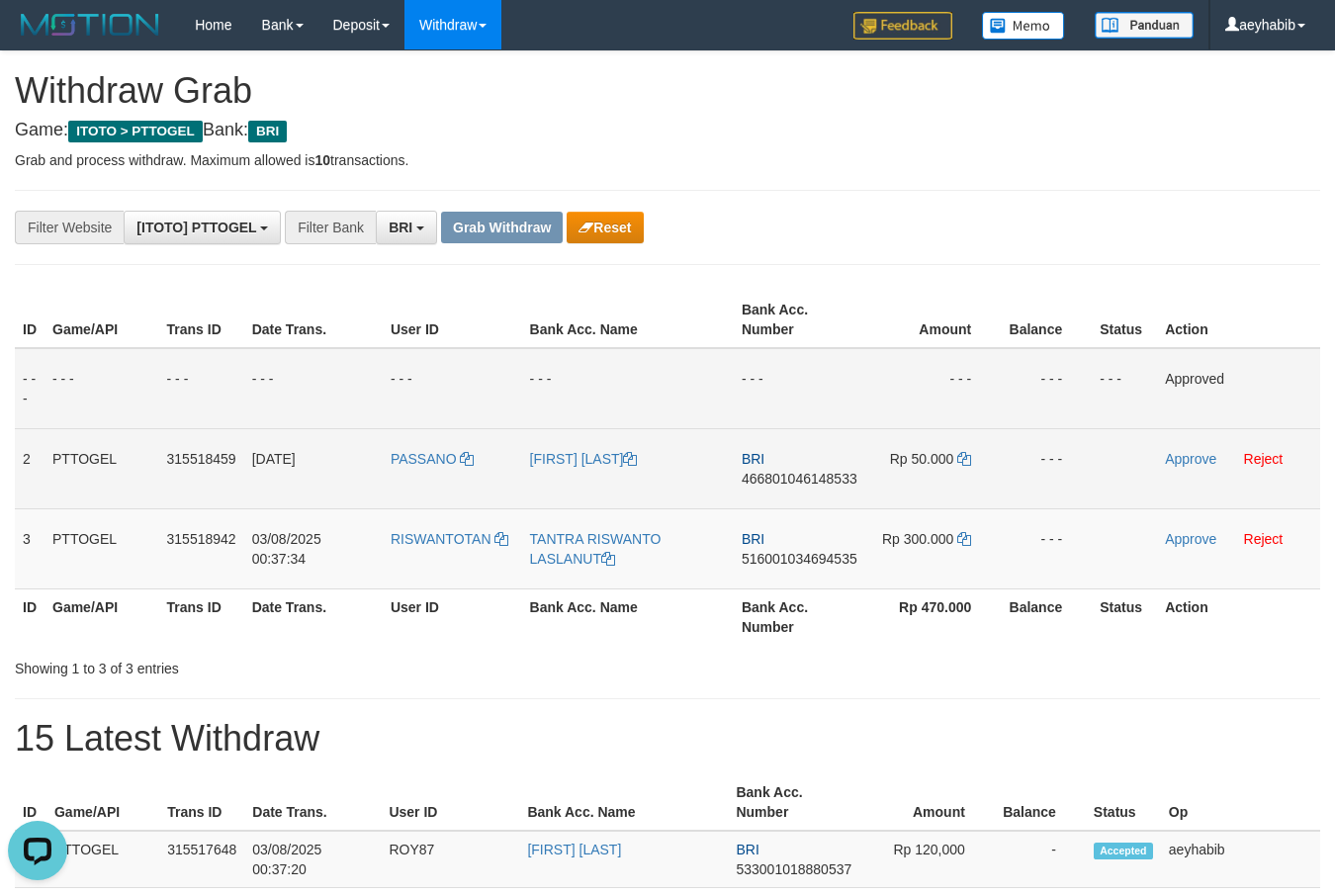 click on "466801046148533" at bounding box center (799, 479) 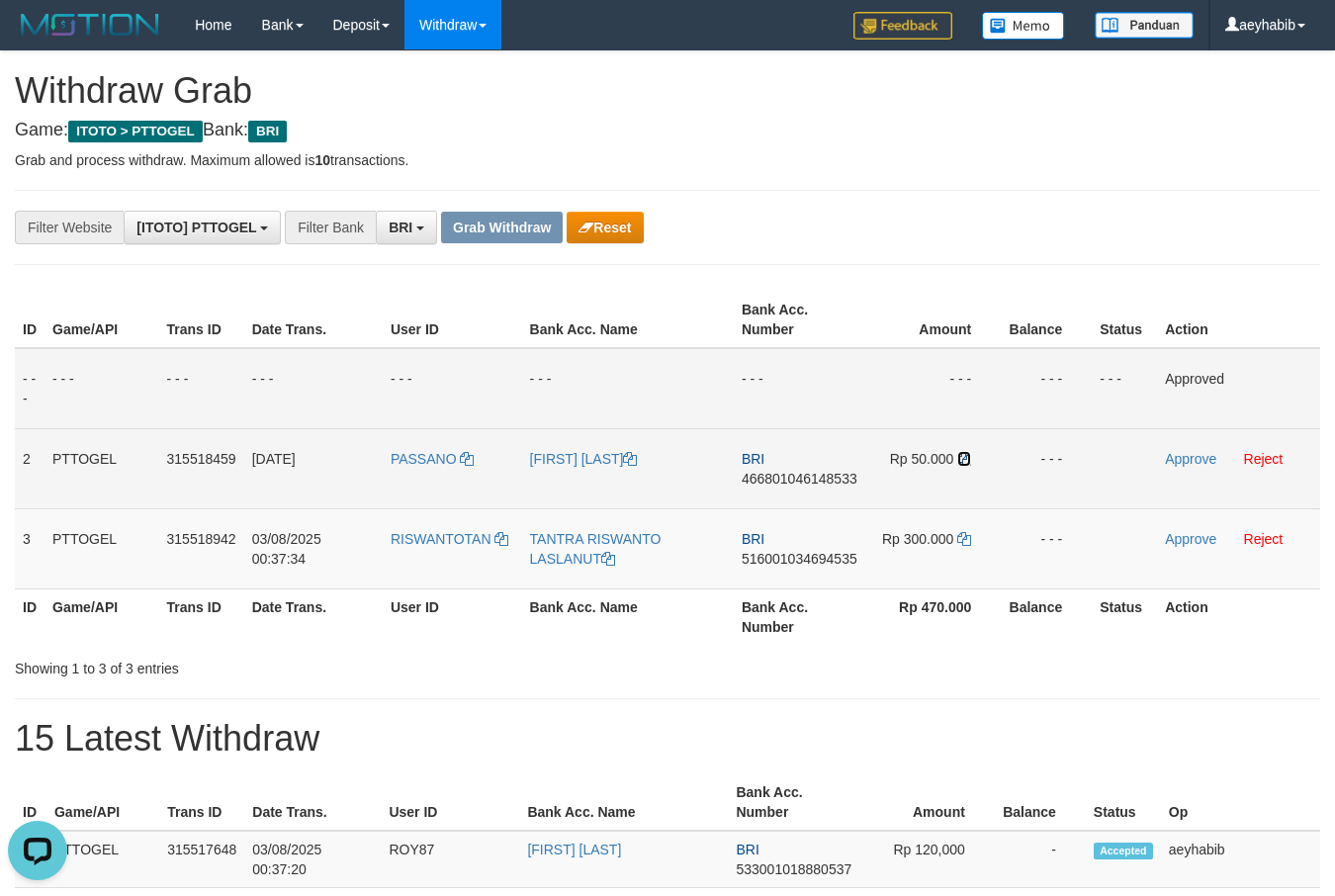 click at bounding box center [964, 459] 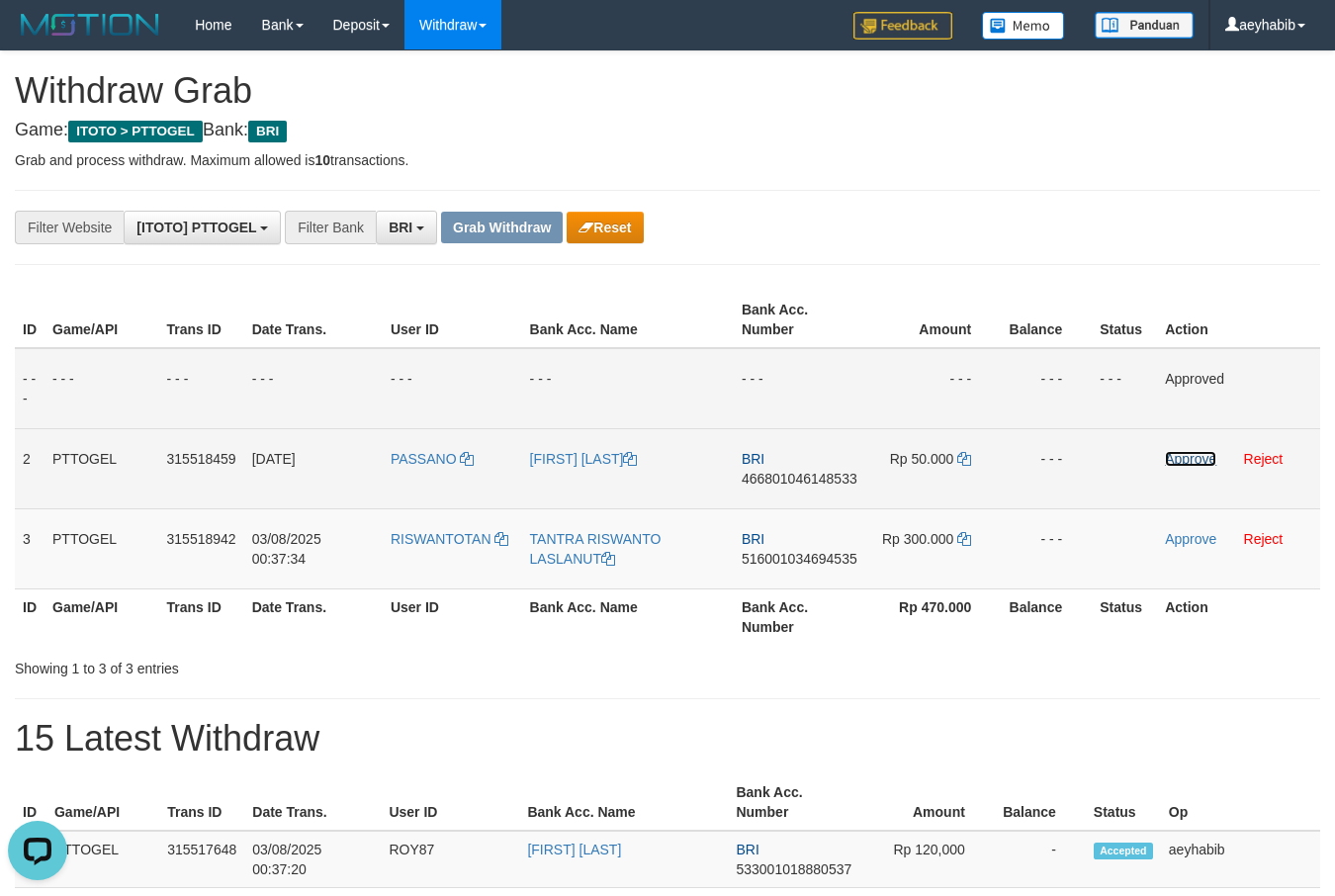 click on "Approve" at bounding box center [1191, 459] 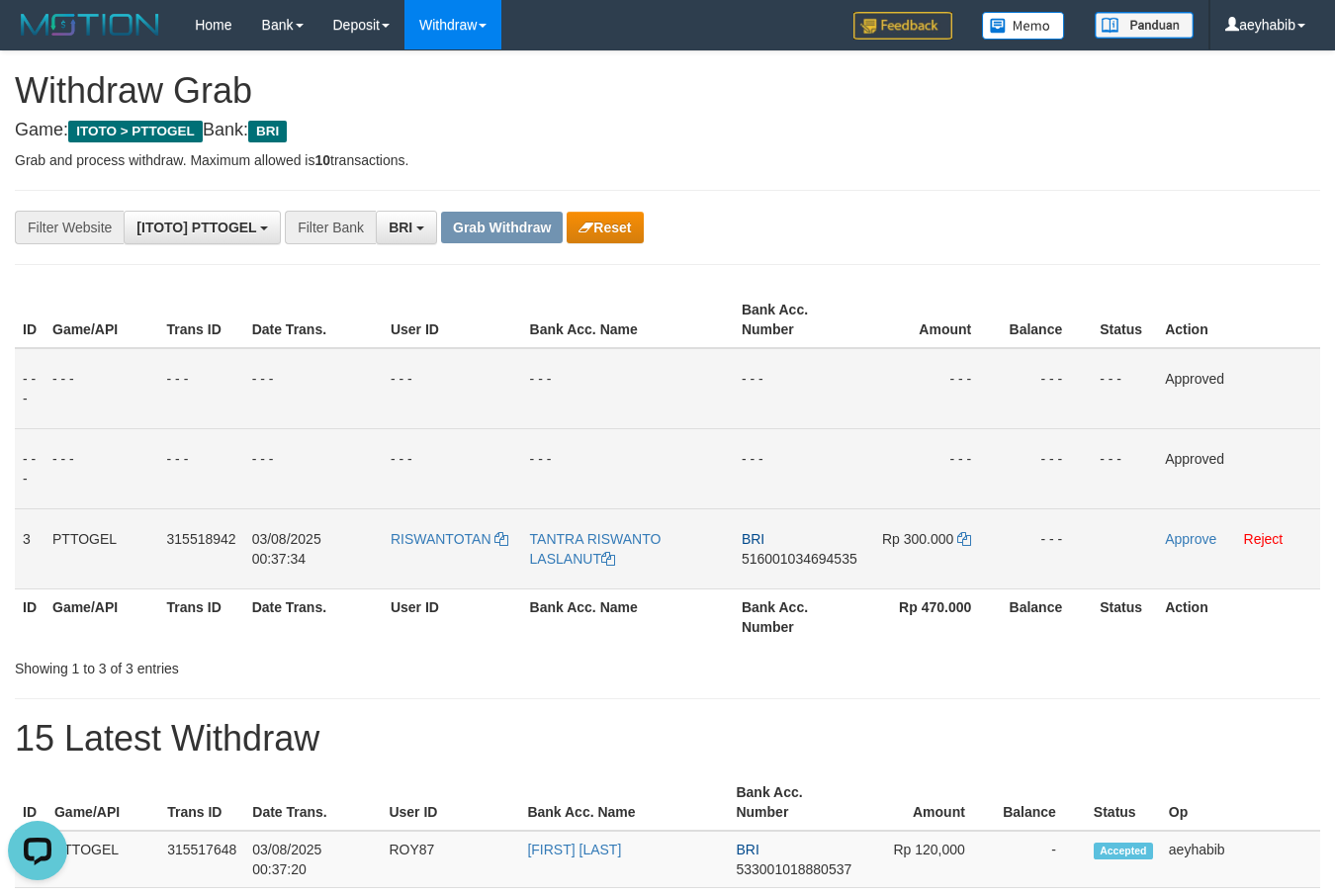 click on "516001034694535" at bounding box center [799, 559] 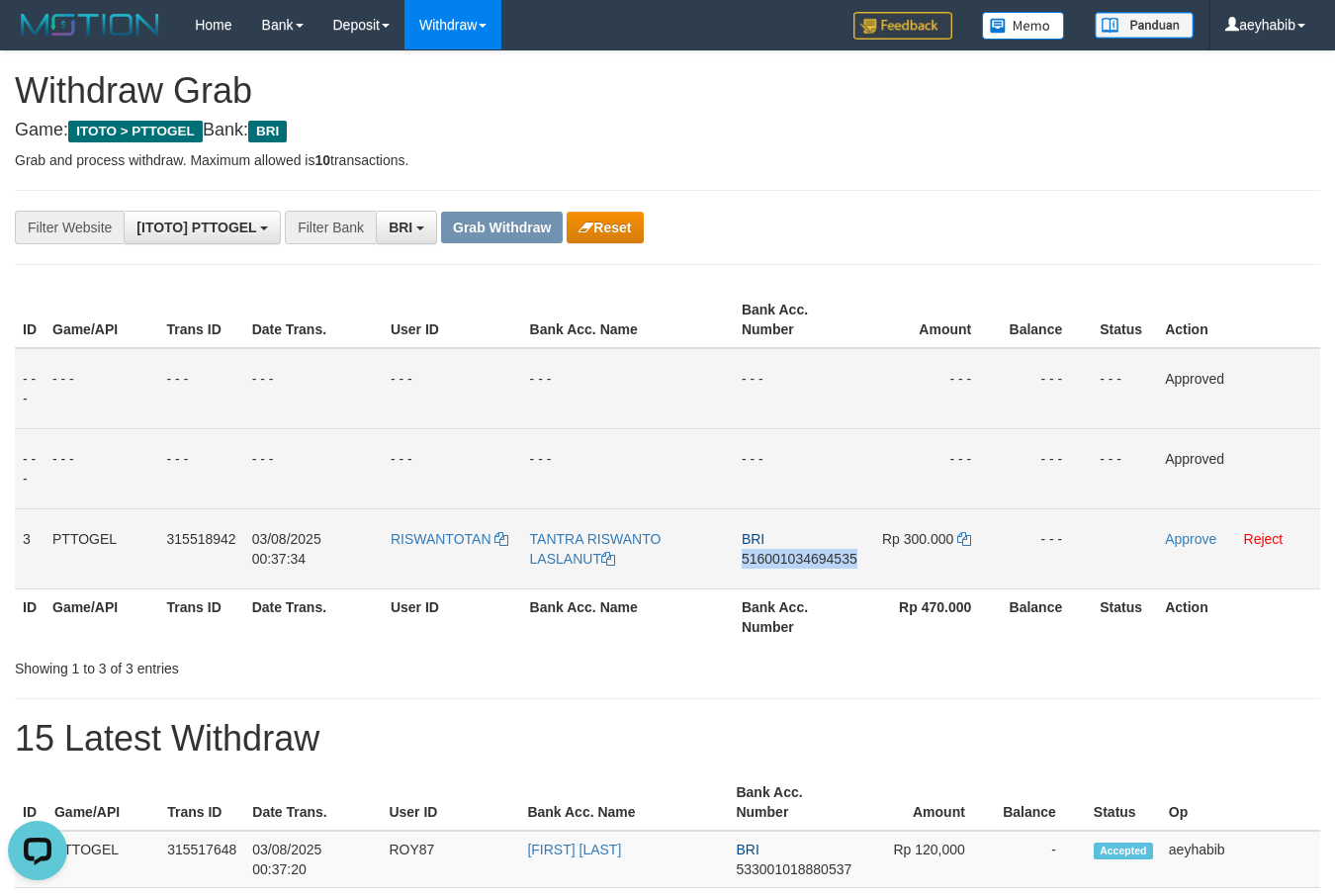 click on "516001034694535" at bounding box center [799, 559] 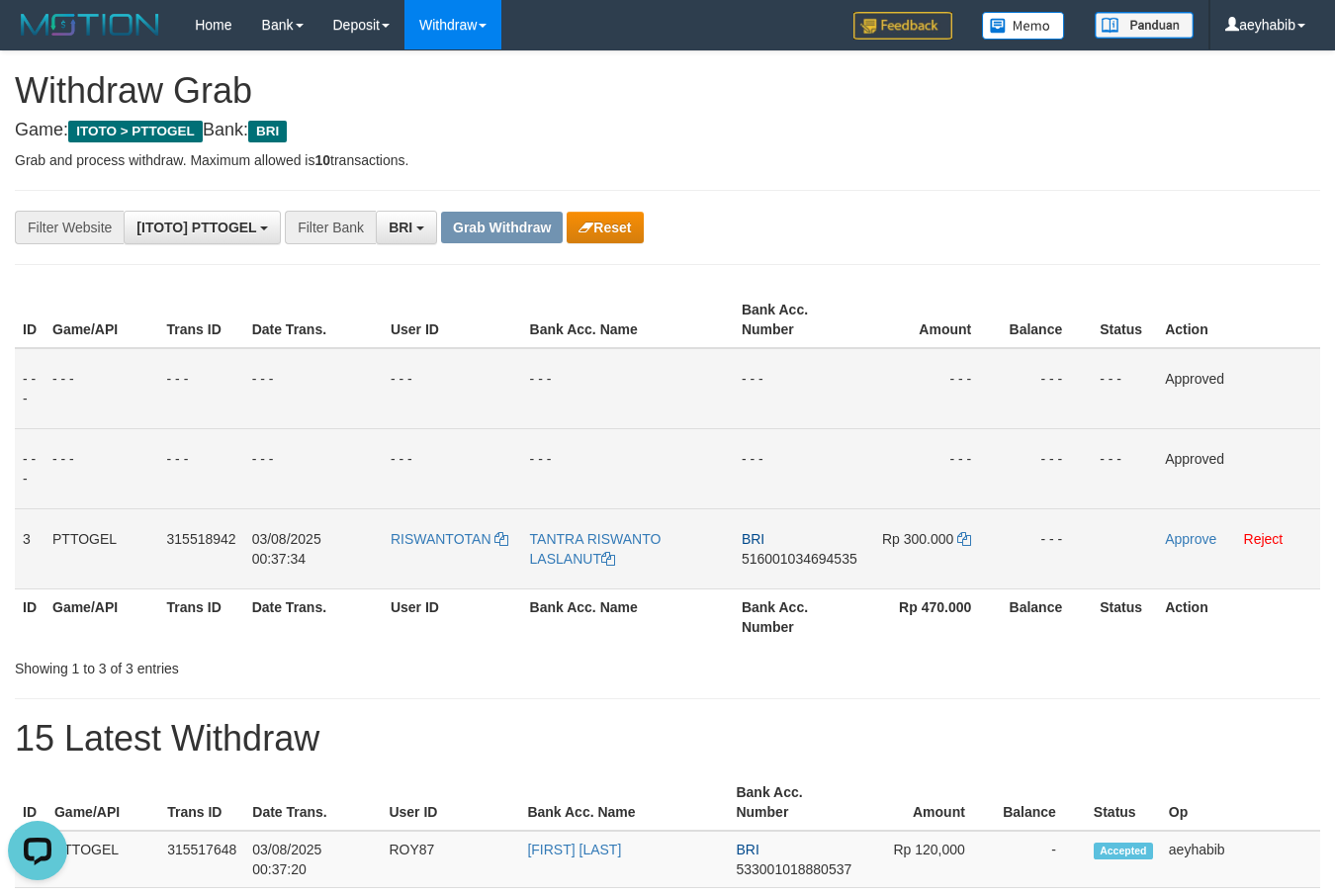 click on "516001034694535" at bounding box center (799, 559) 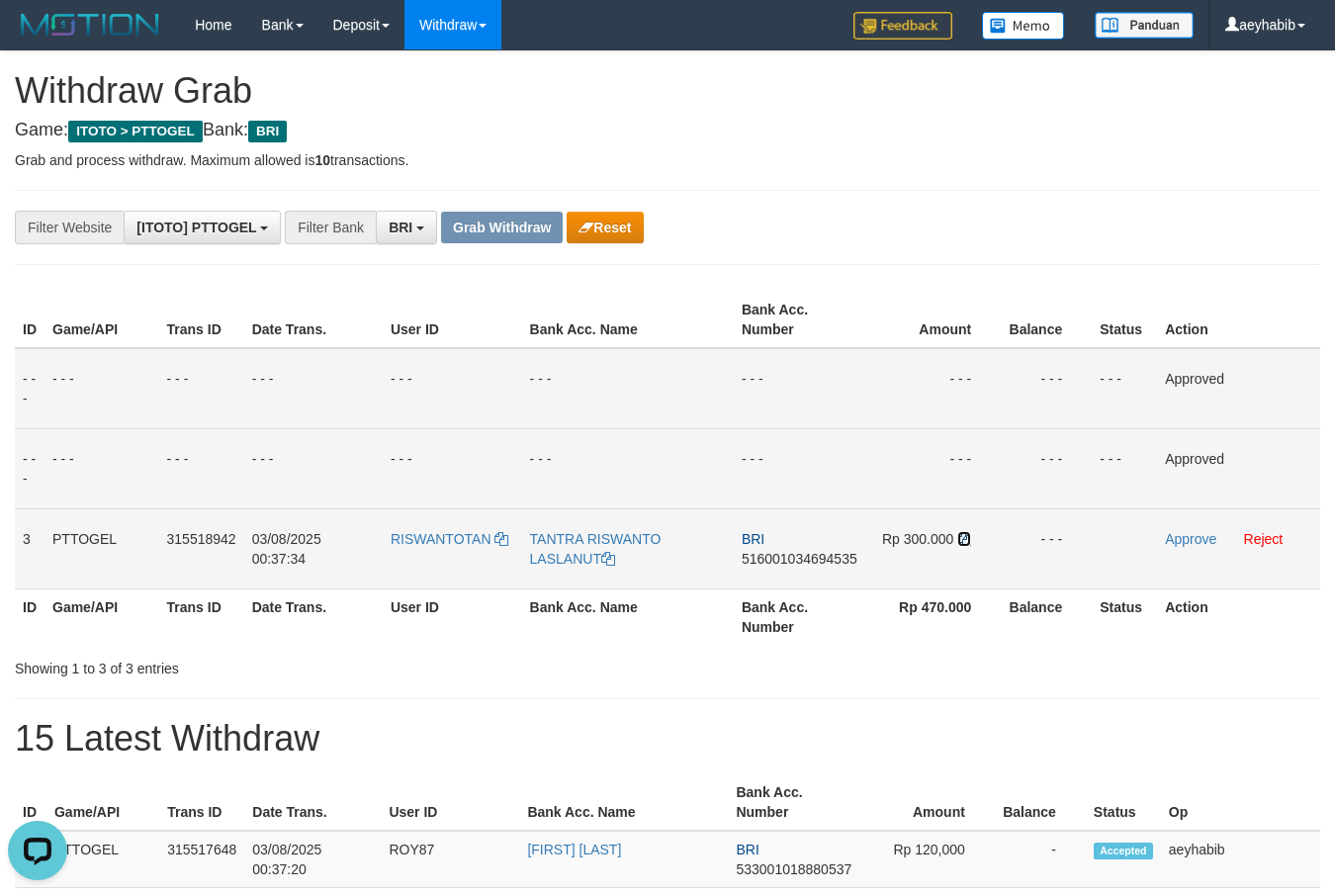 click at bounding box center [964, 539] 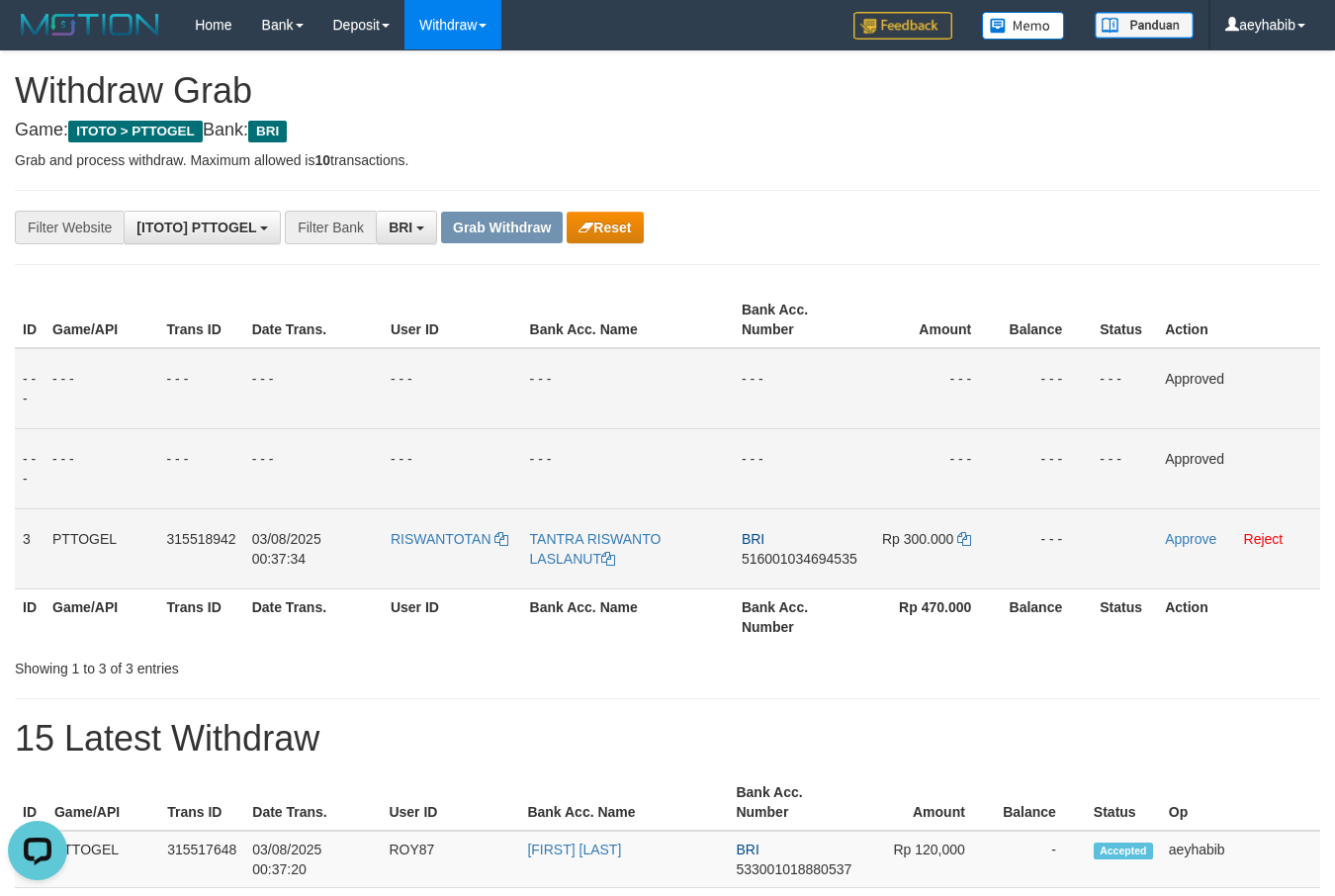 click on "Approve
Reject" at bounding box center (1238, 548) 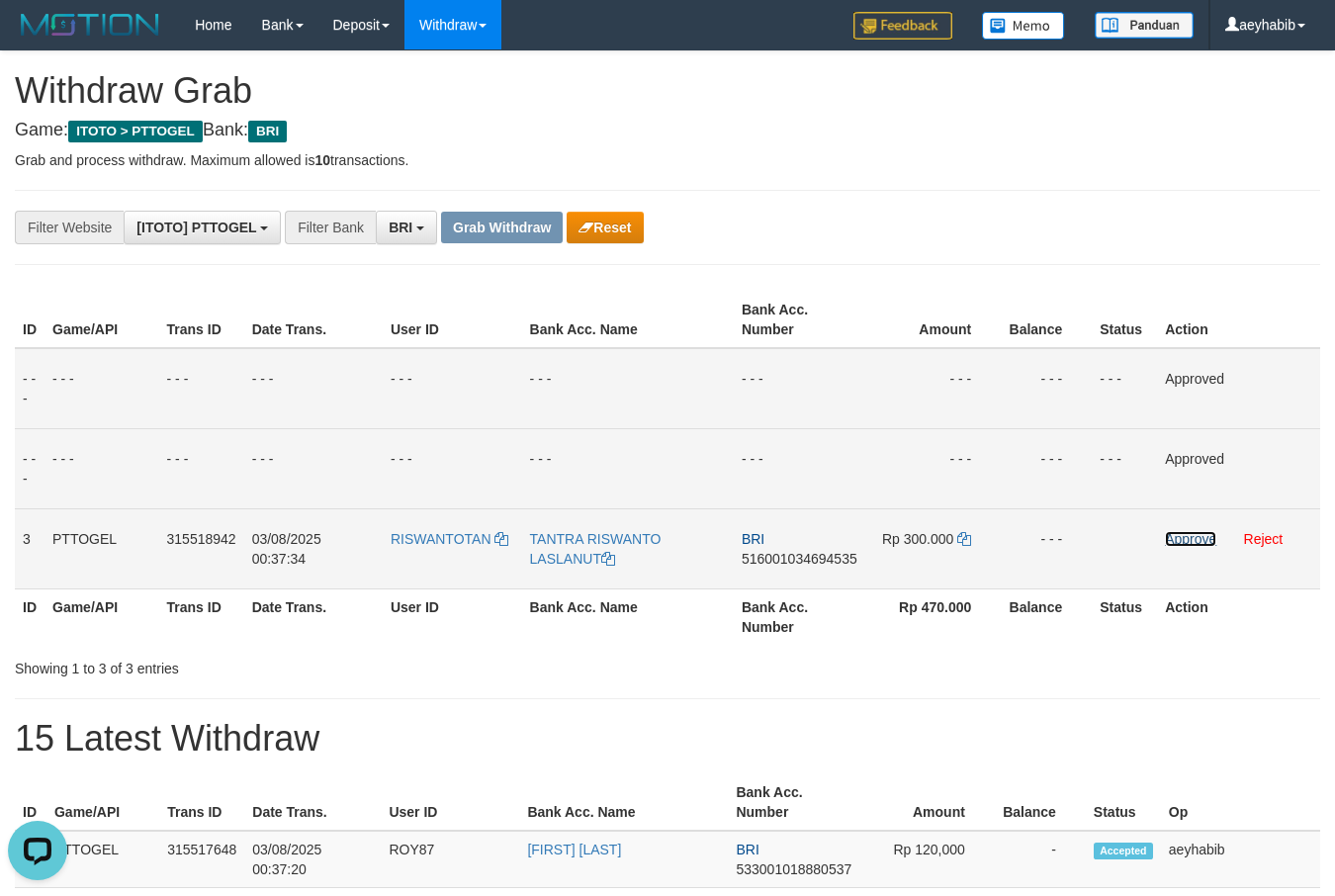 click on "Approve" at bounding box center (1191, 539) 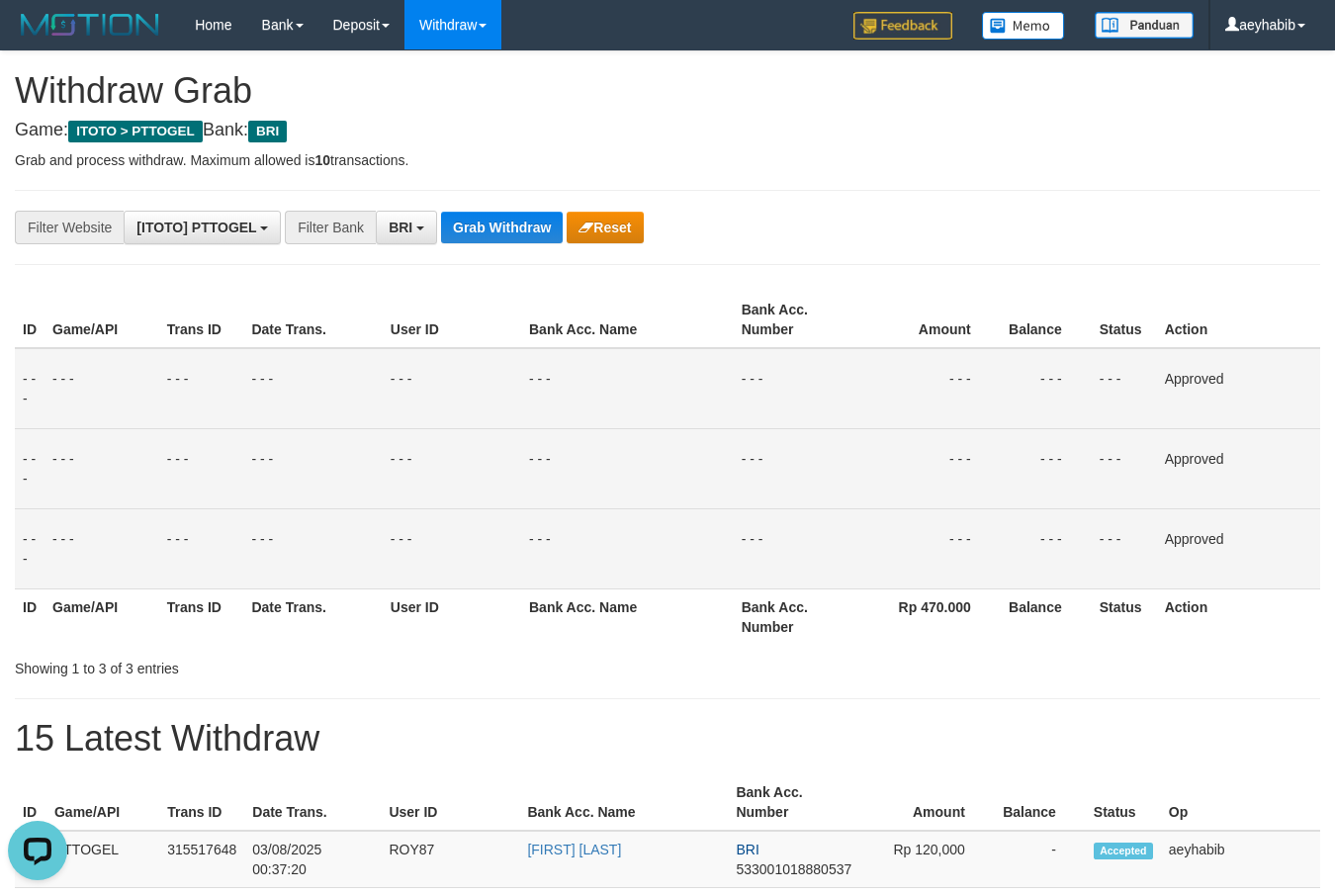 click on "User ID" at bounding box center (452, 319) 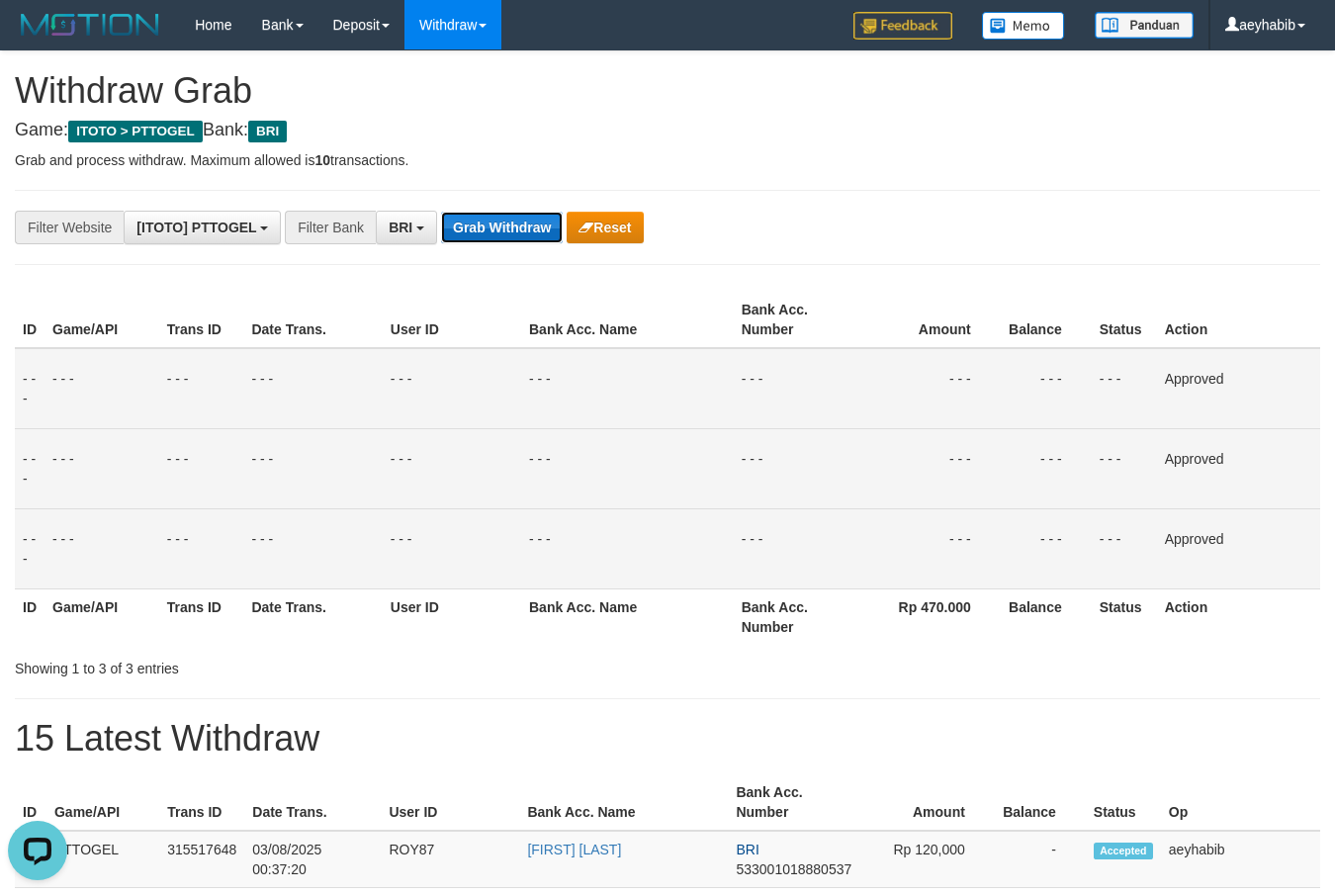 click on "Grab Withdraw" at bounding box center [501, 227] 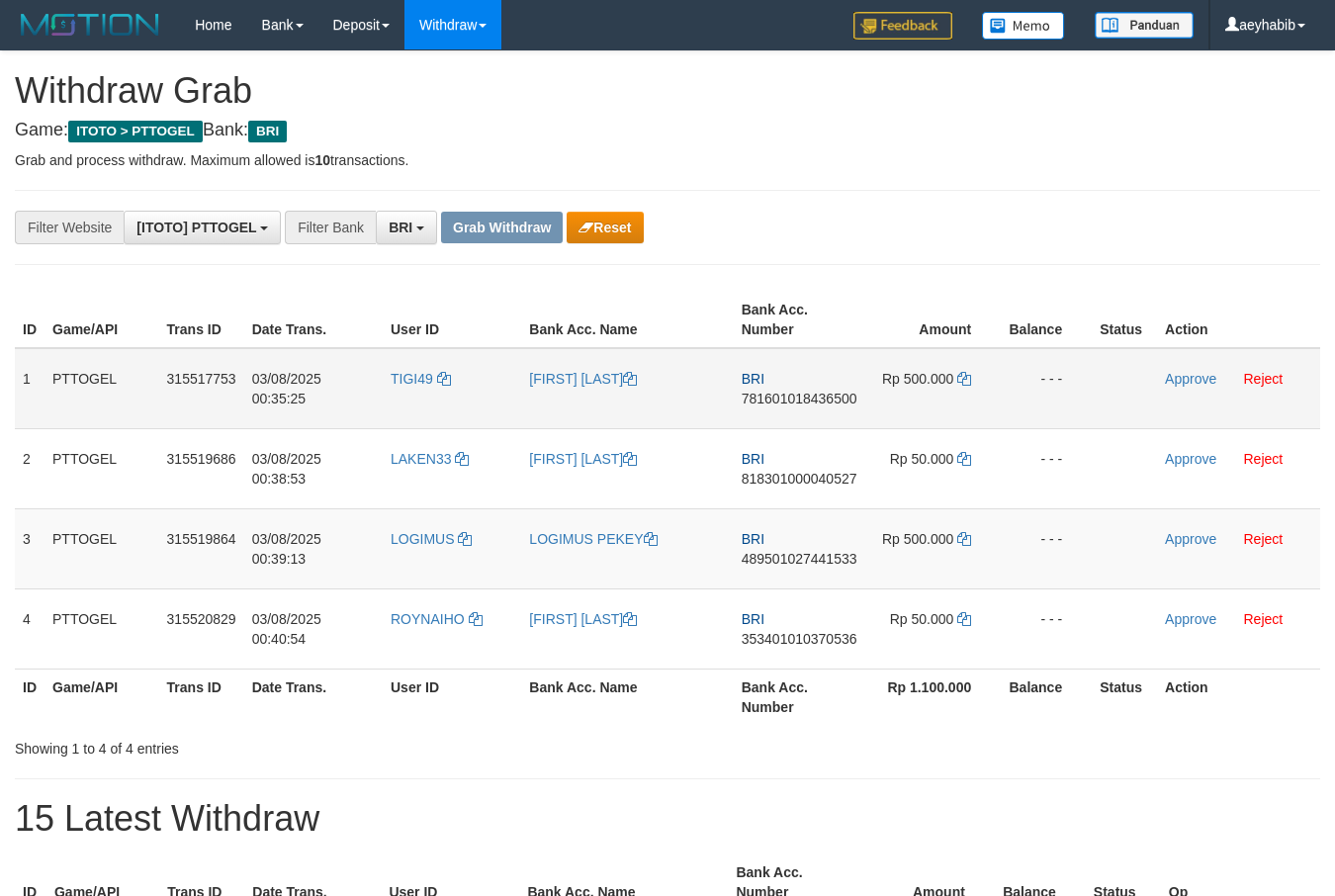 scroll, scrollTop: 0, scrollLeft: 0, axis: both 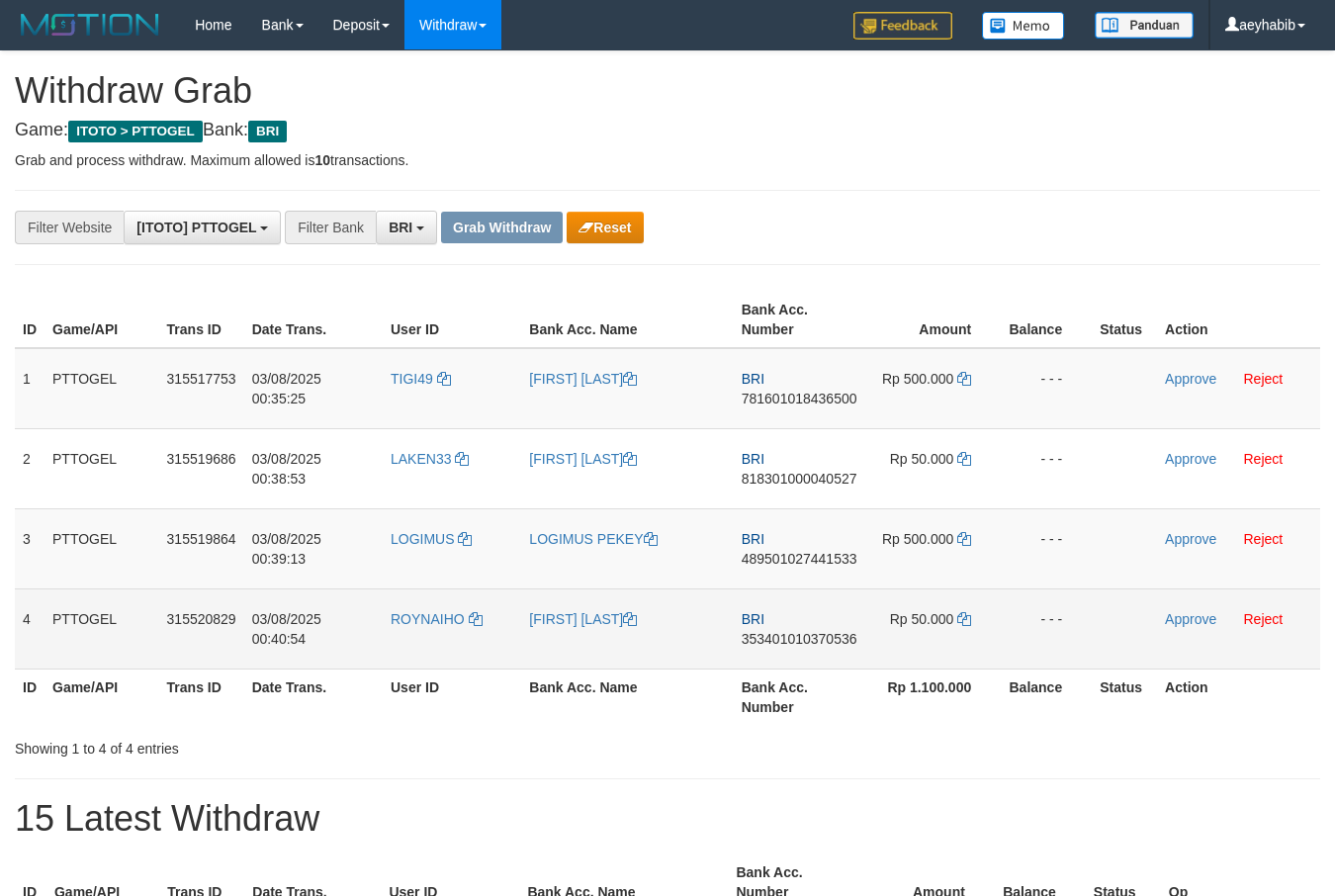 drag, startPoint x: 439, startPoint y: 396, endPoint x: 895, endPoint y: 617, distance: 506.73168 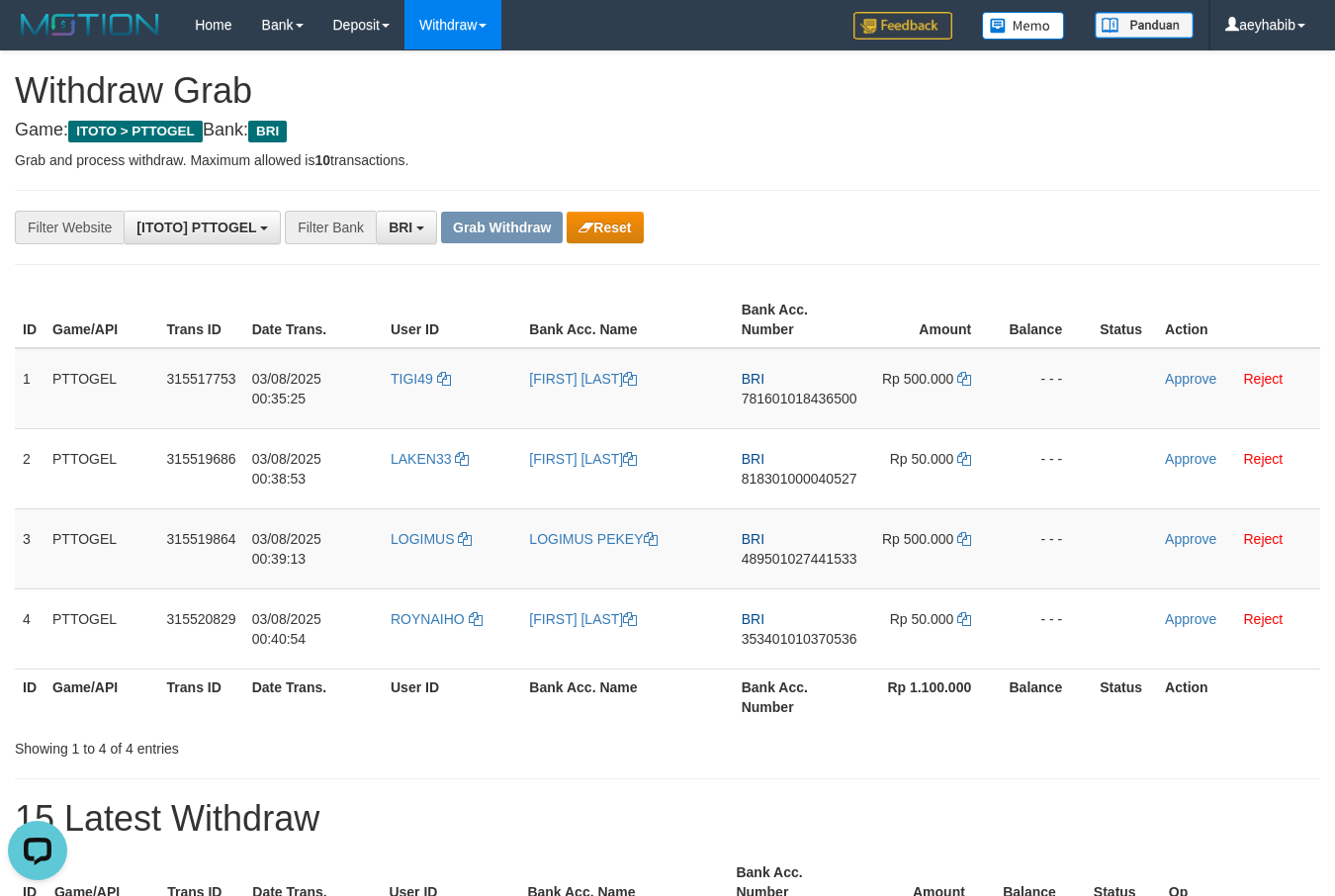scroll, scrollTop: 0, scrollLeft: 0, axis: both 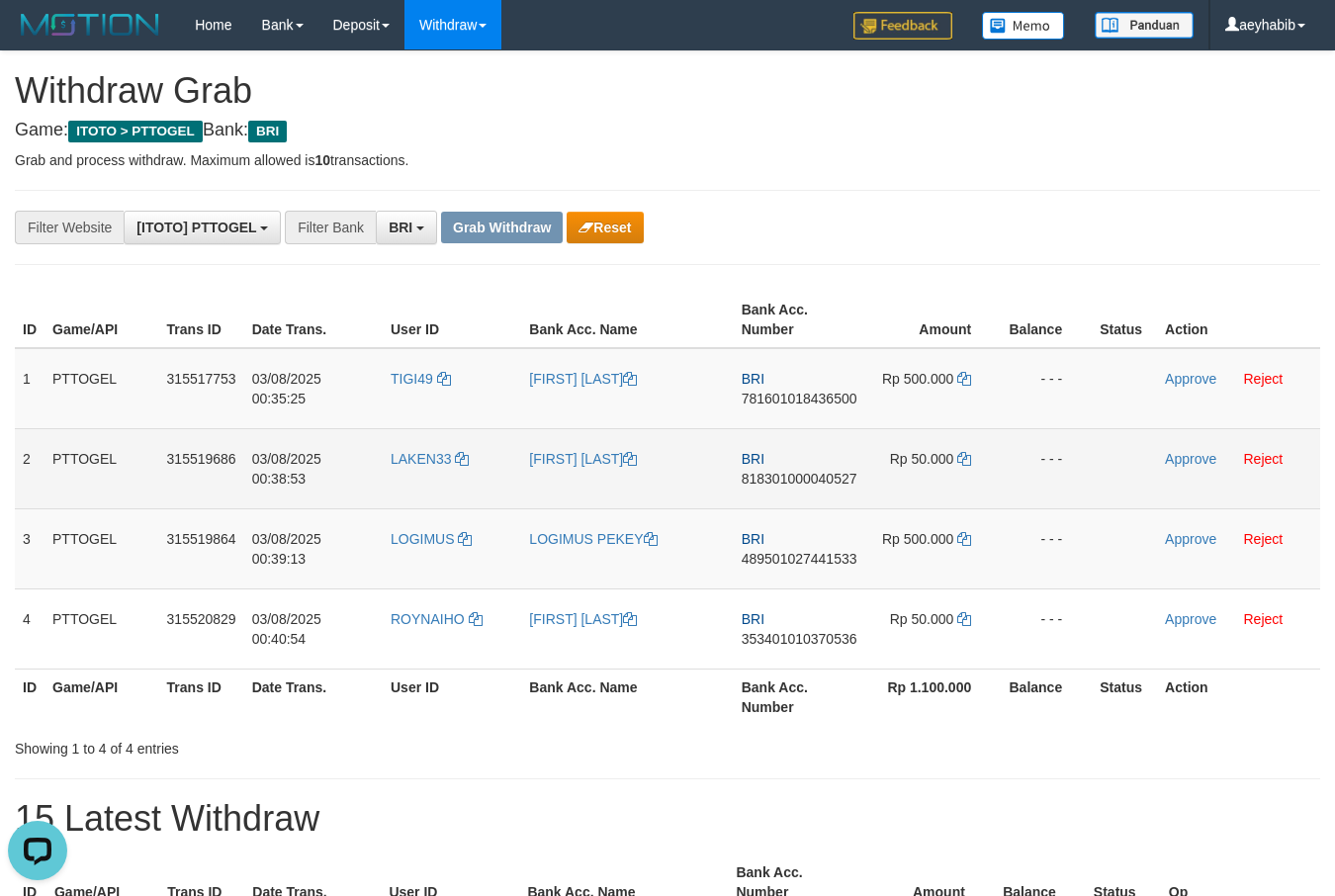 click on "315519686" at bounding box center (202, 468) 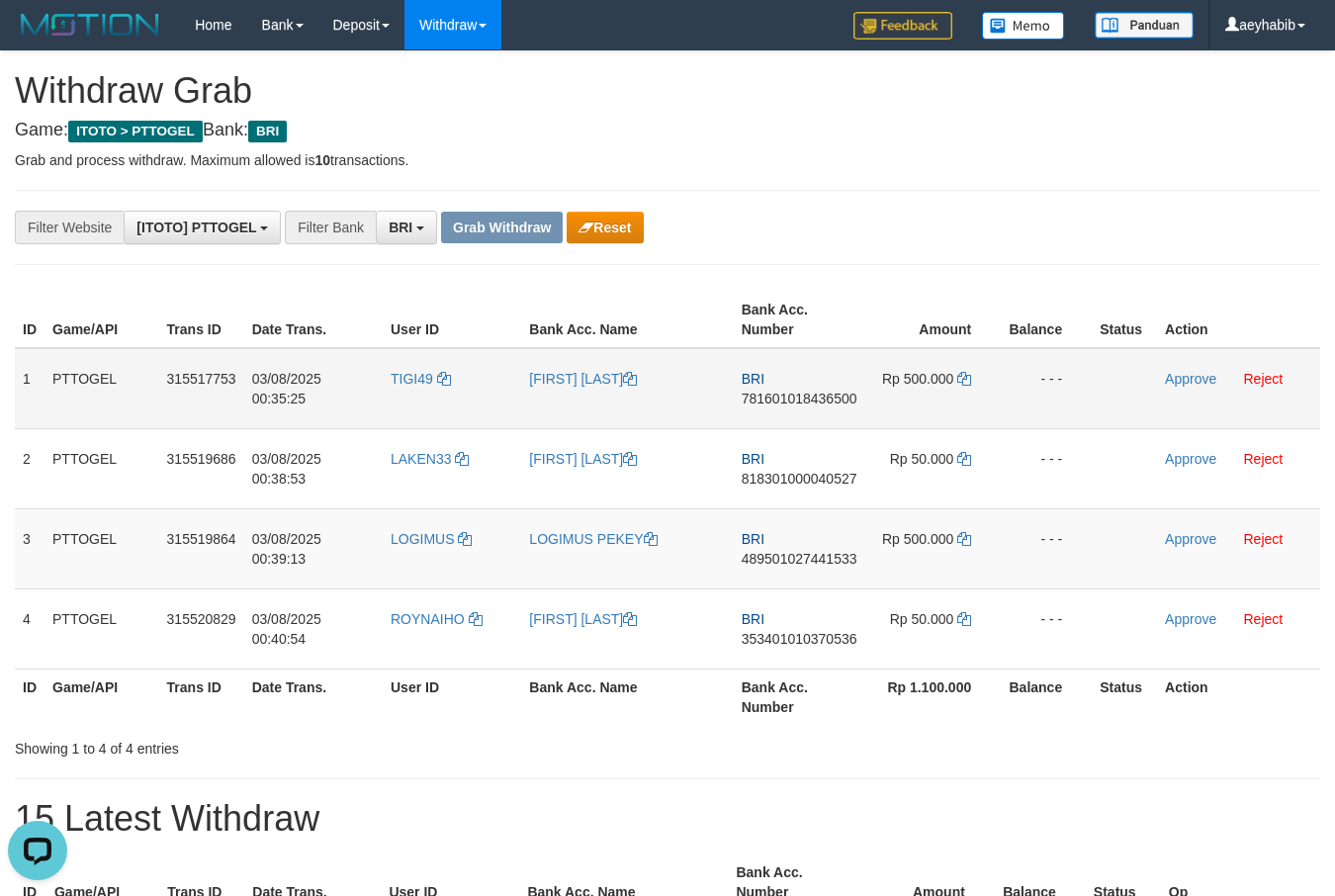 click on "781601018436500" at bounding box center [799, 399] 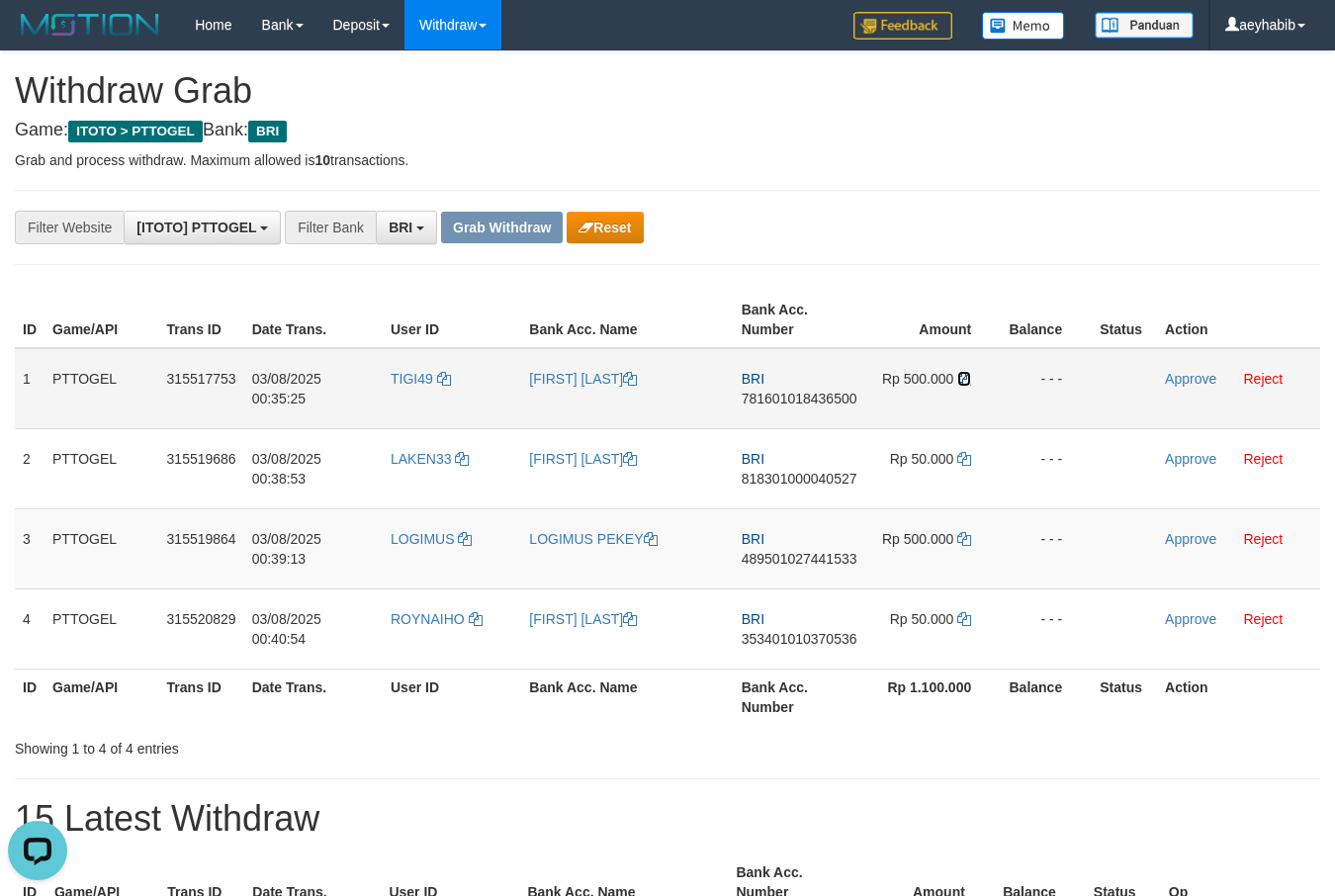 click at bounding box center (964, 379) 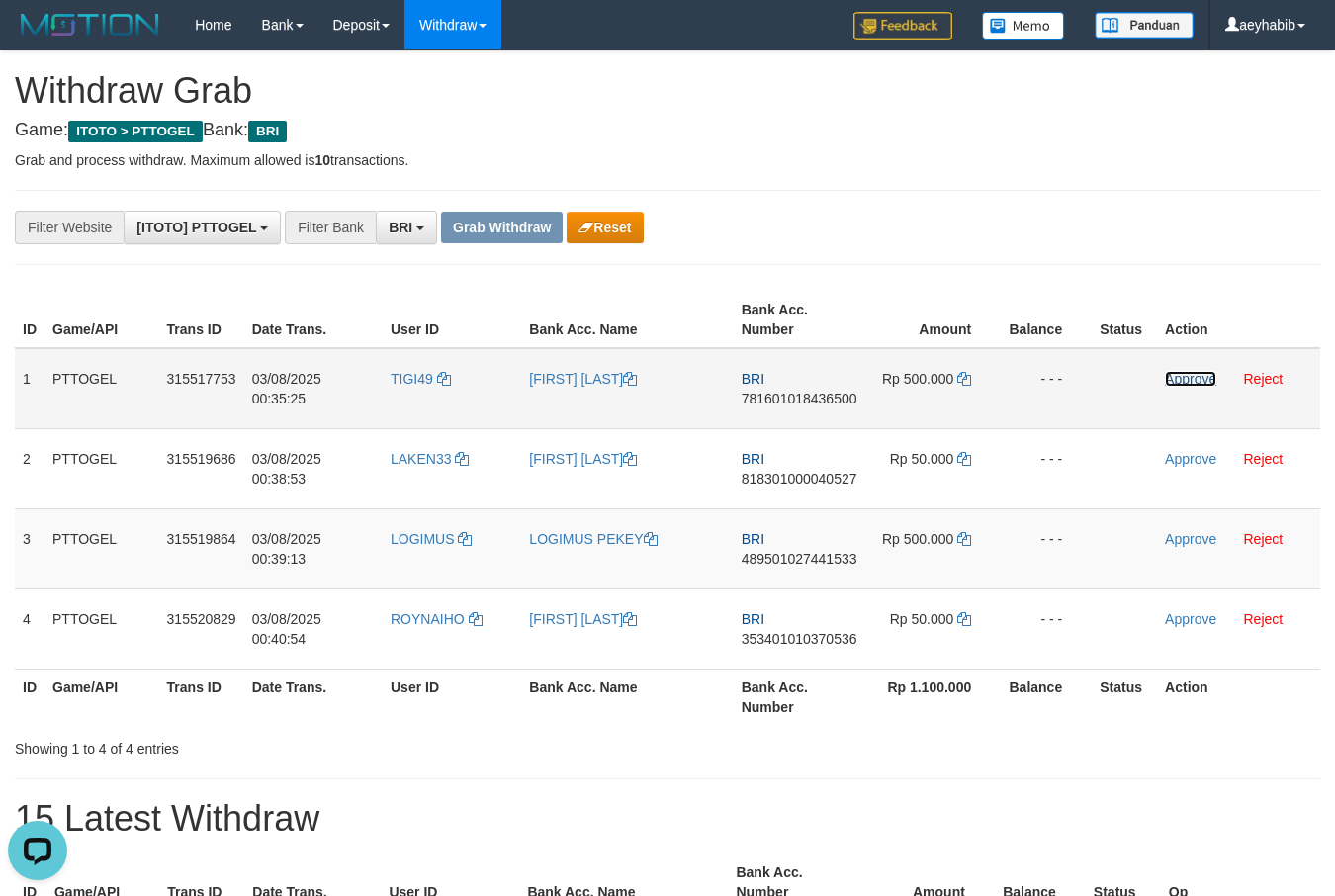 click on "Approve" at bounding box center [1191, 379] 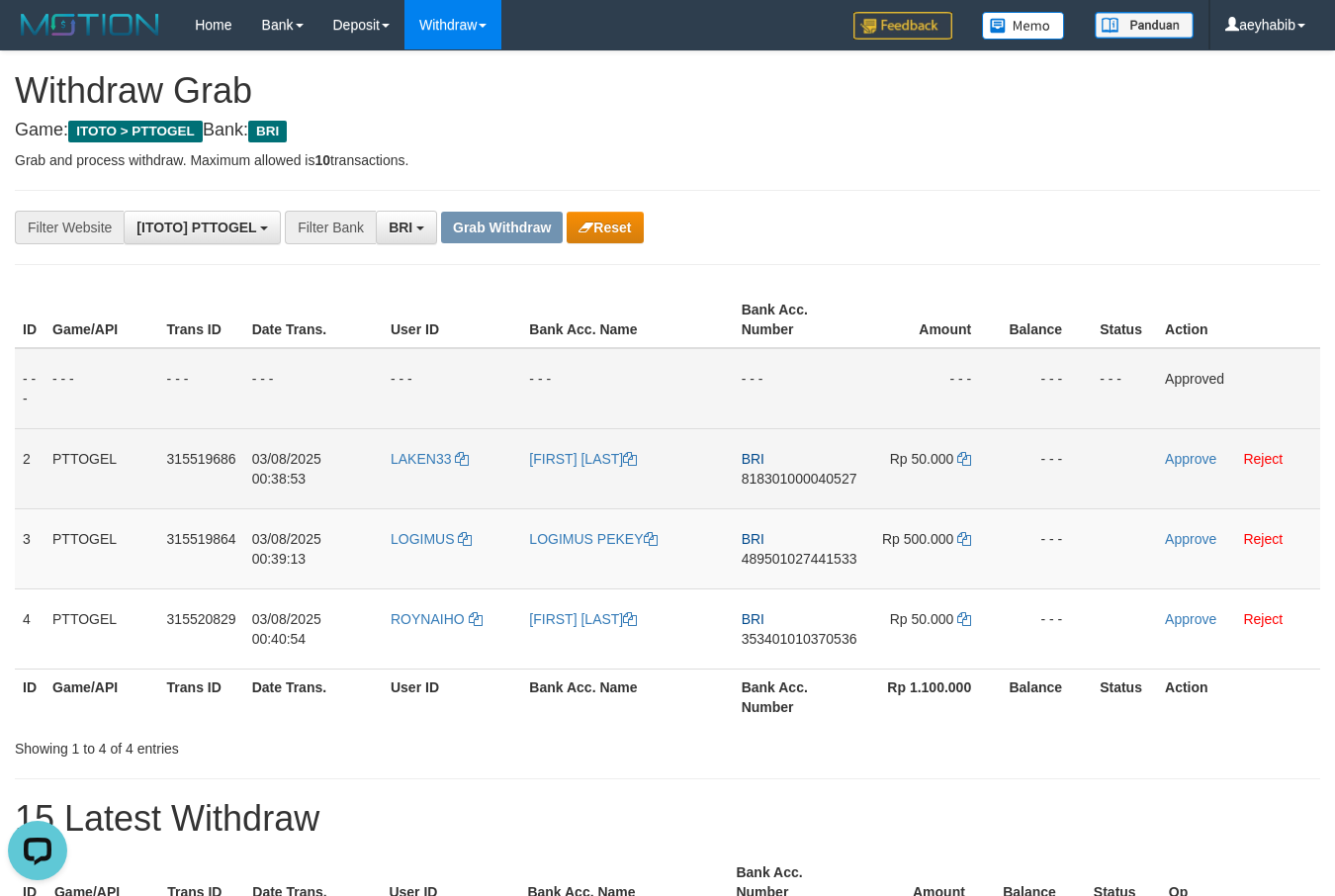 click on "818301000040527" at bounding box center (799, 479) 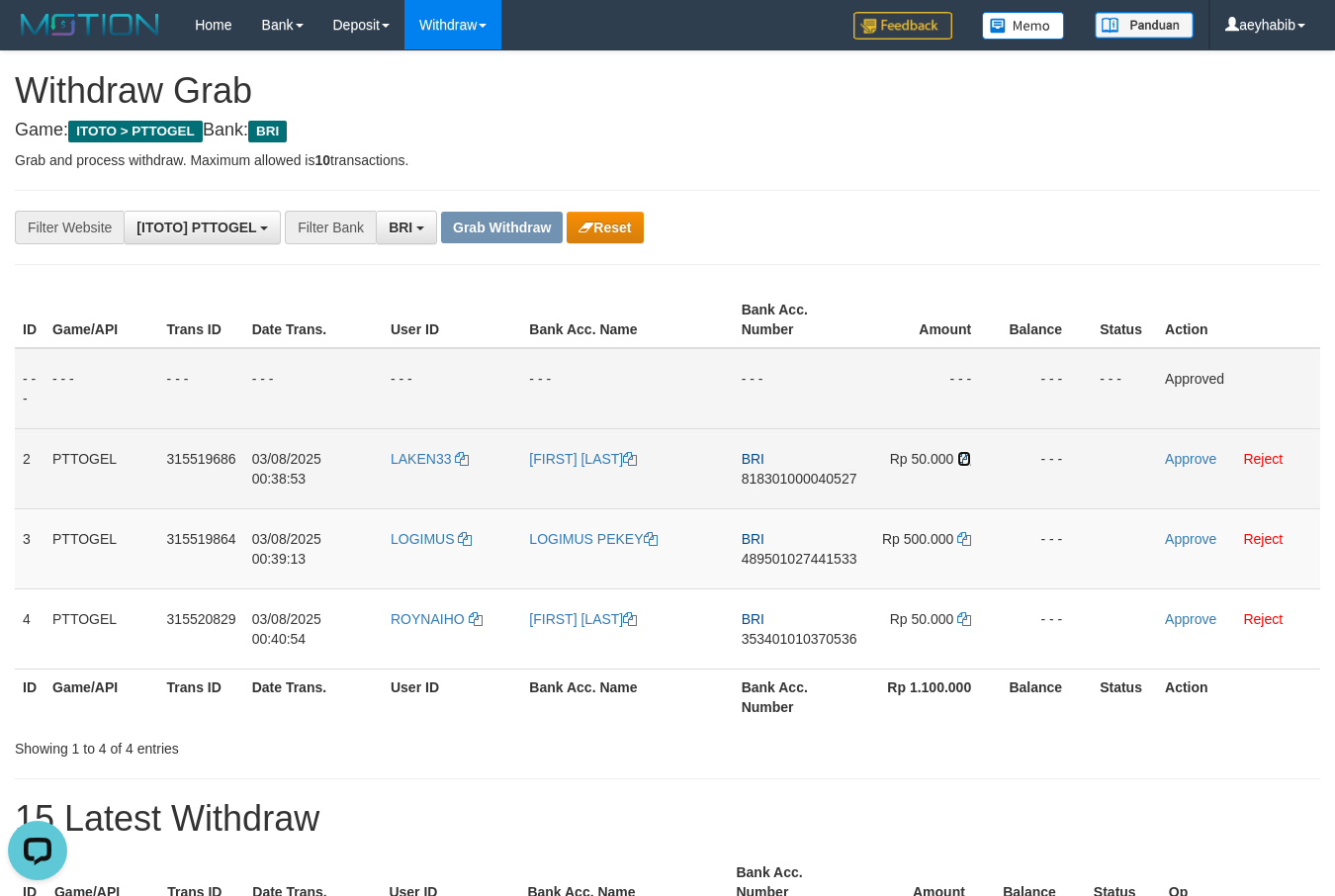 click at bounding box center (964, 459) 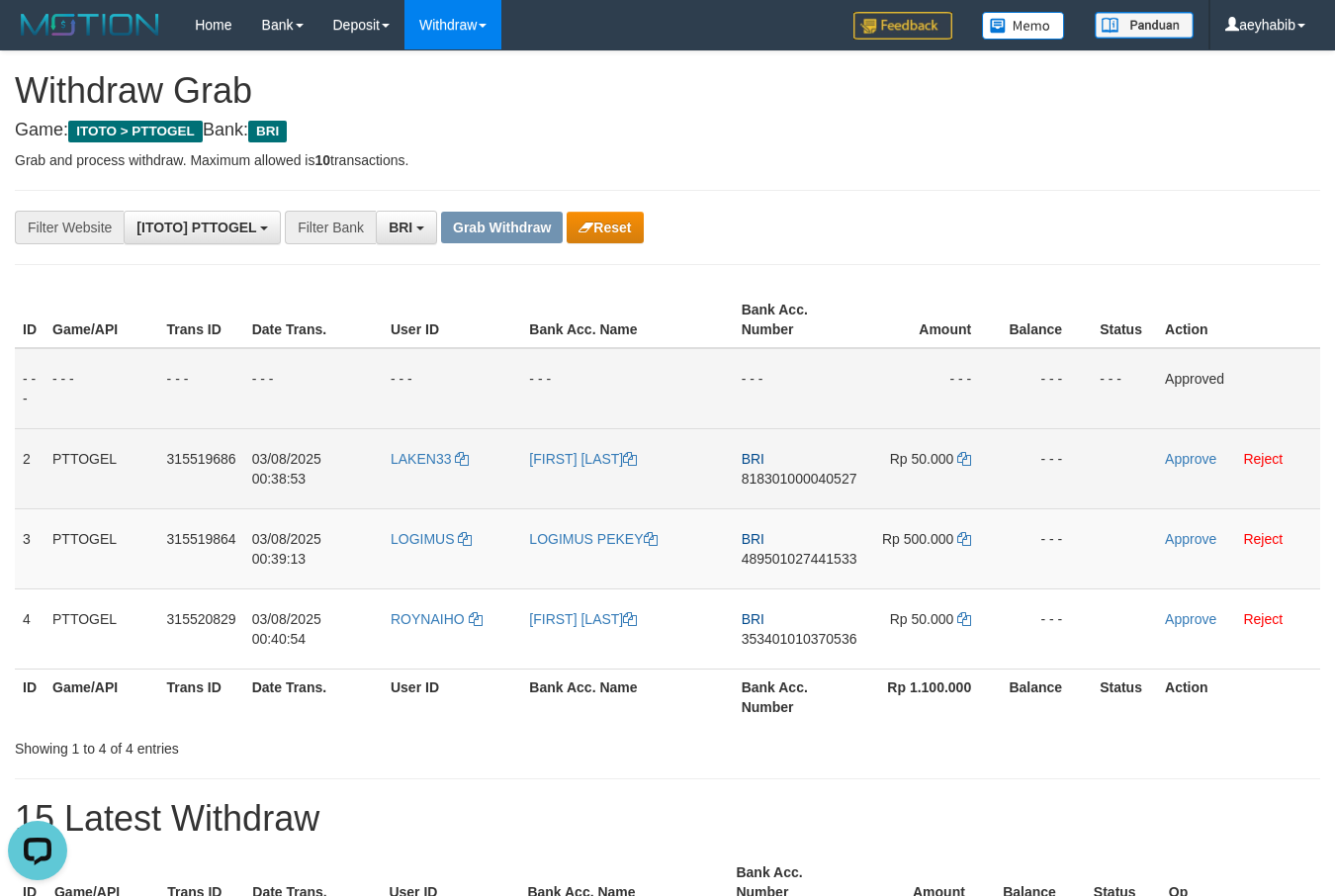 click on "Approve
Reject" at bounding box center (1238, 468) 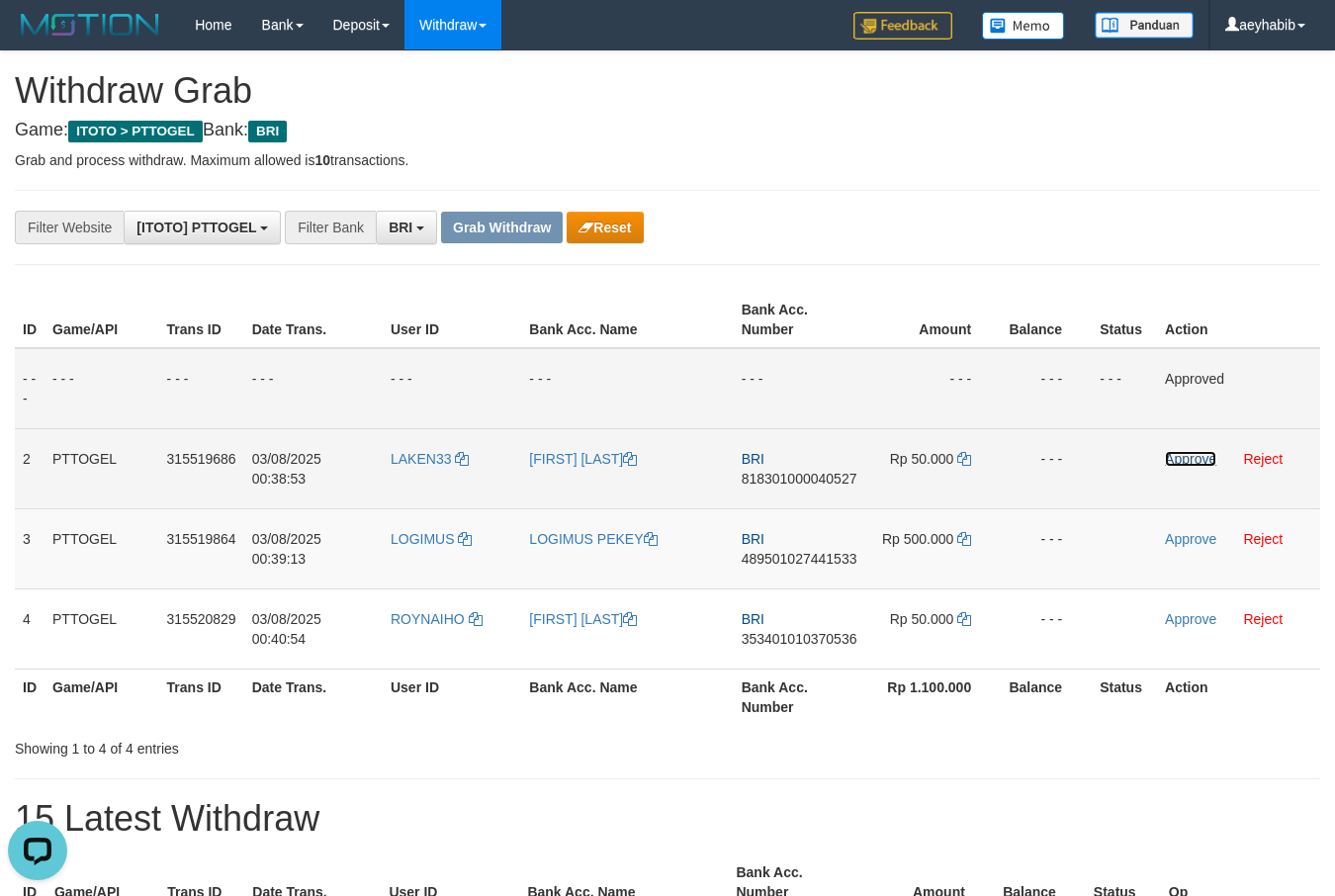 click on "Approve" at bounding box center (1191, 459) 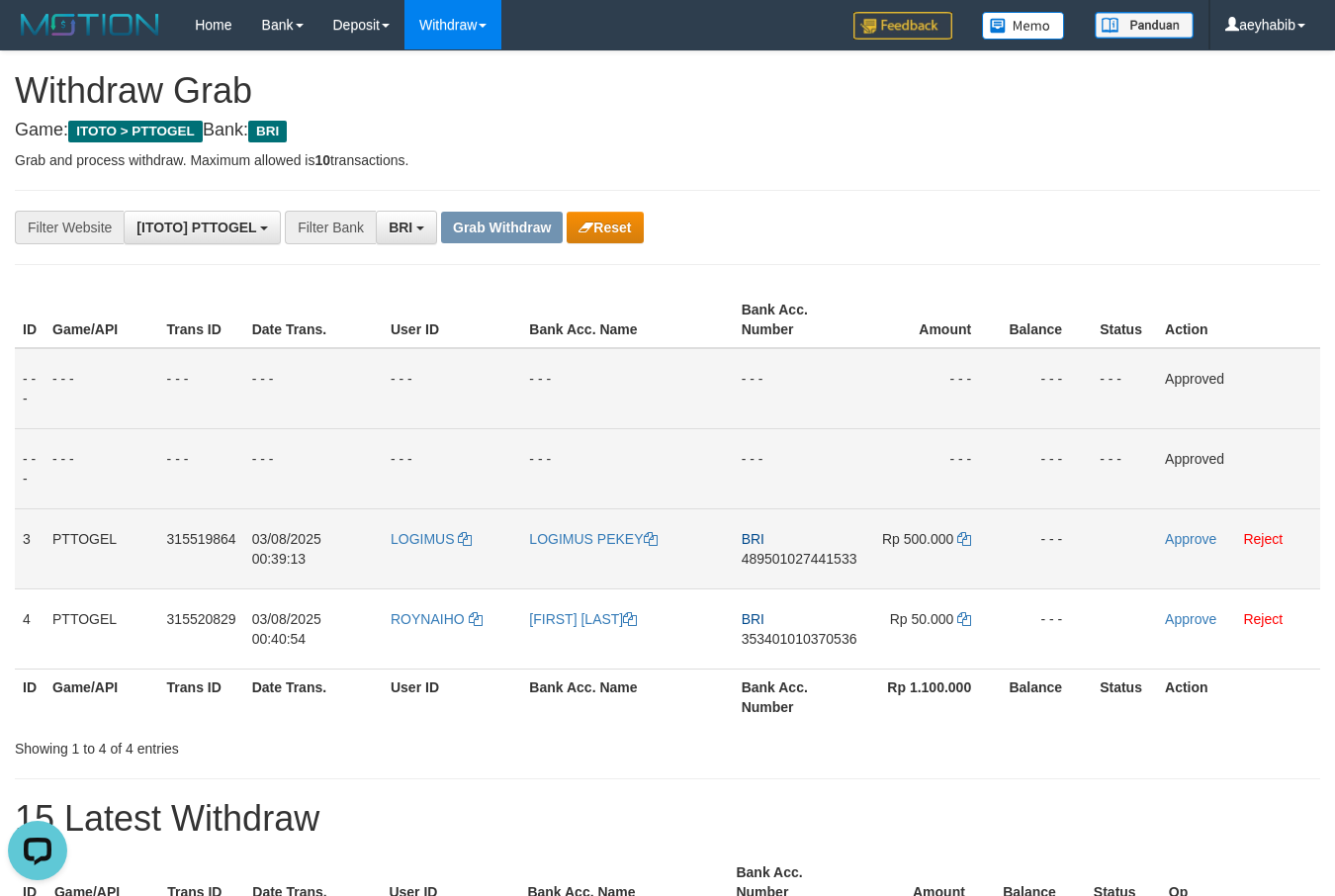 click on "489501027441533" at bounding box center (799, 559) 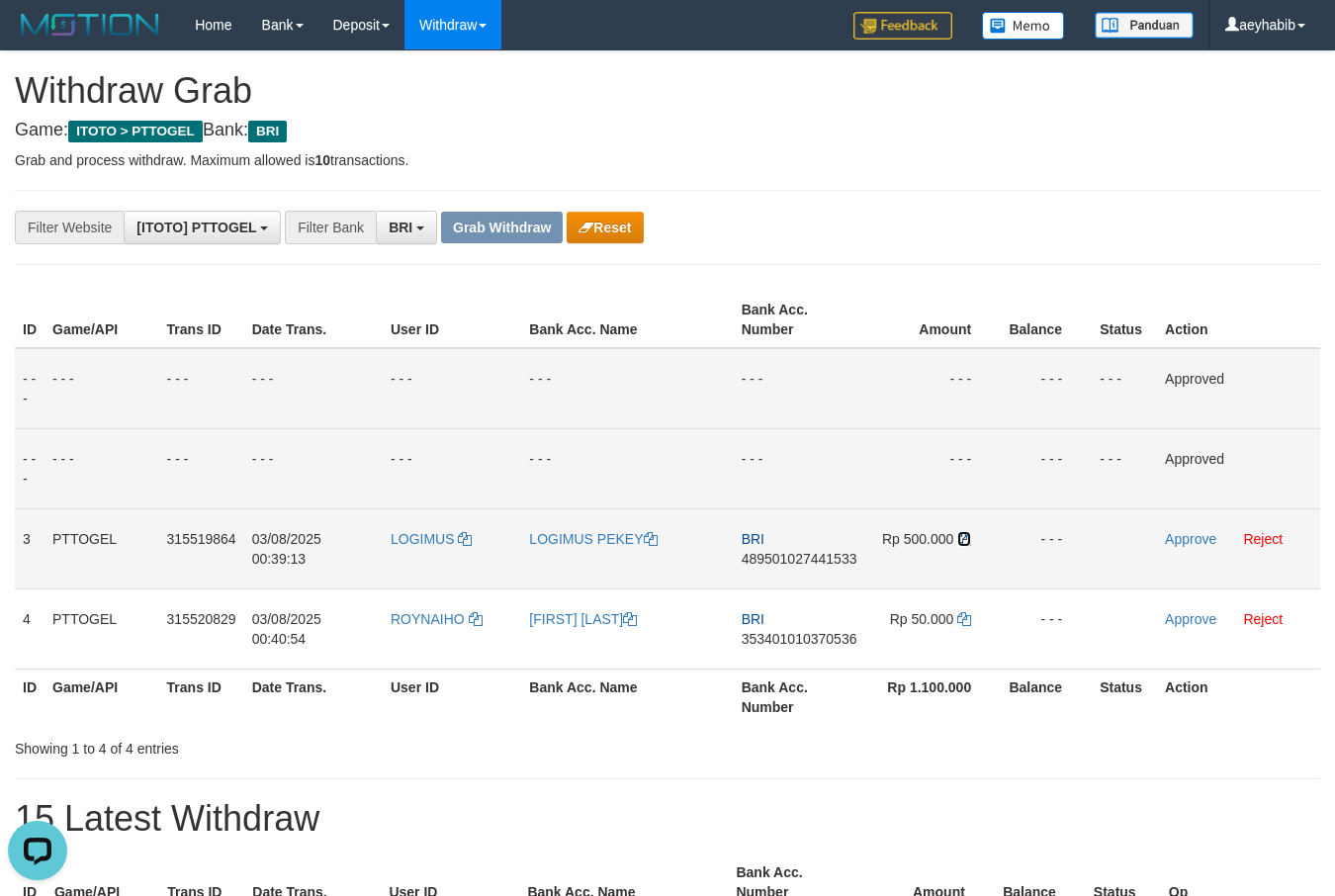 click at bounding box center (964, 539) 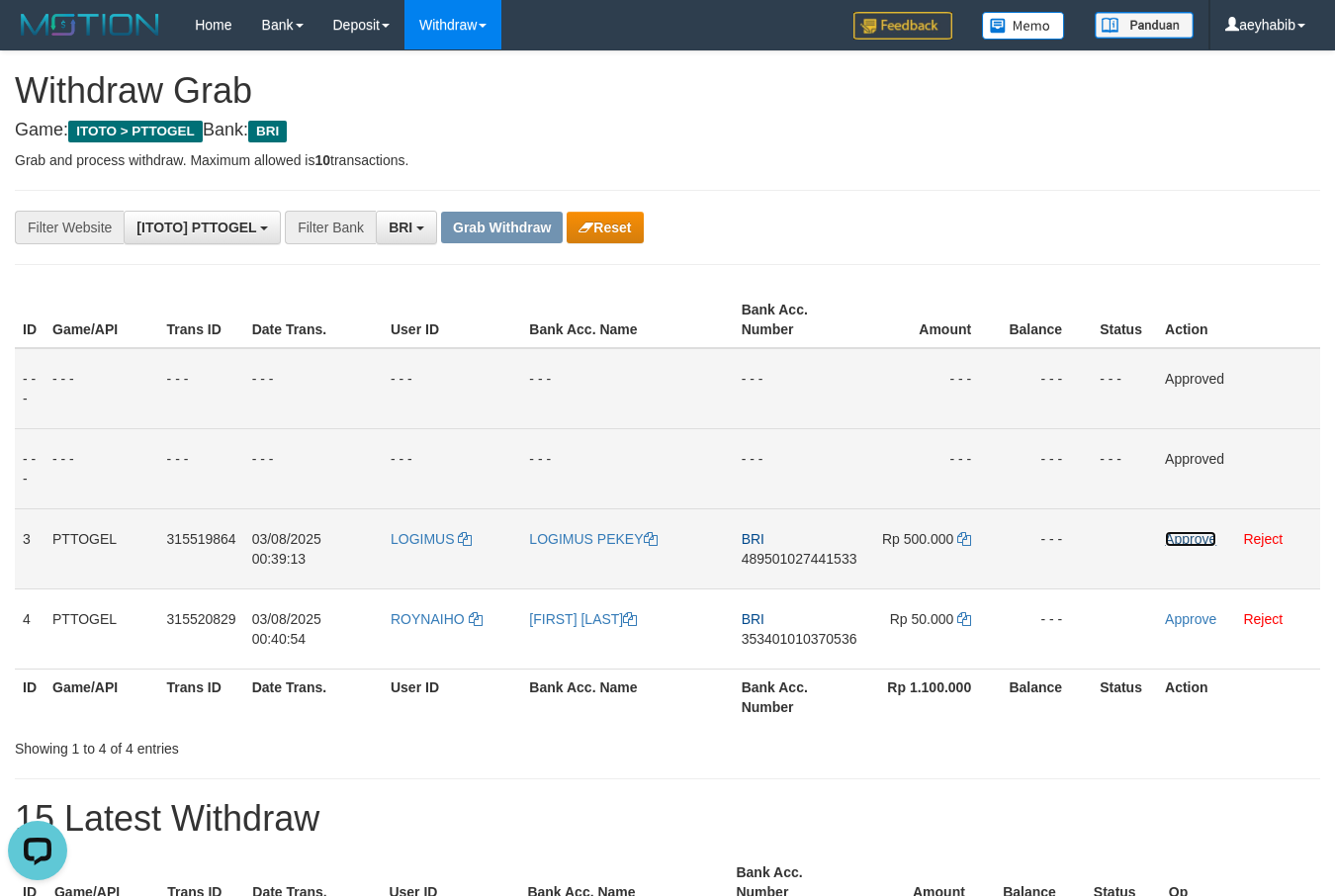click on "Approve" at bounding box center [1191, 539] 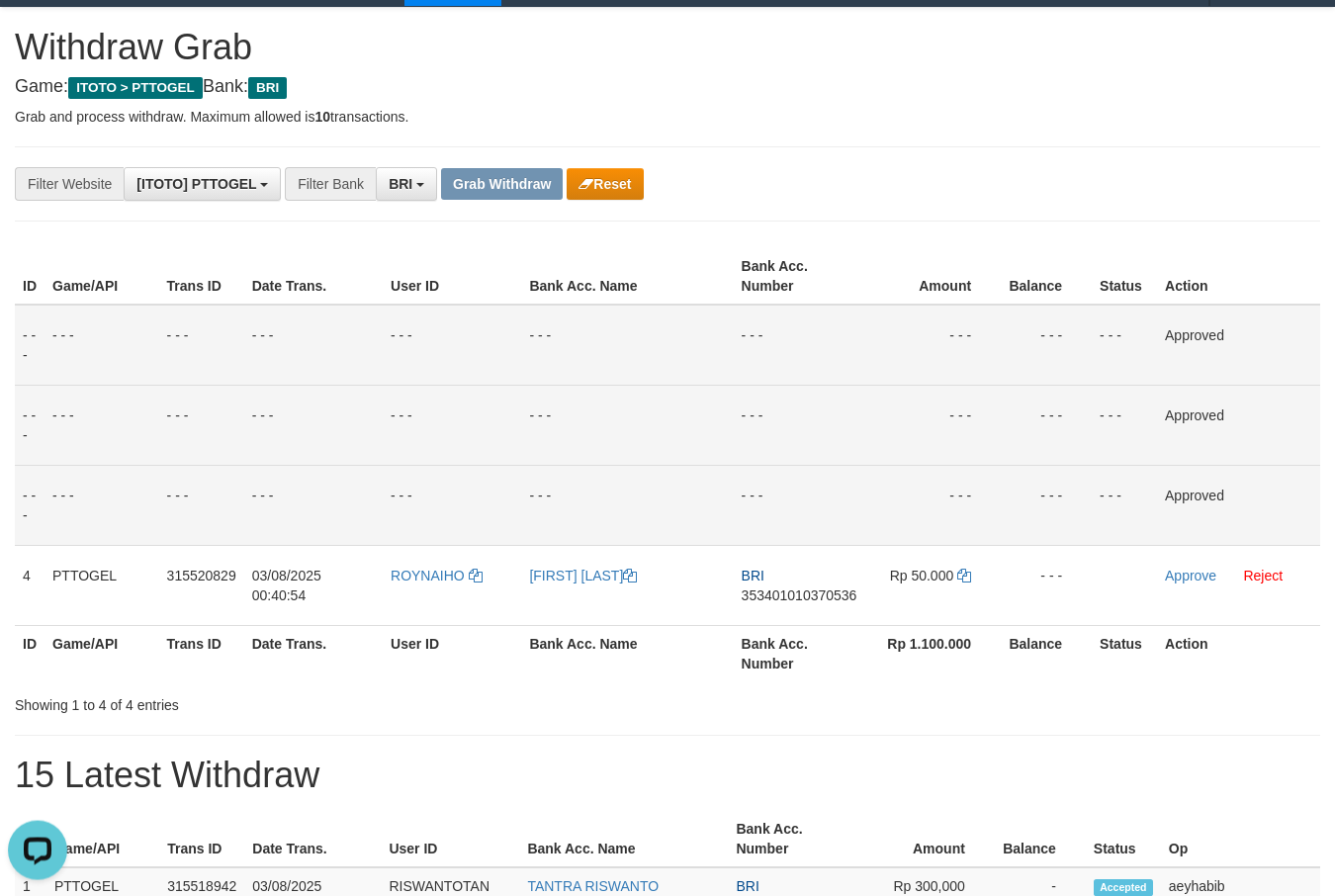 scroll, scrollTop: 75, scrollLeft: 0, axis: vertical 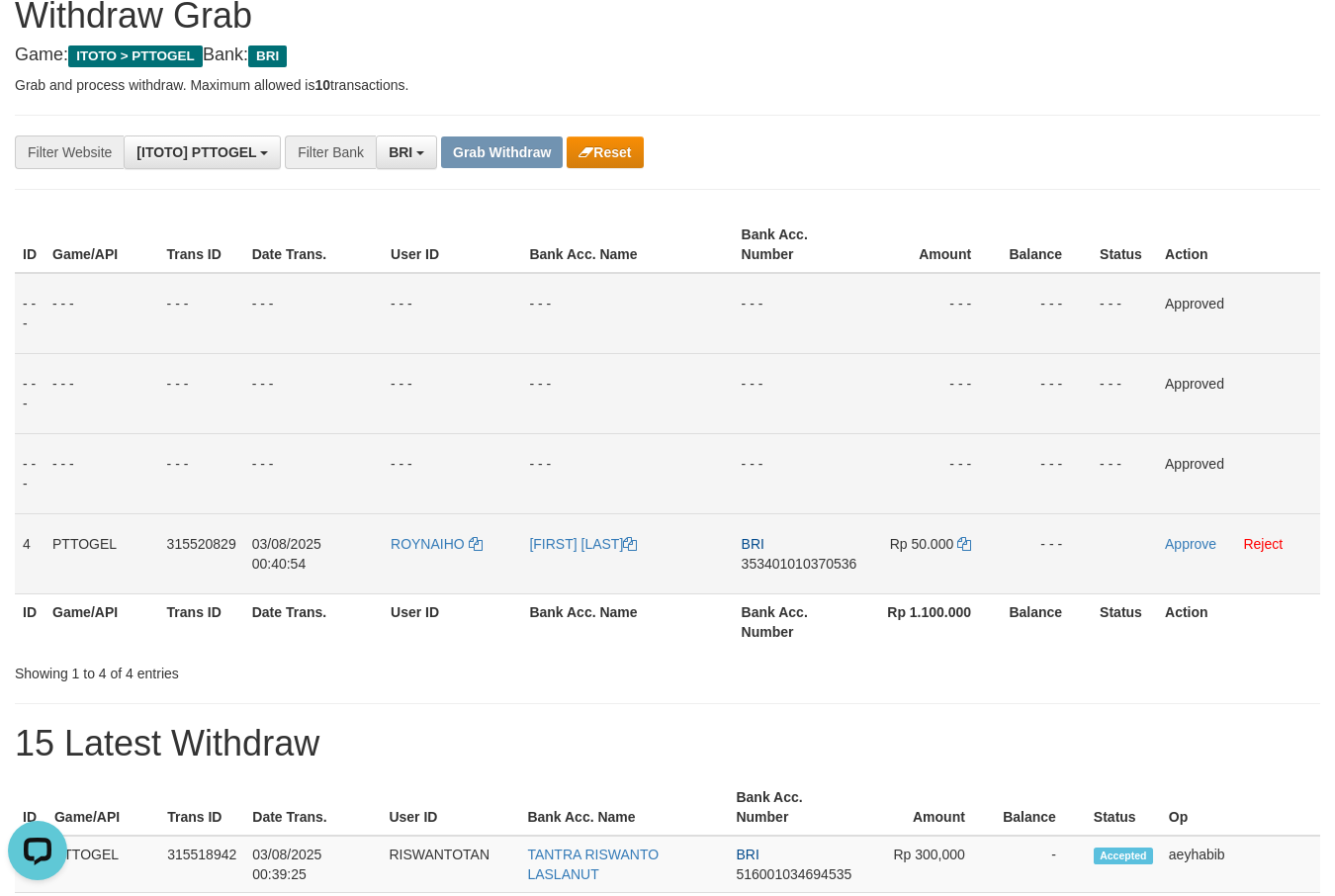 click on "353401010370536" at bounding box center (799, 564) 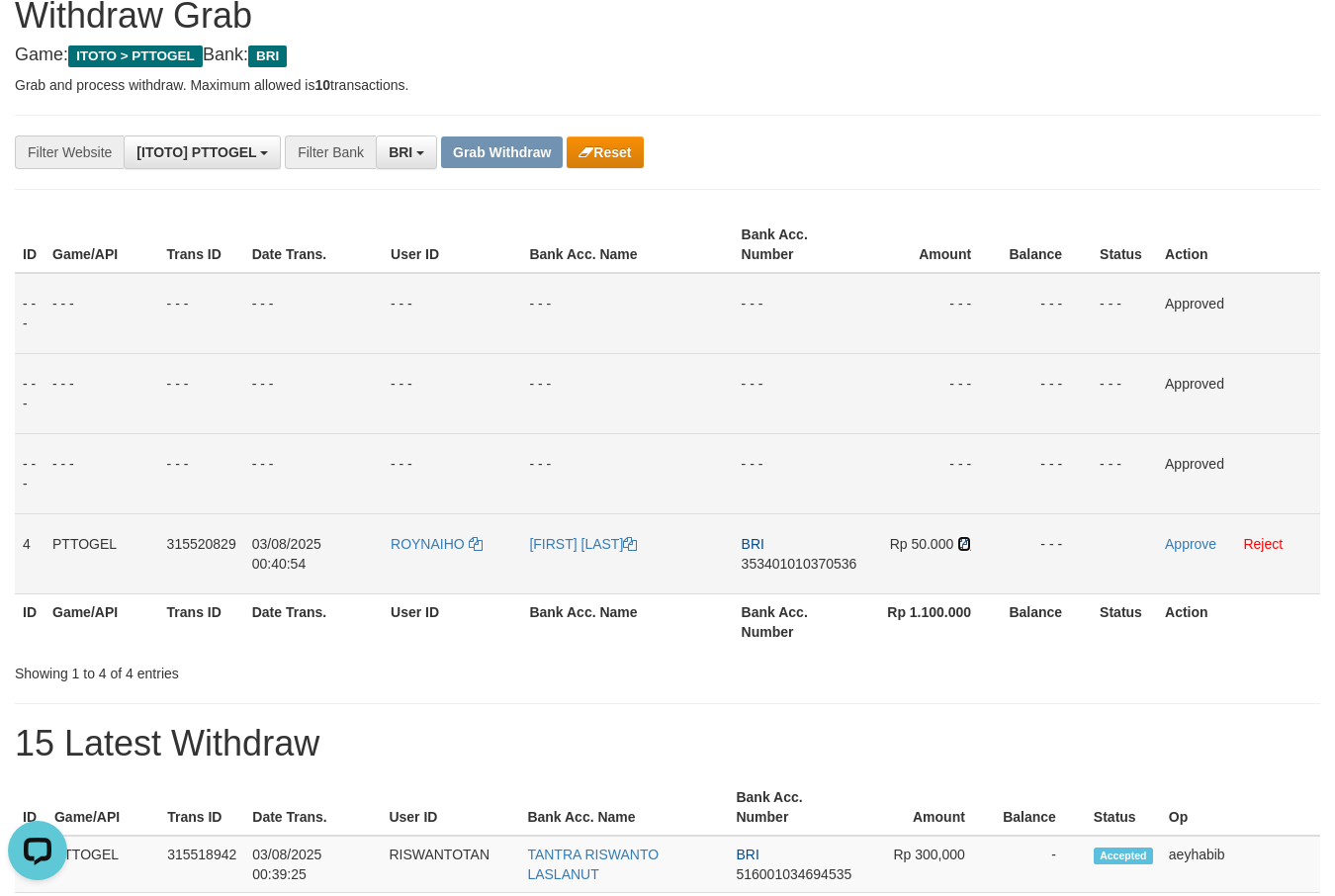 click at bounding box center [964, 544] 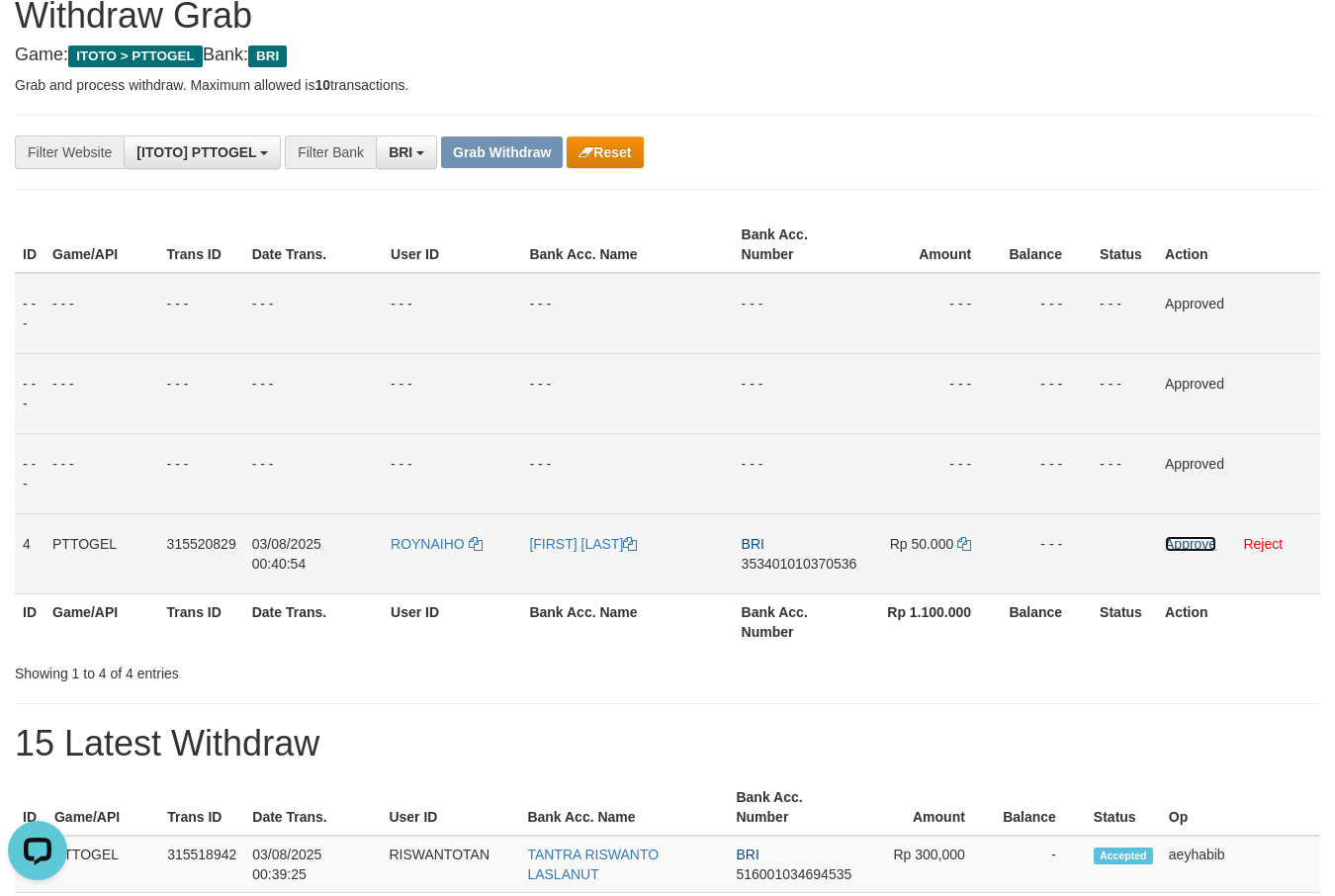 click on "Approve" at bounding box center (1191, 544) 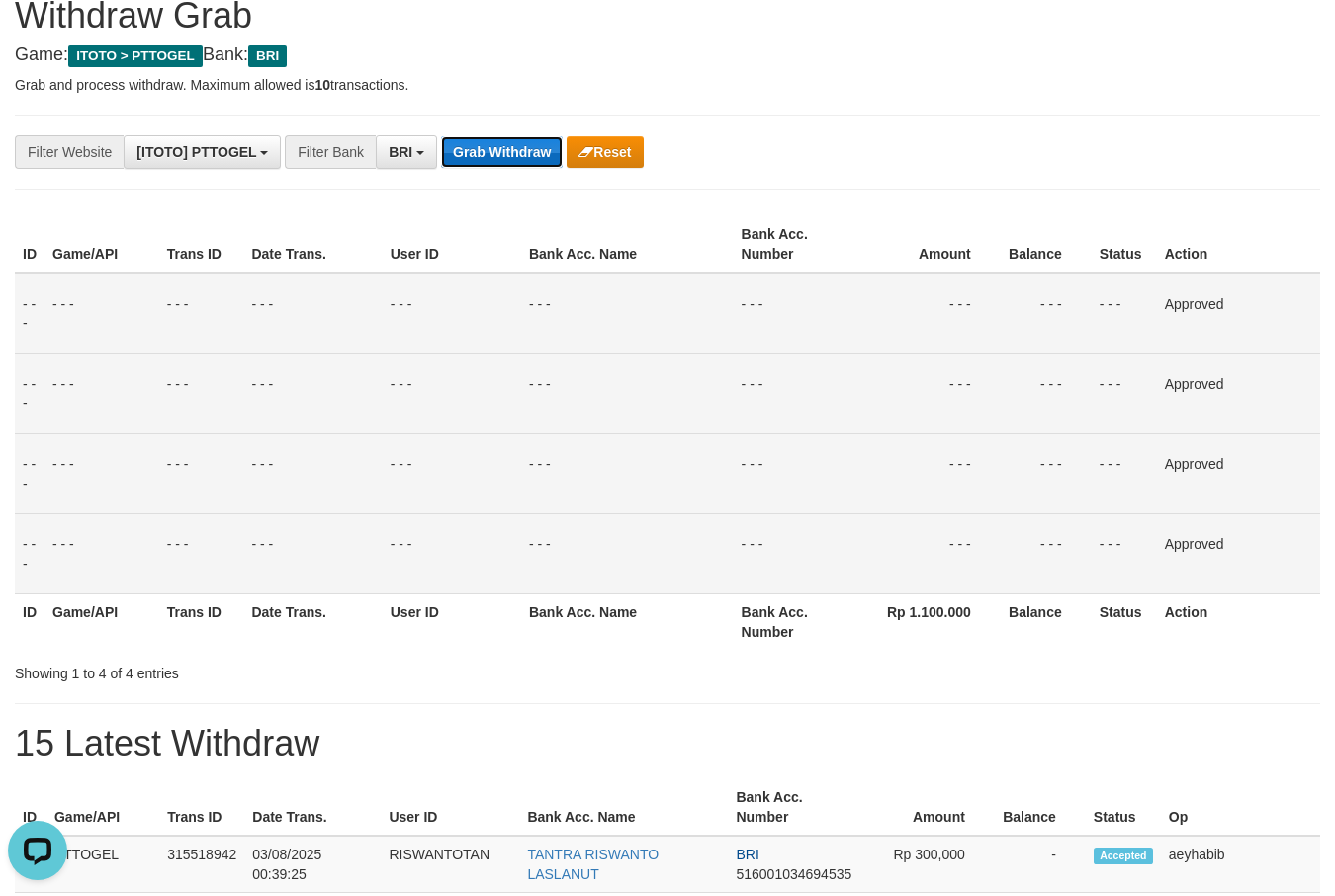 click on "Grab Withdraw" at bounding box center [501, 152] 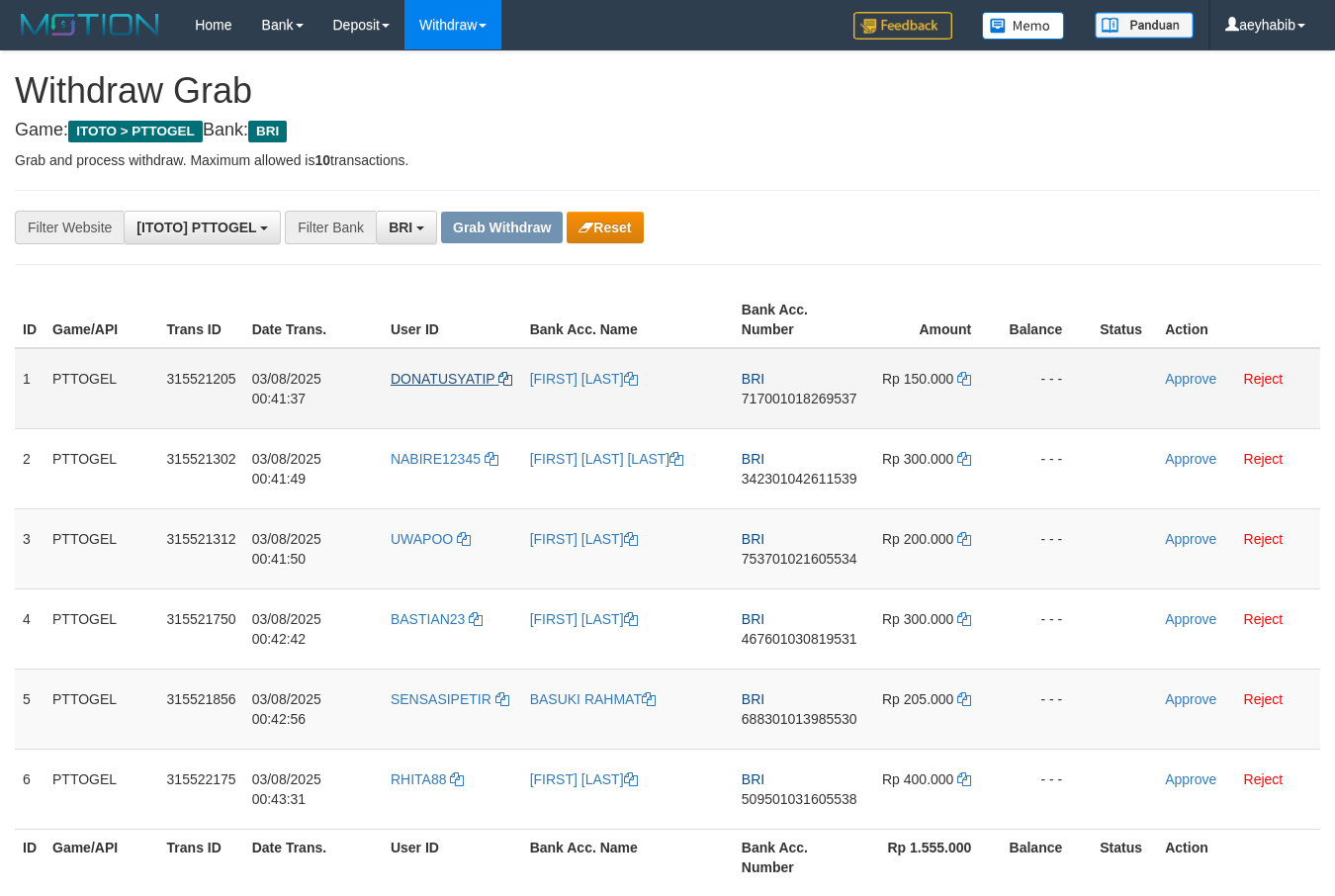 scroll, scrollTop: 0, scrollLeft: 0, axis: both 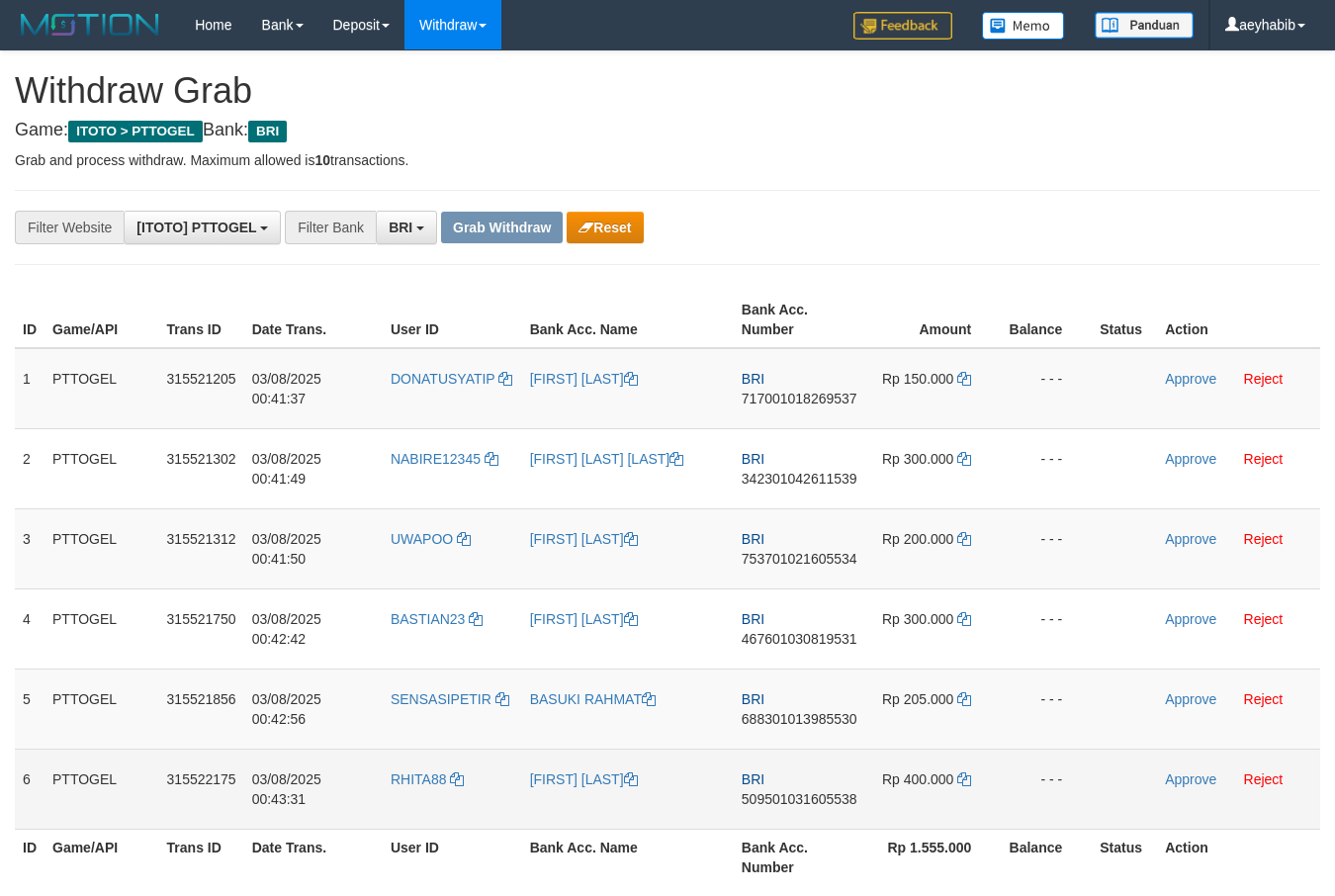 drag, startPoint x: 469, startPoint y: 393, endPoint x: 937, endPoint y: 776, distance: 604.74209 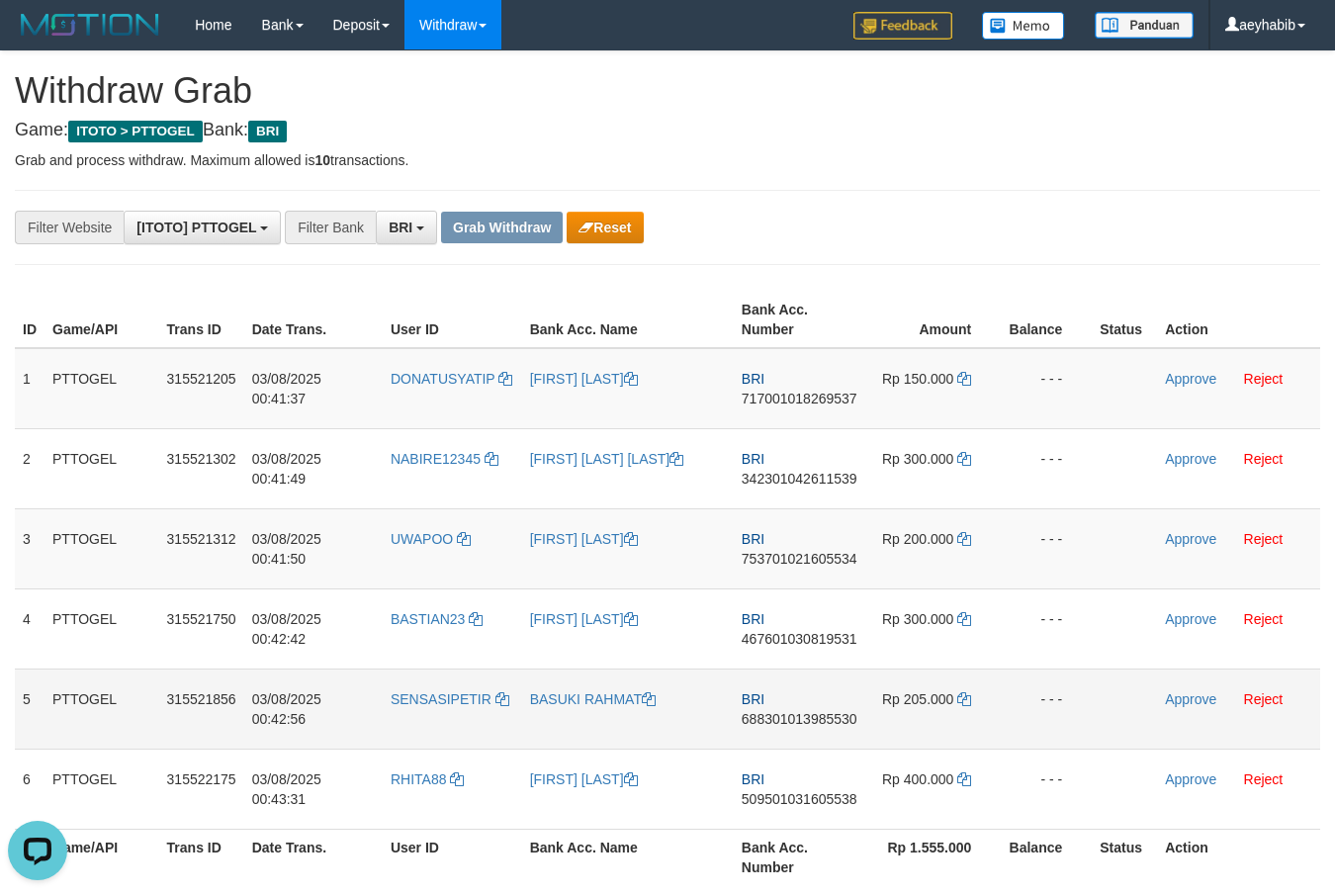 scroll, scrollTop: 0, scrollLeft: 0, axis: both 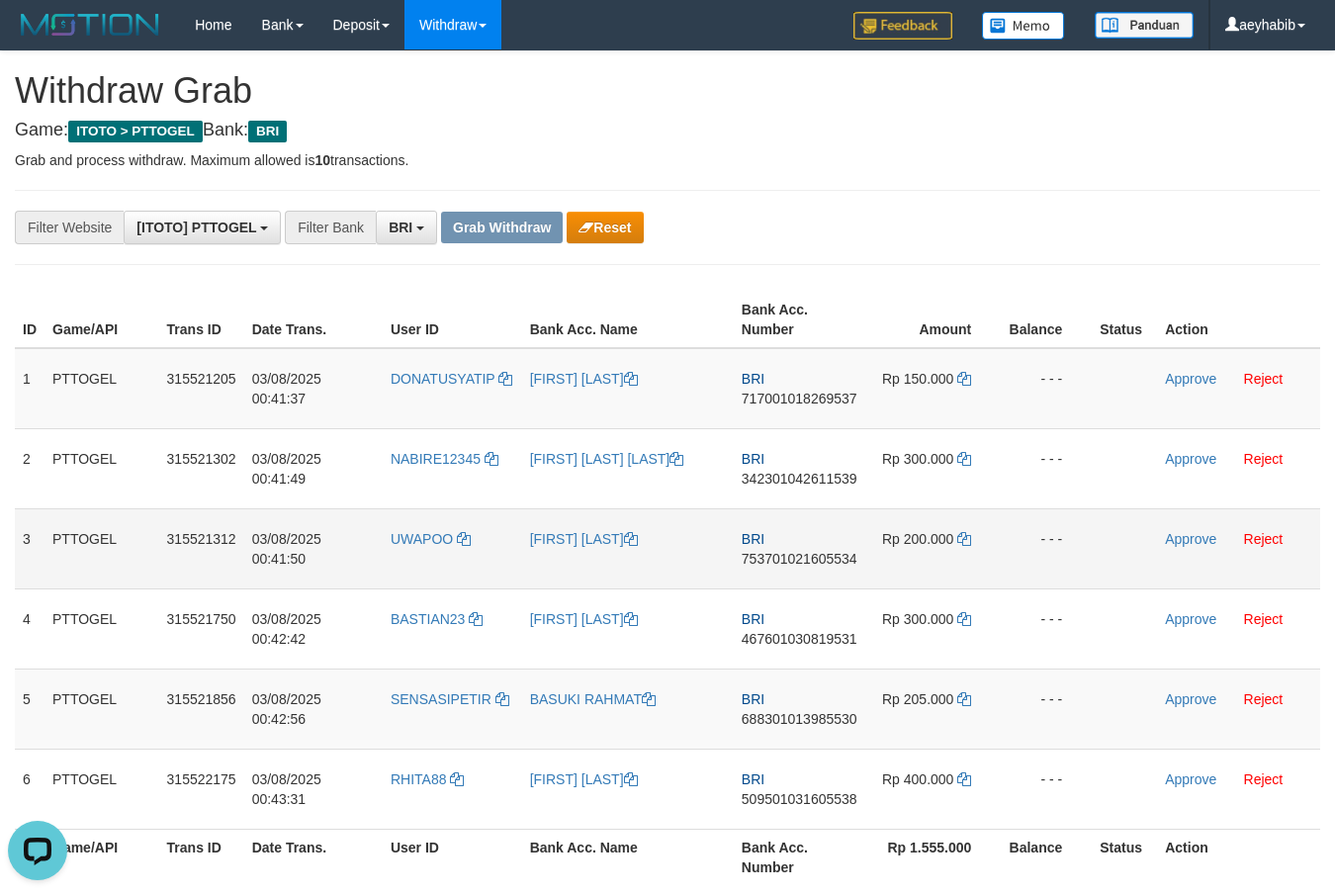 click on "03/08/2025 00:41:50" at bounding box center (313, 548) 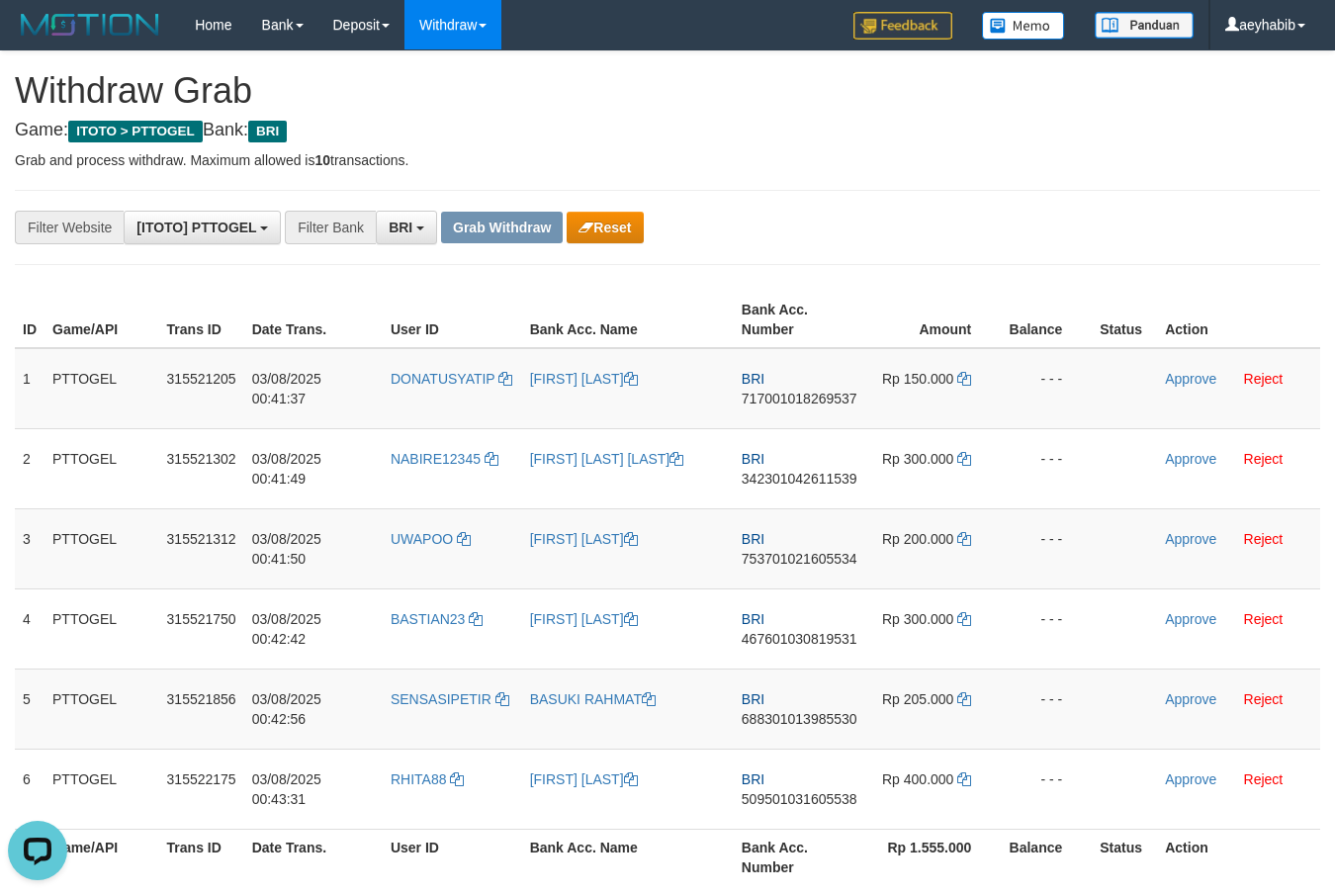 click on "**********" at bounding box center [668, 1310] 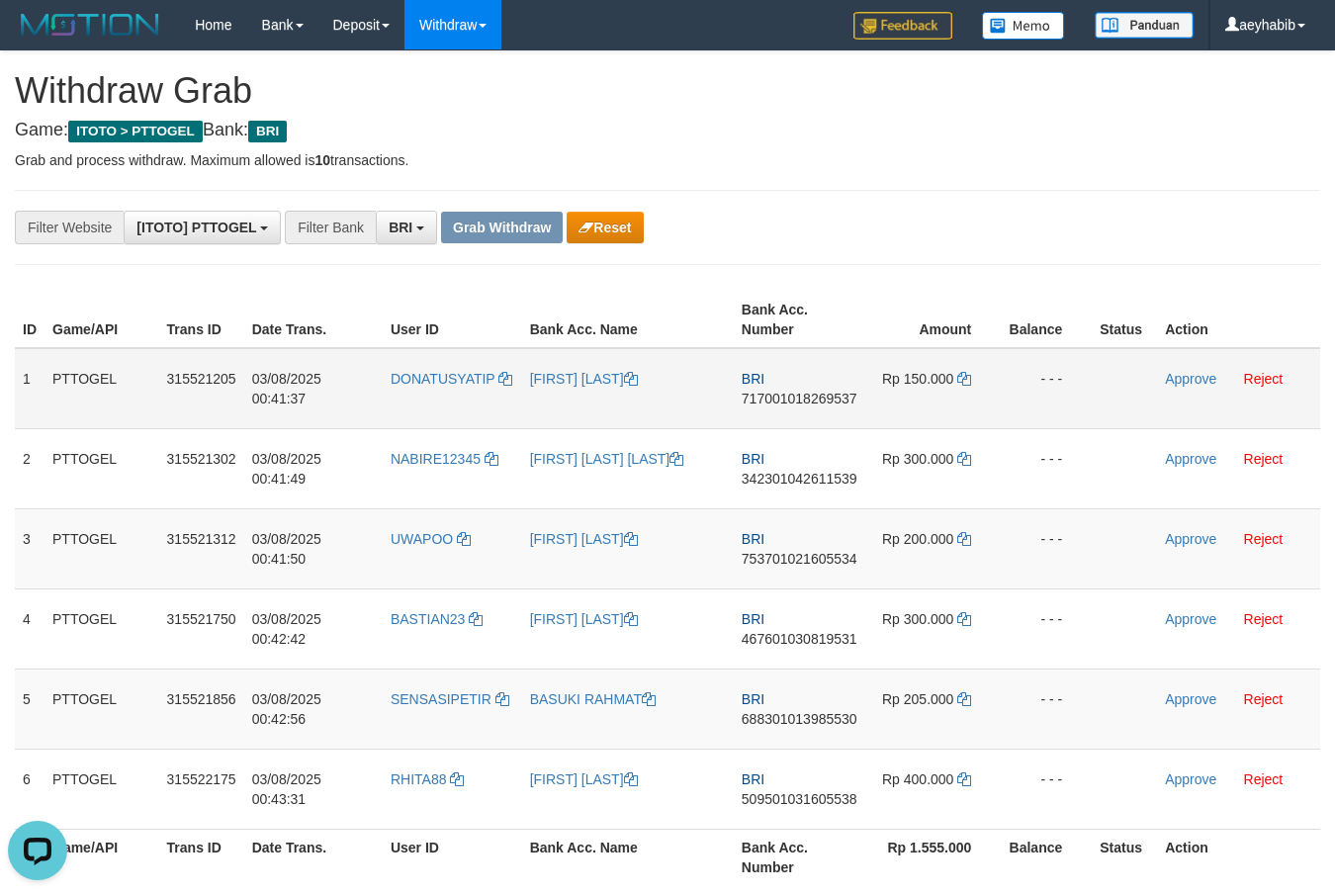 click on "717001018269537" at bounding box center [799, 399] 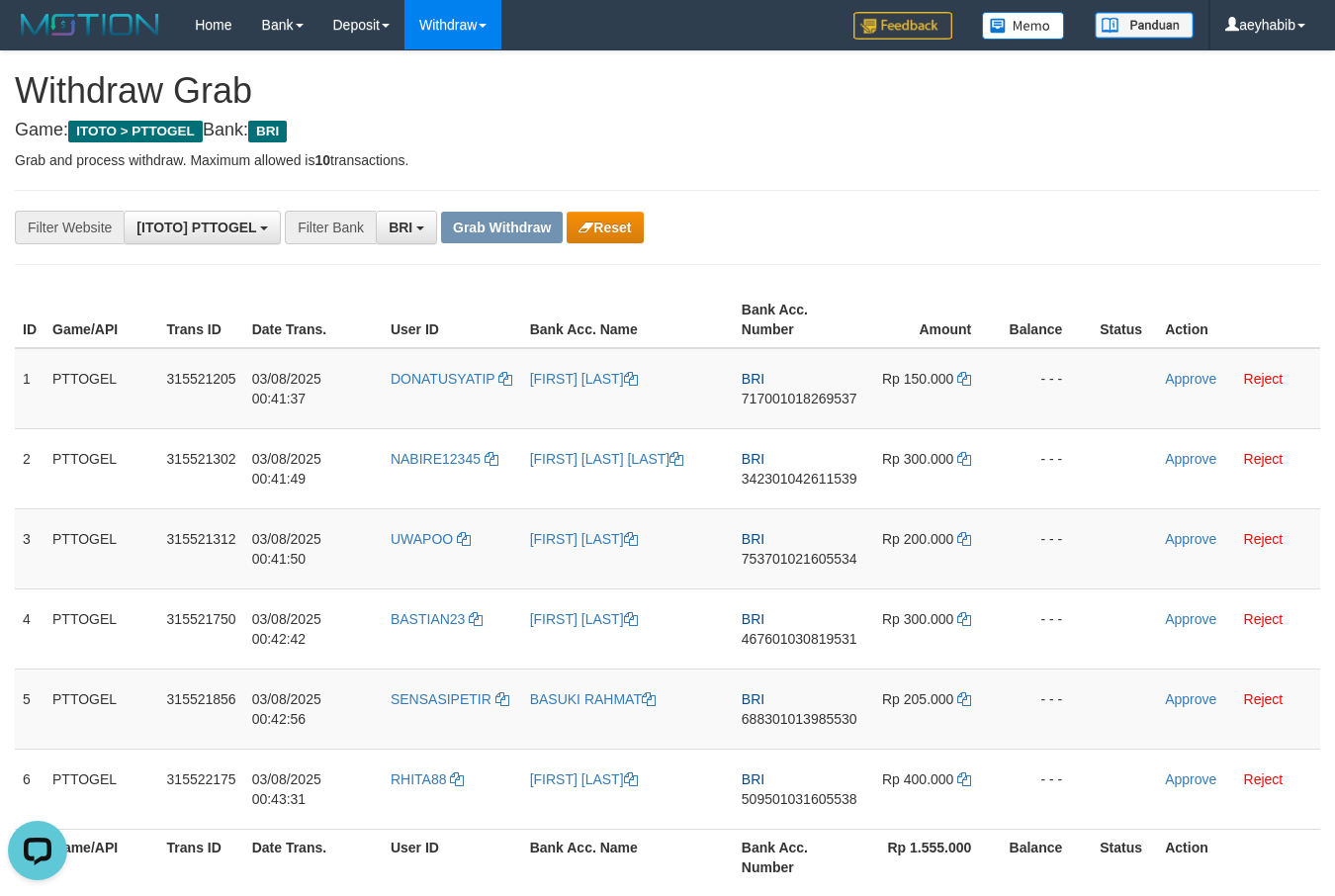 click on "Action" at bounding box center [1238, 319] 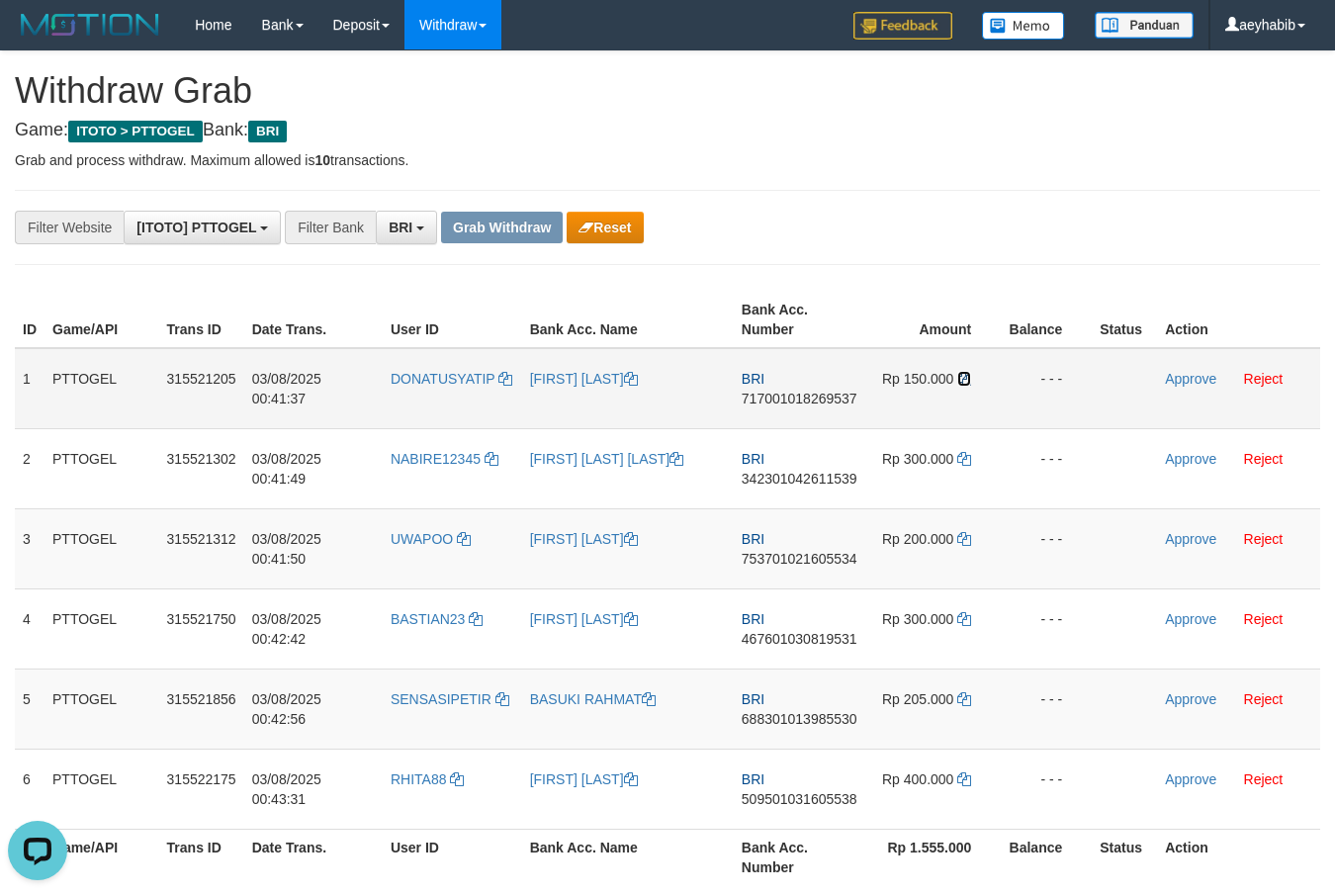 click at bounding box center [964, 379] 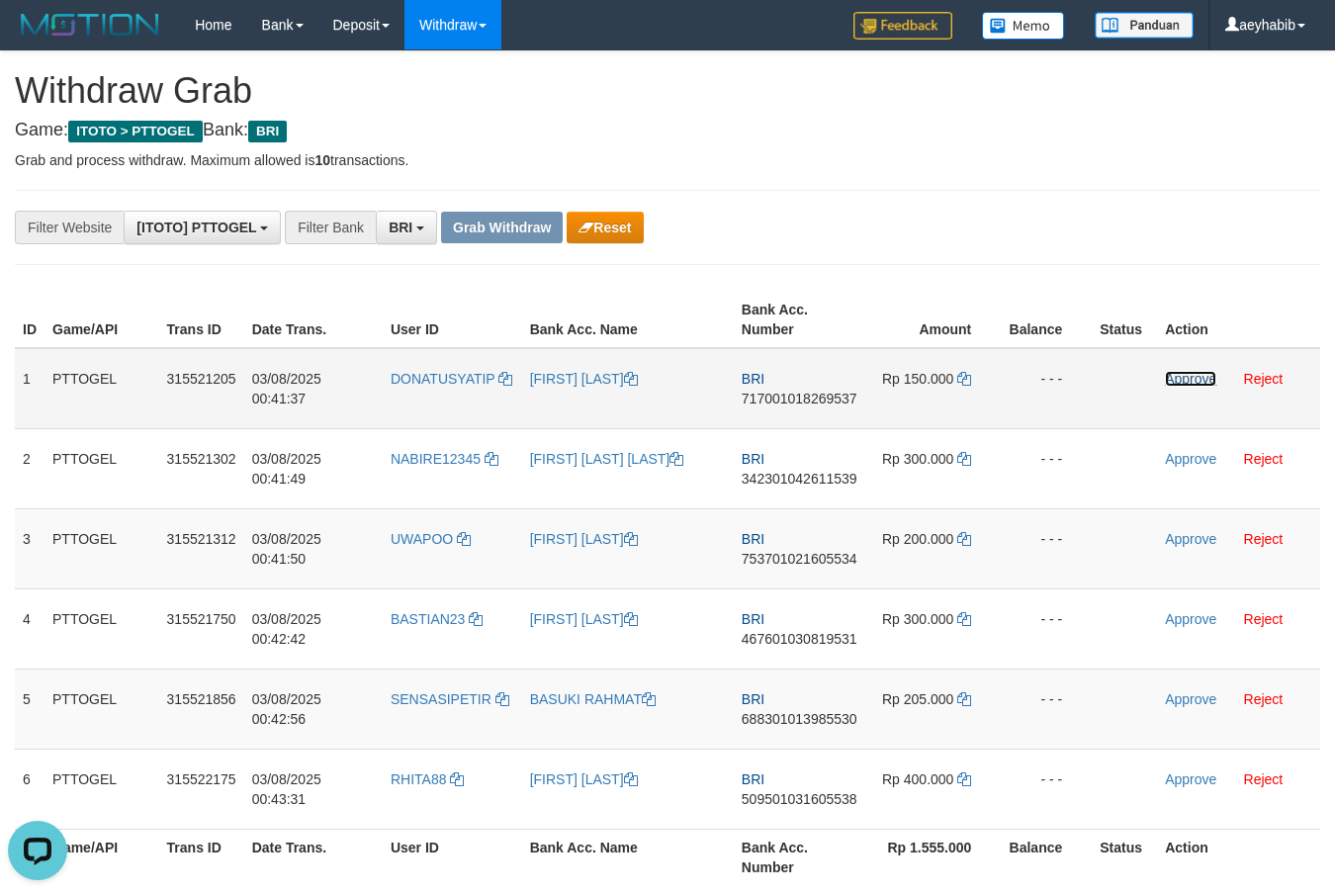 click on "Approve" at bounding box center [1191, 379] 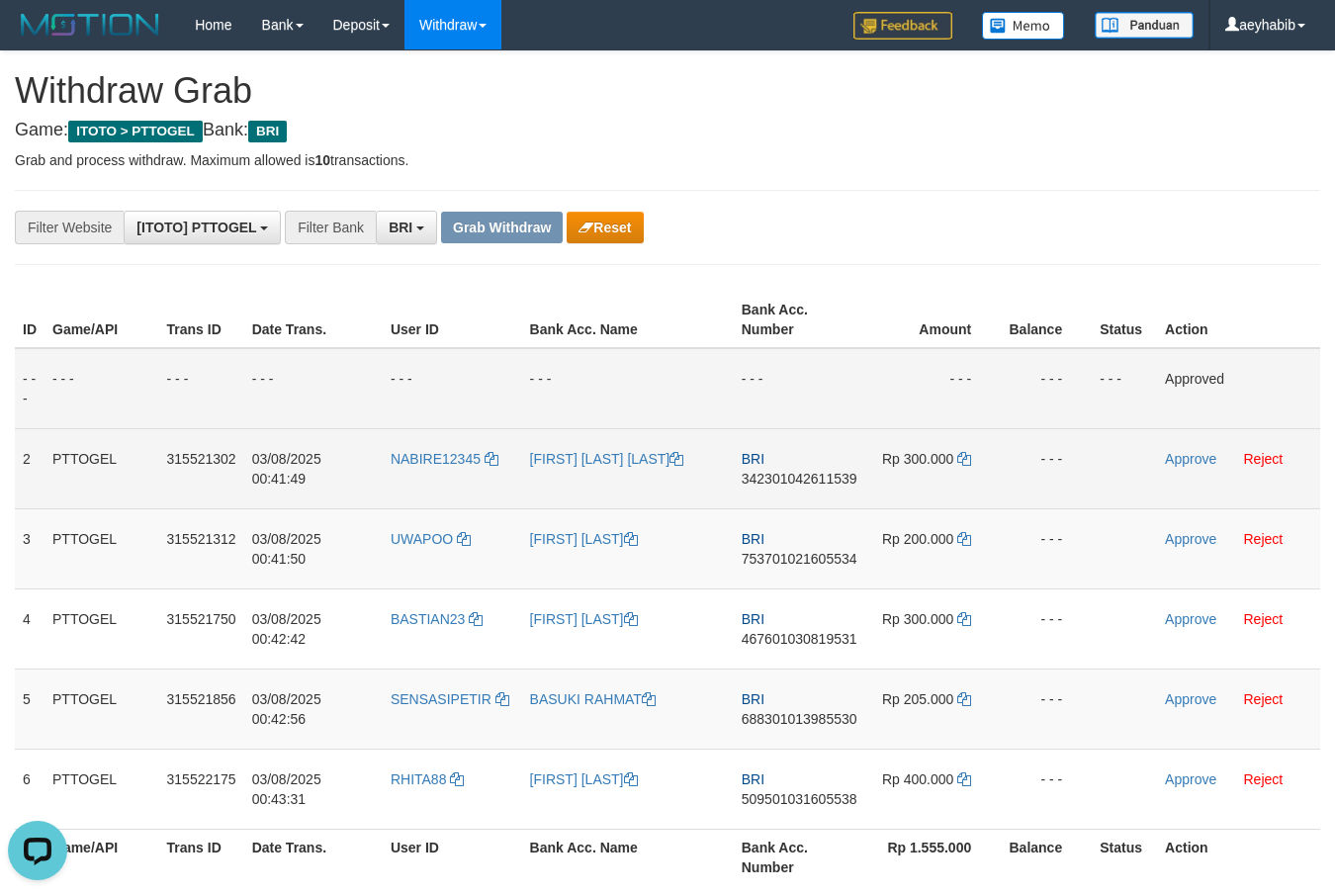 click on "342301042611539" at bounding box center [799, 479] 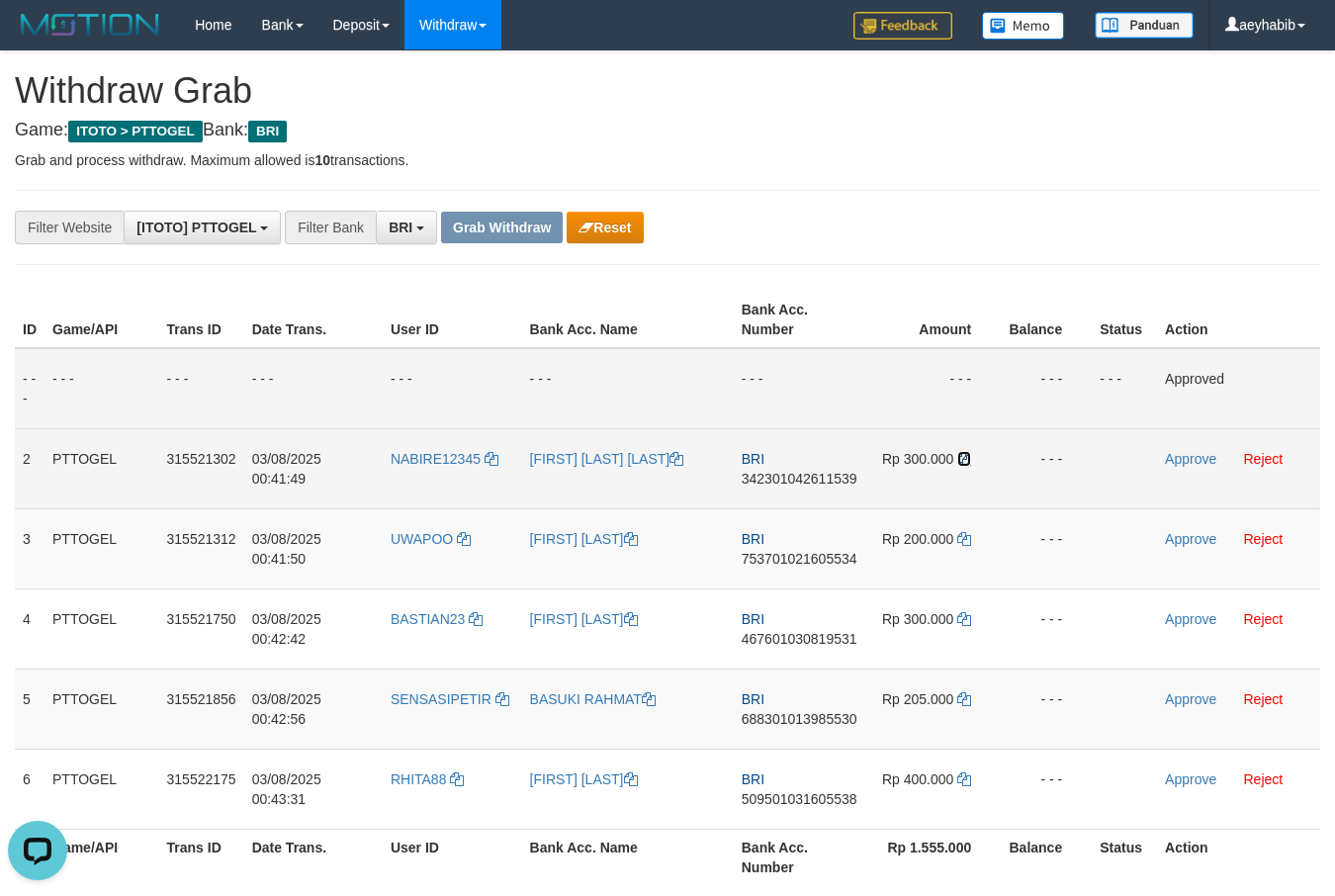 click at bounding box center [964, 459] 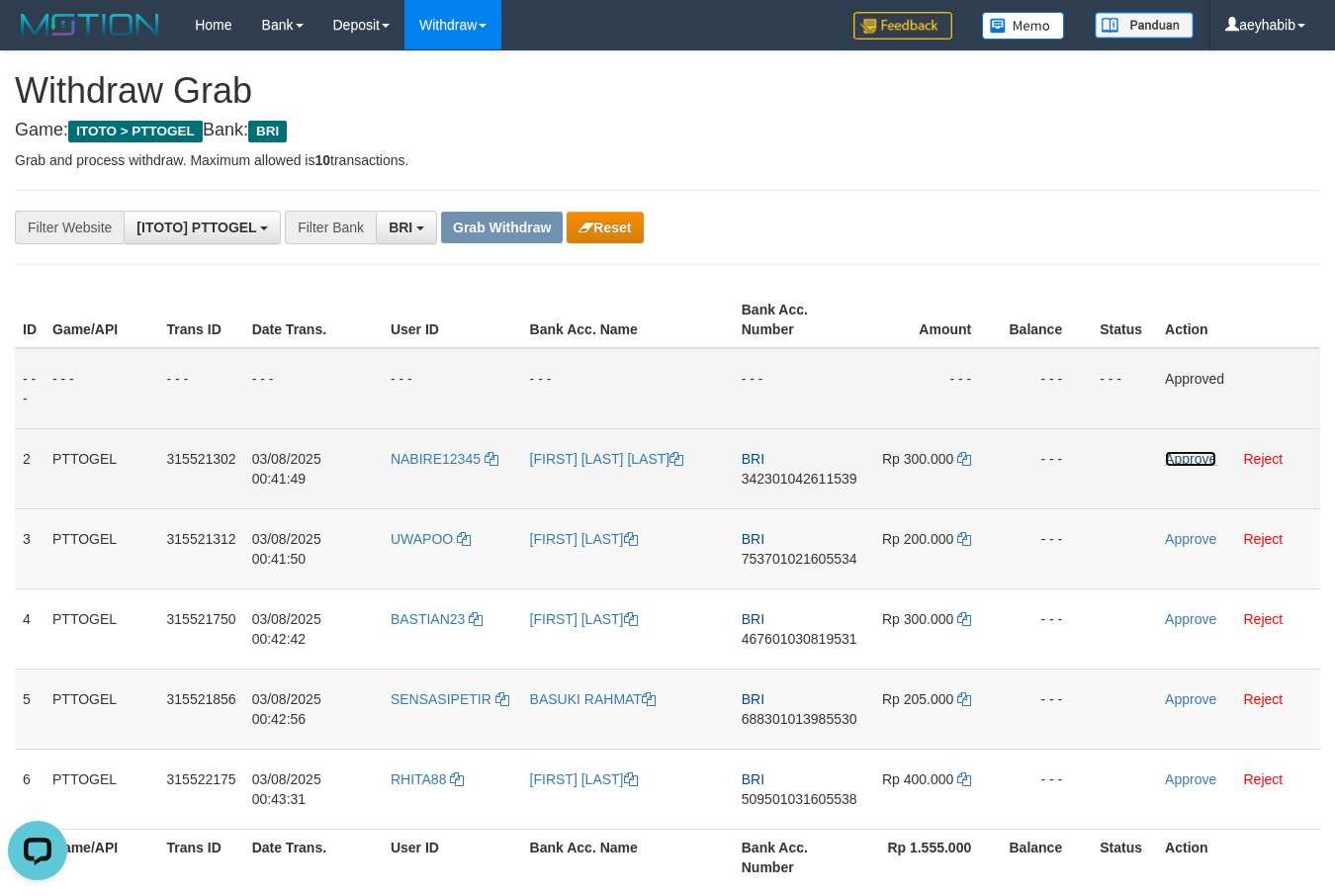 click on "Approve" at bounding box center [1191, 459] 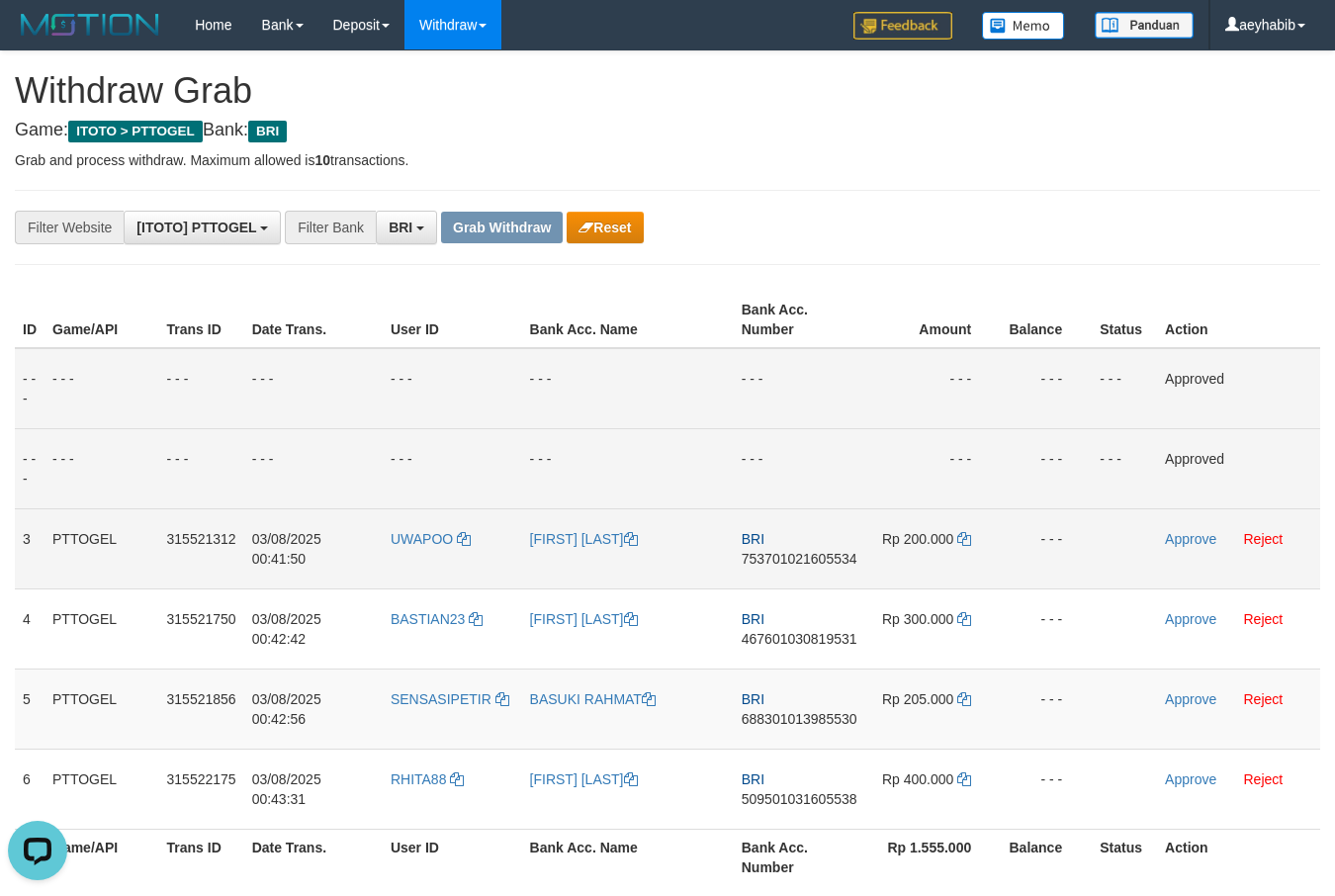 click on "753701021605534" at bounding box center [799, 559] 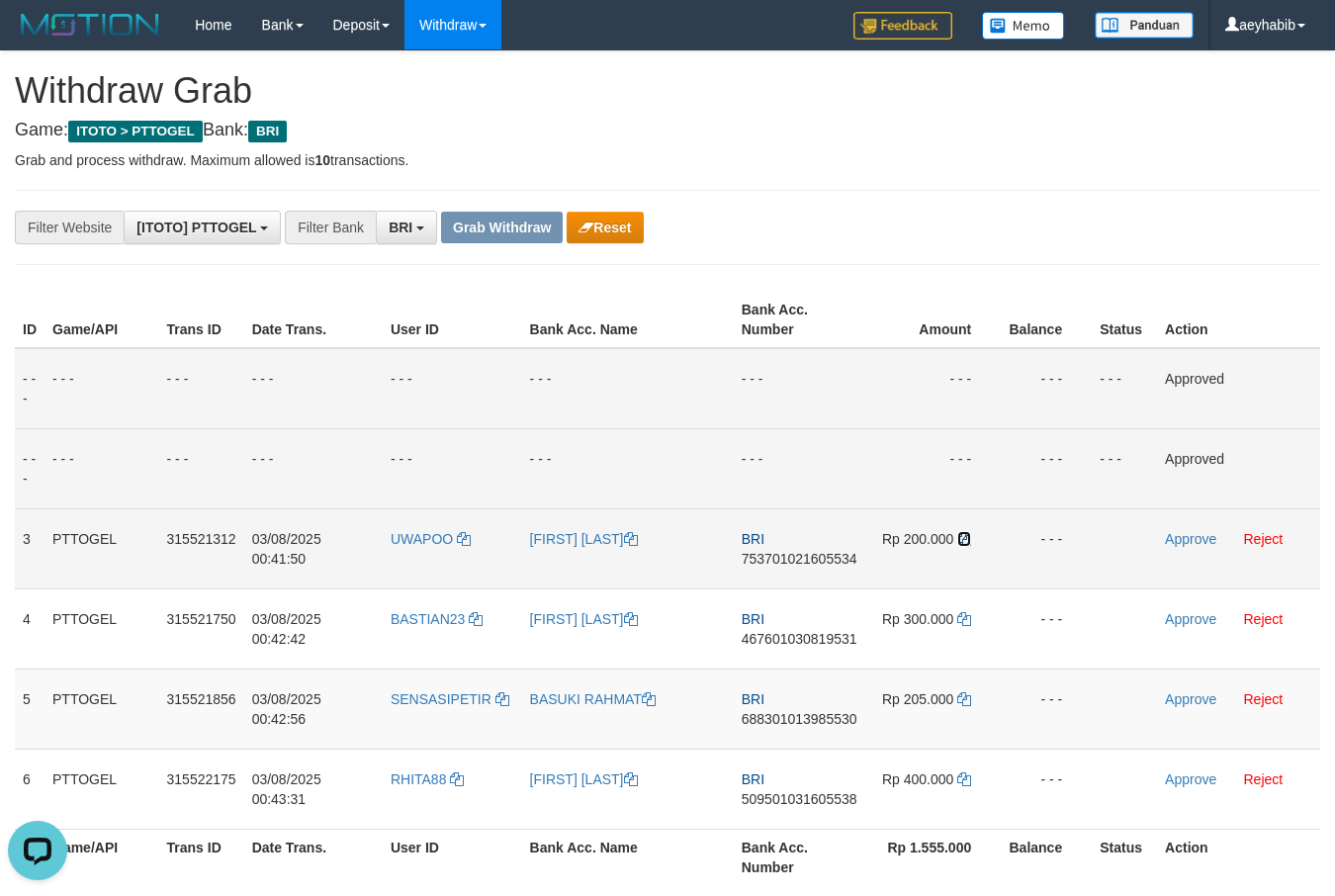 click at bounding box center (964, 539) 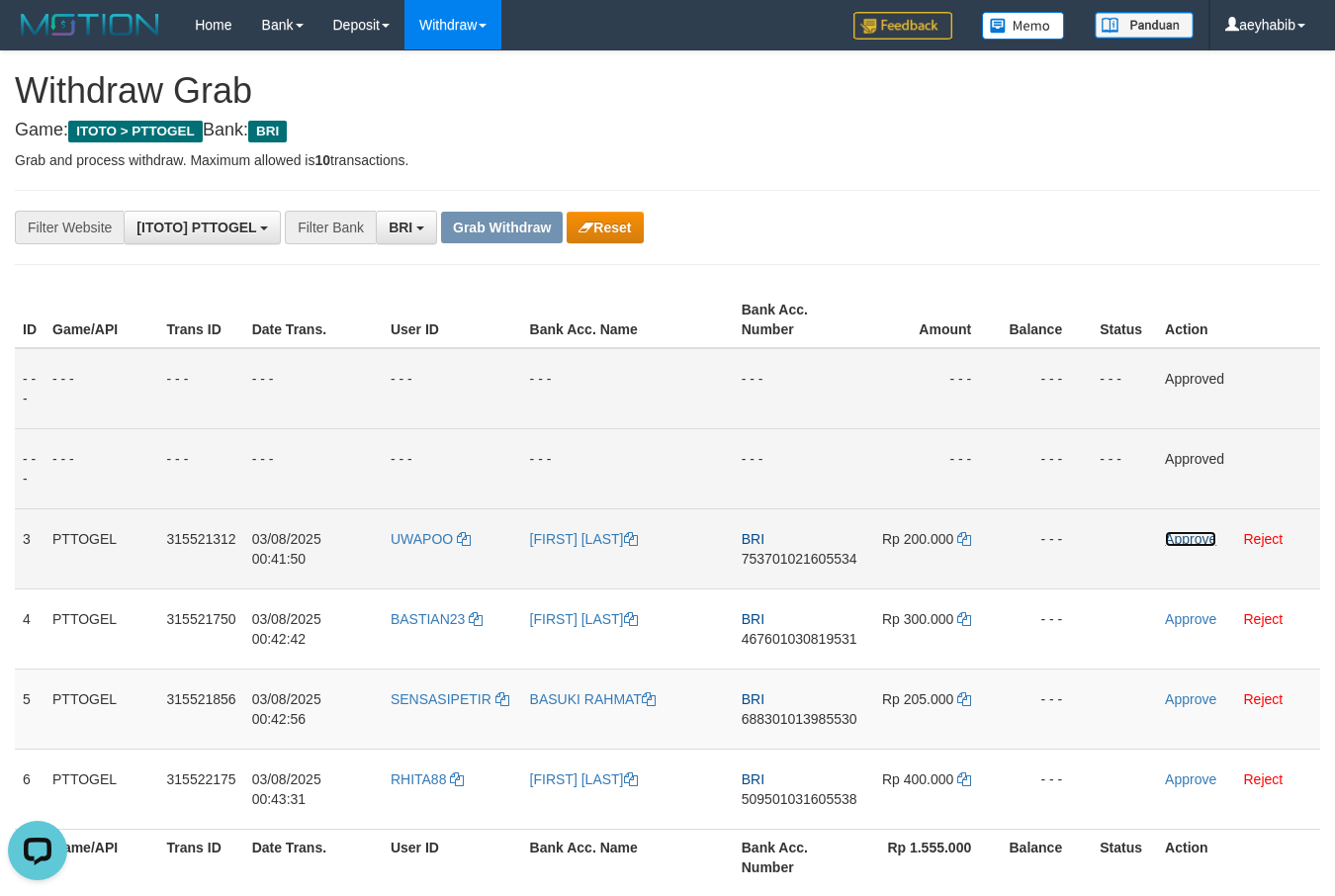 click on "Approve" at bounding box center (1191, 539) 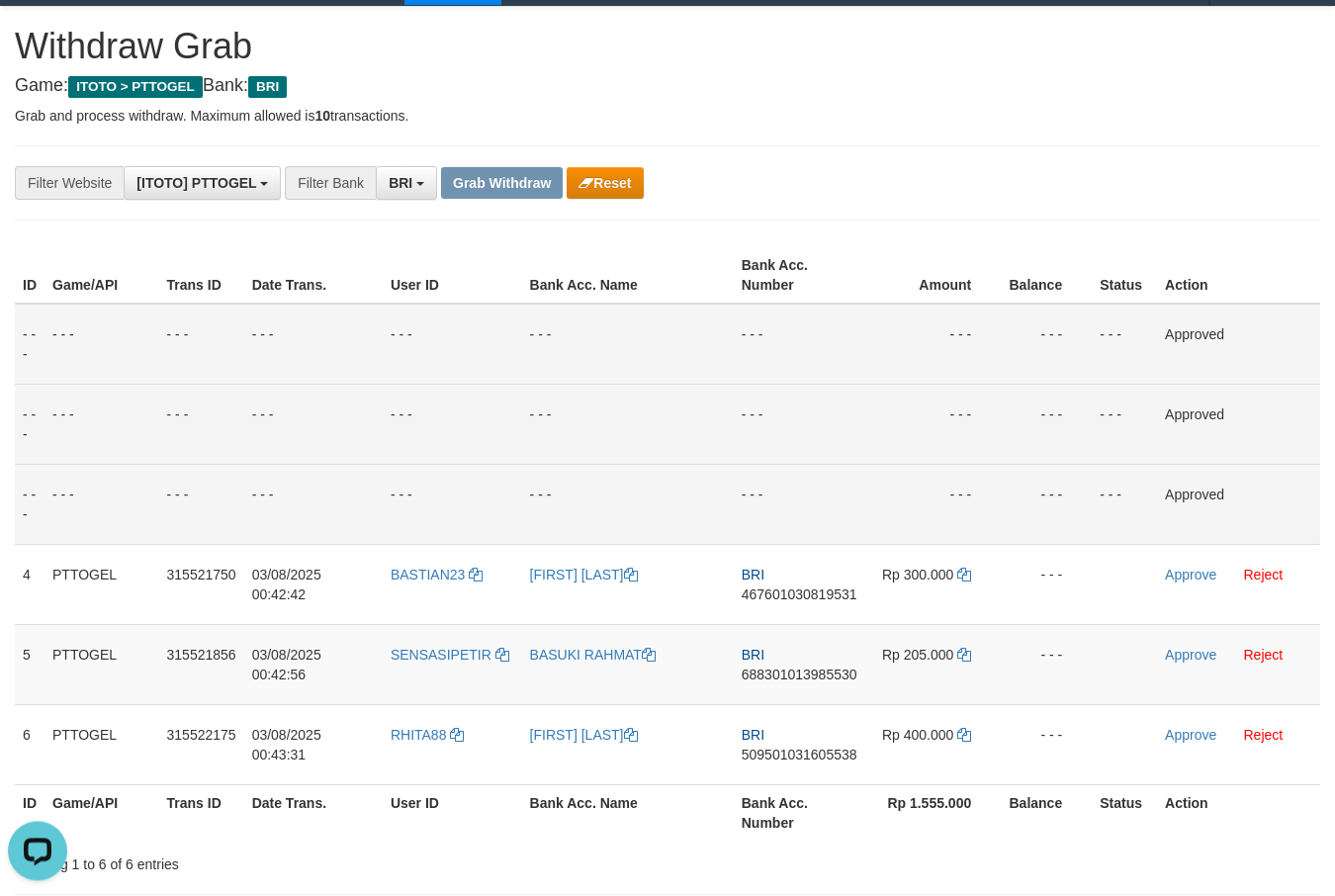 scroll, scrollTop: 75, scrollLeft: 0, axis: vertical 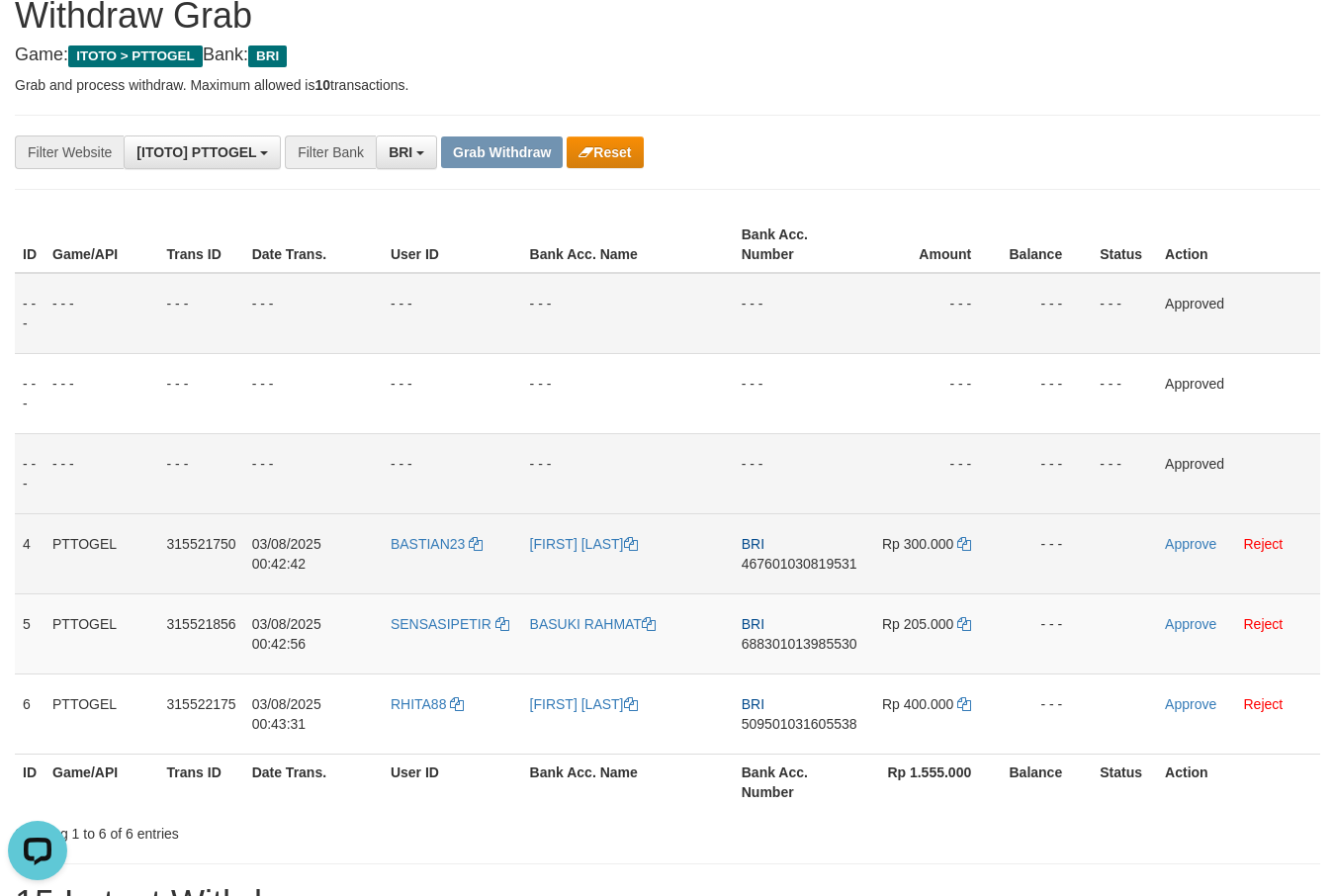 click on "467601030819531" at bounding box center [799, 564] 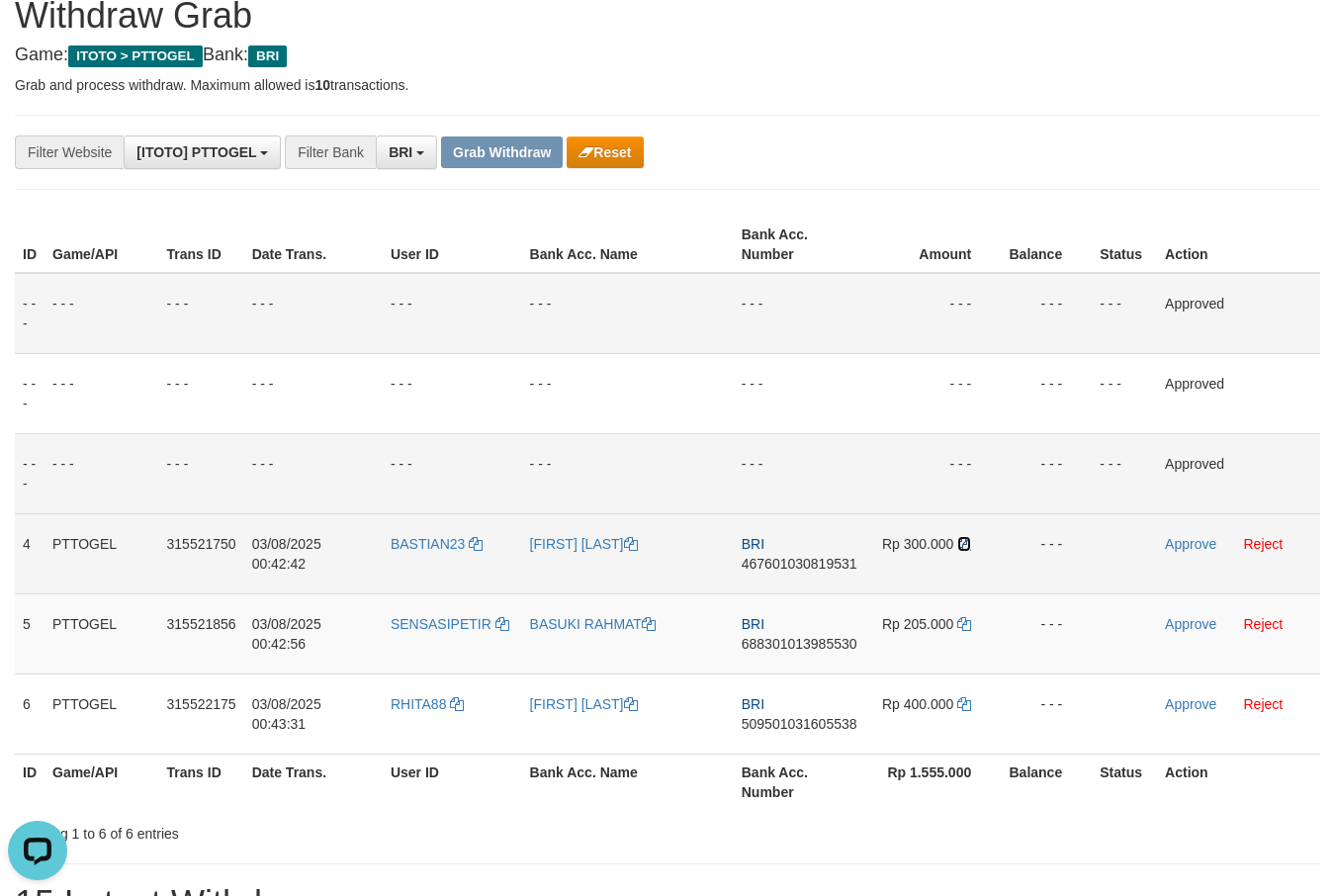 click at bounding box center [964, 544] 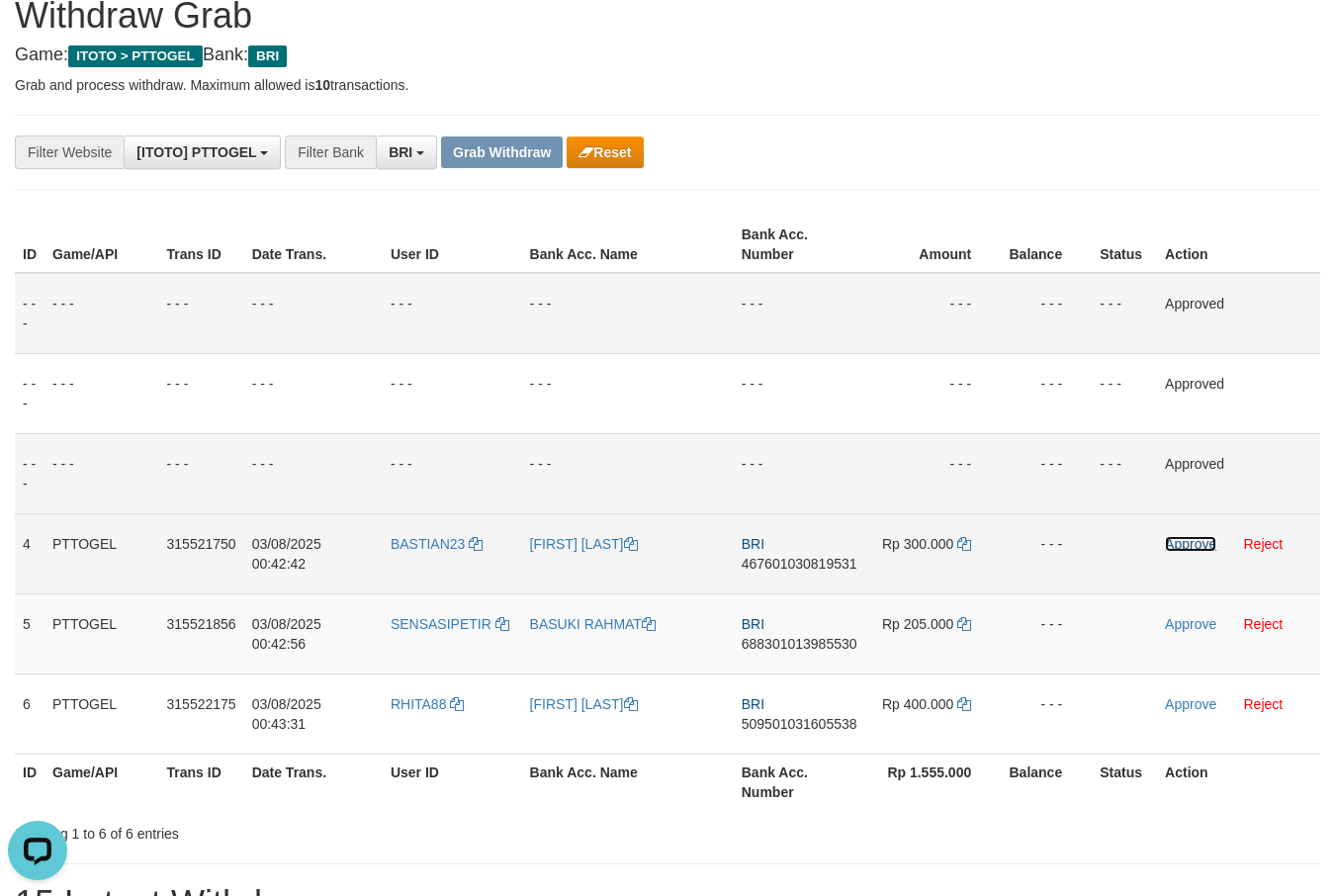 click on "Approve" at bounding box center [1191, 544] 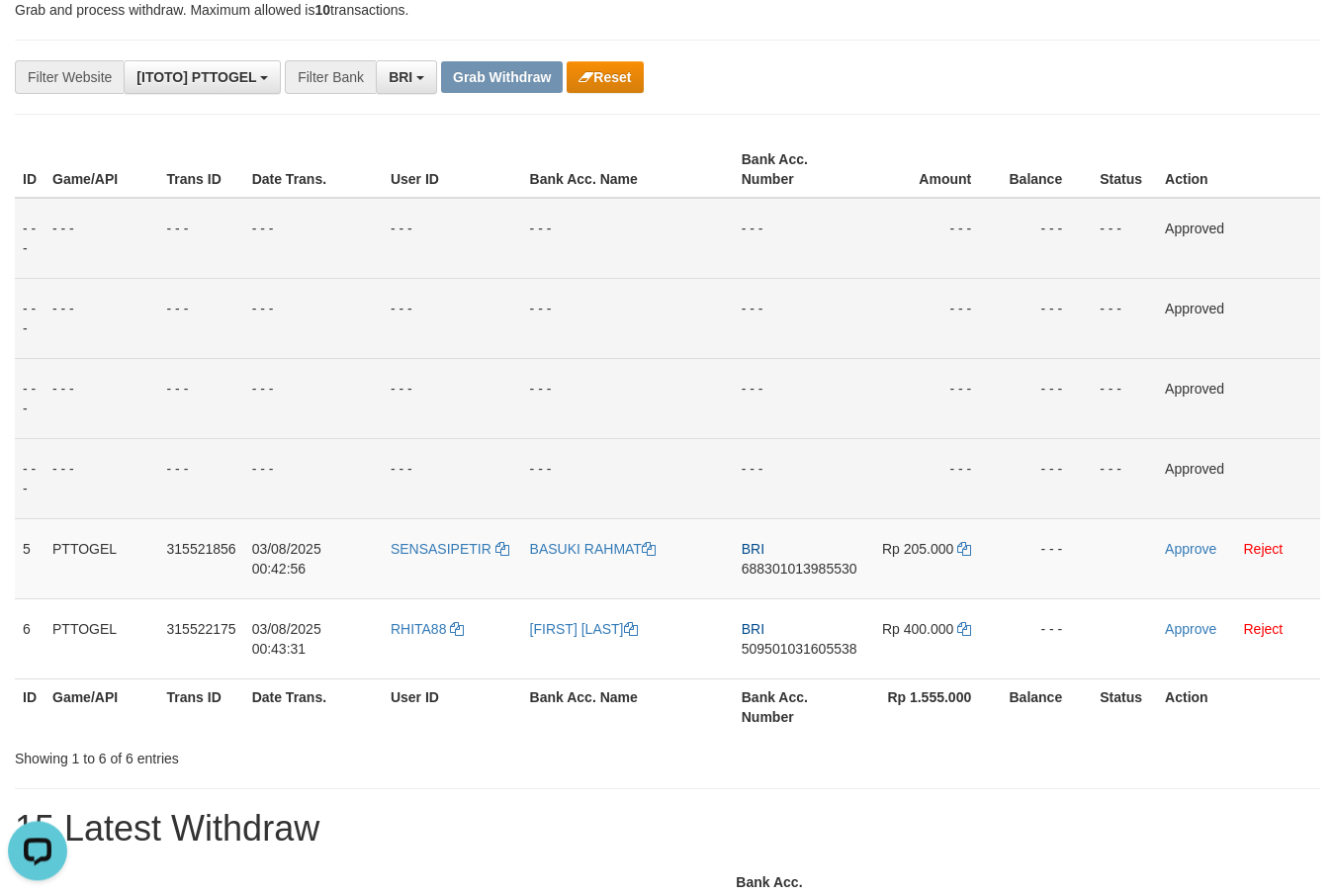scroll, scrollTop: 225, scrollLeft: 0, axis: vertical 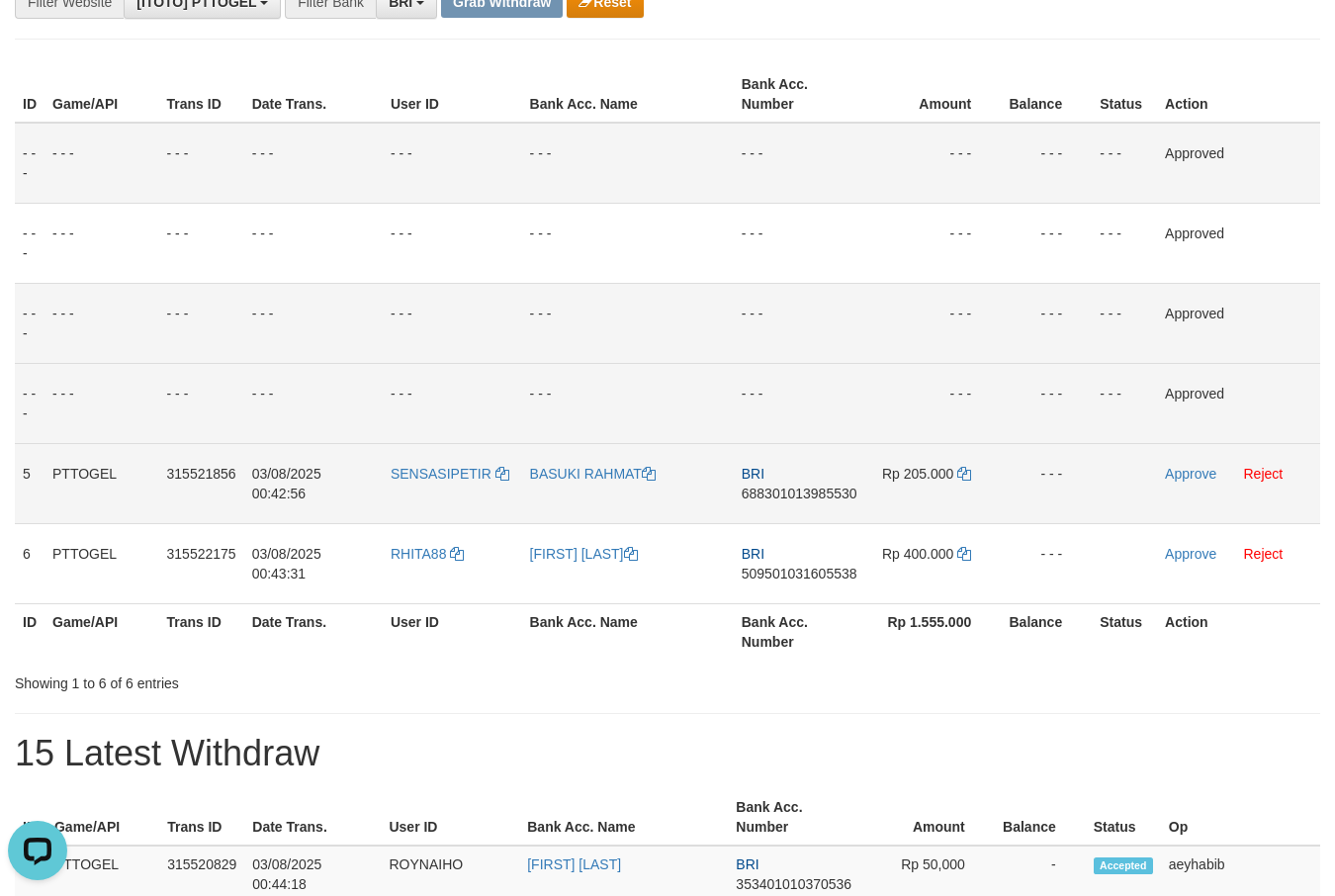 click on "688301013985530" at bounding box center [799, 493] 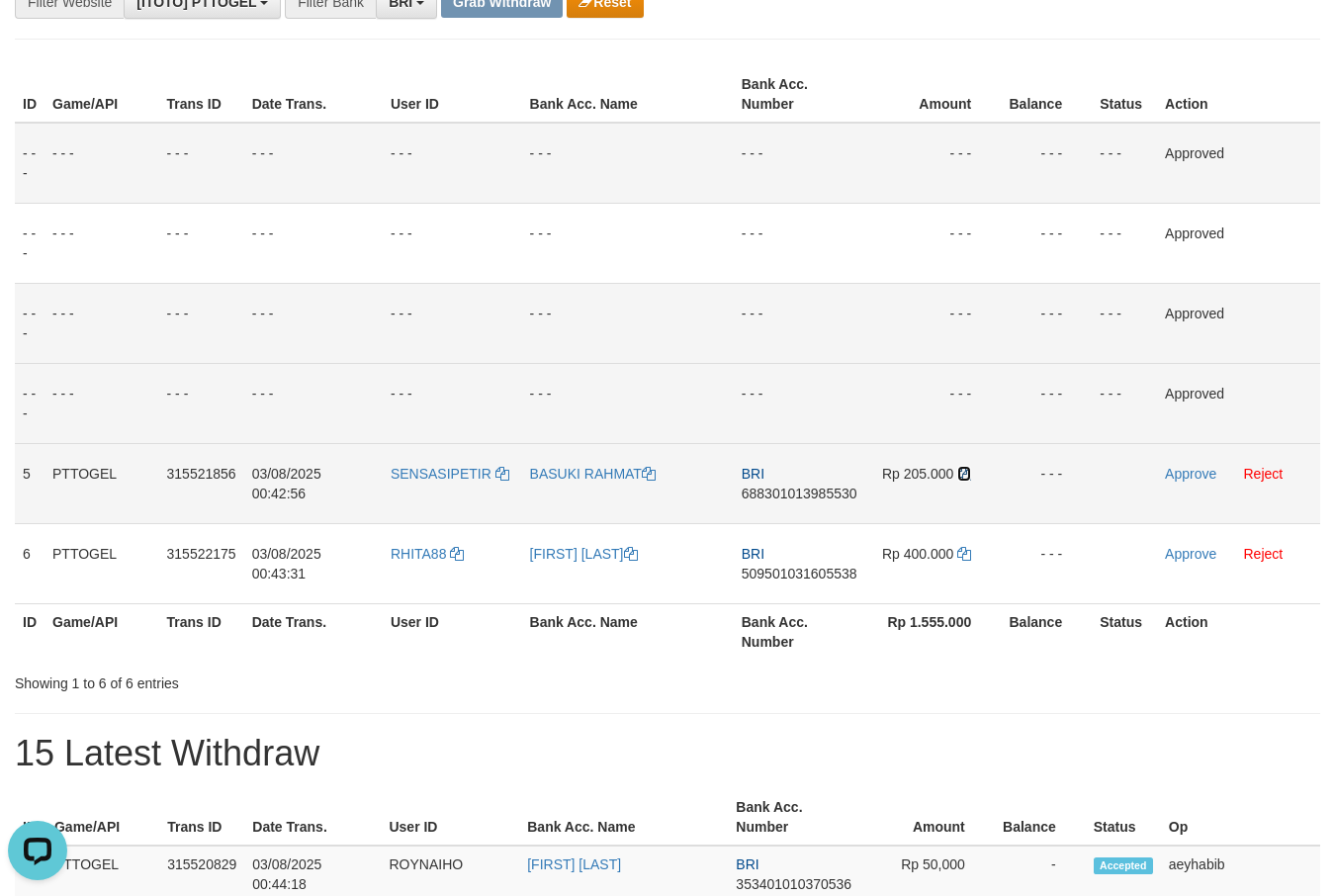 click at bounding box center (964, 474) 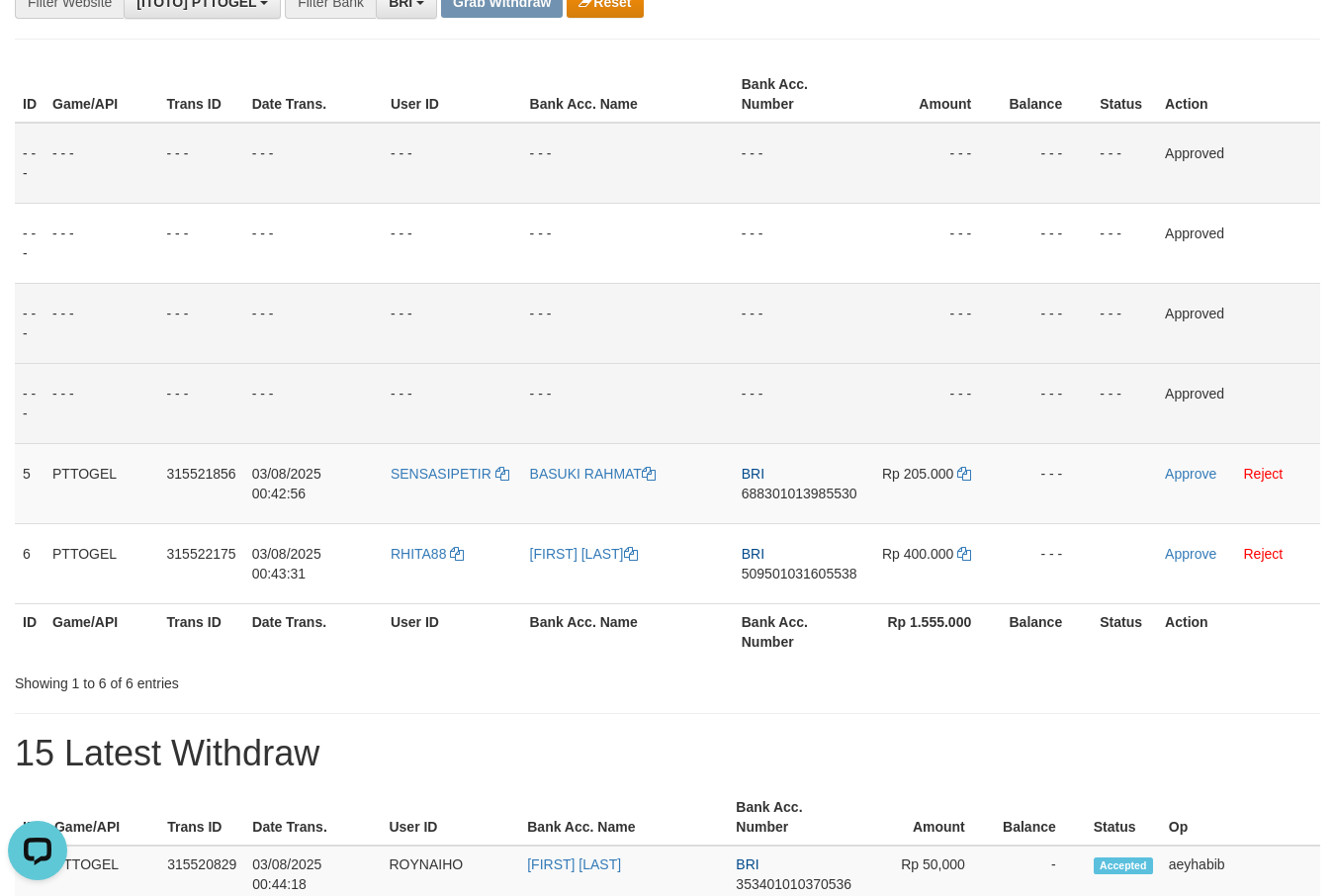 click on "**********" at bounding box center (668, 1085) 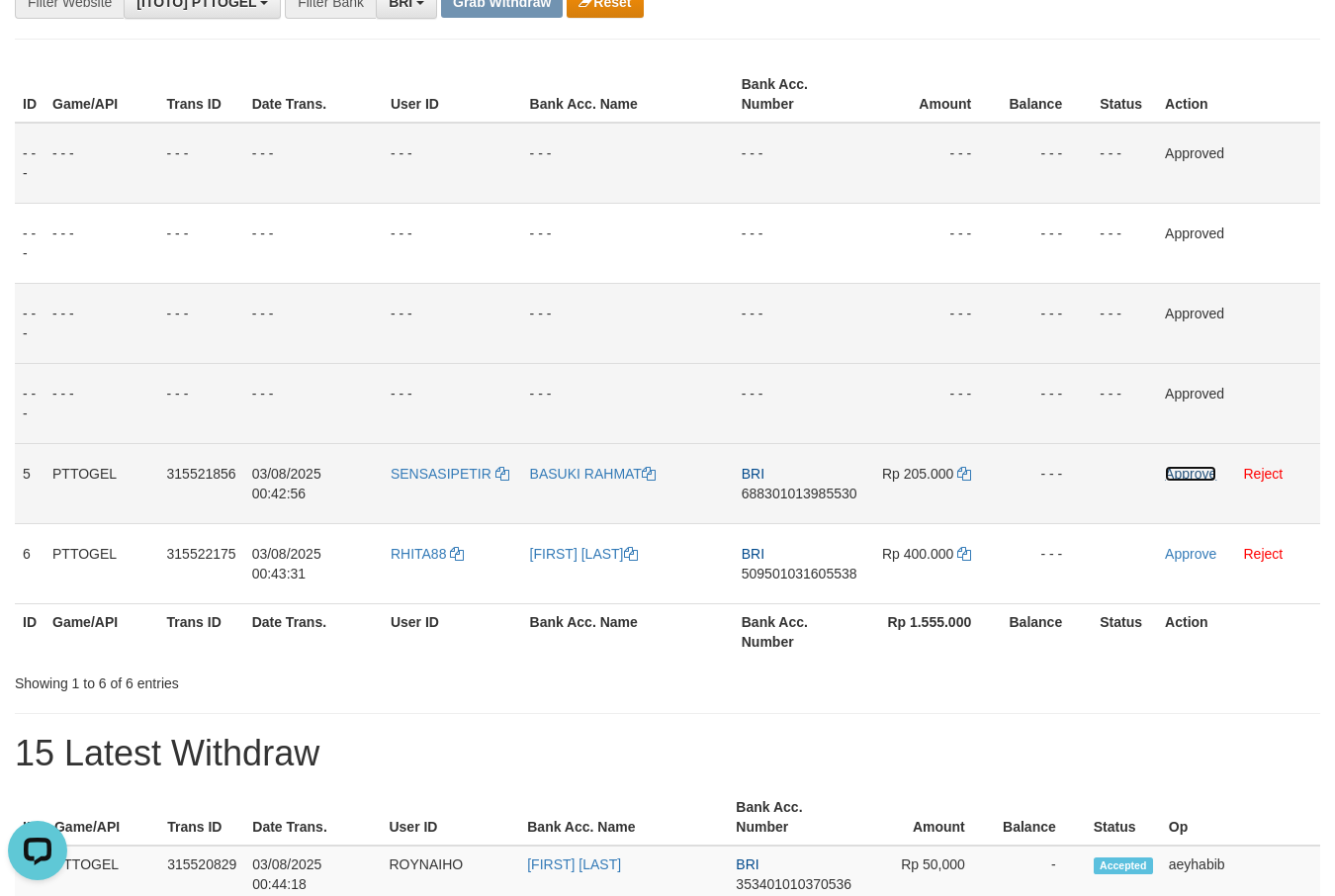 click on "Approve" at bounding box center (1191, 474) 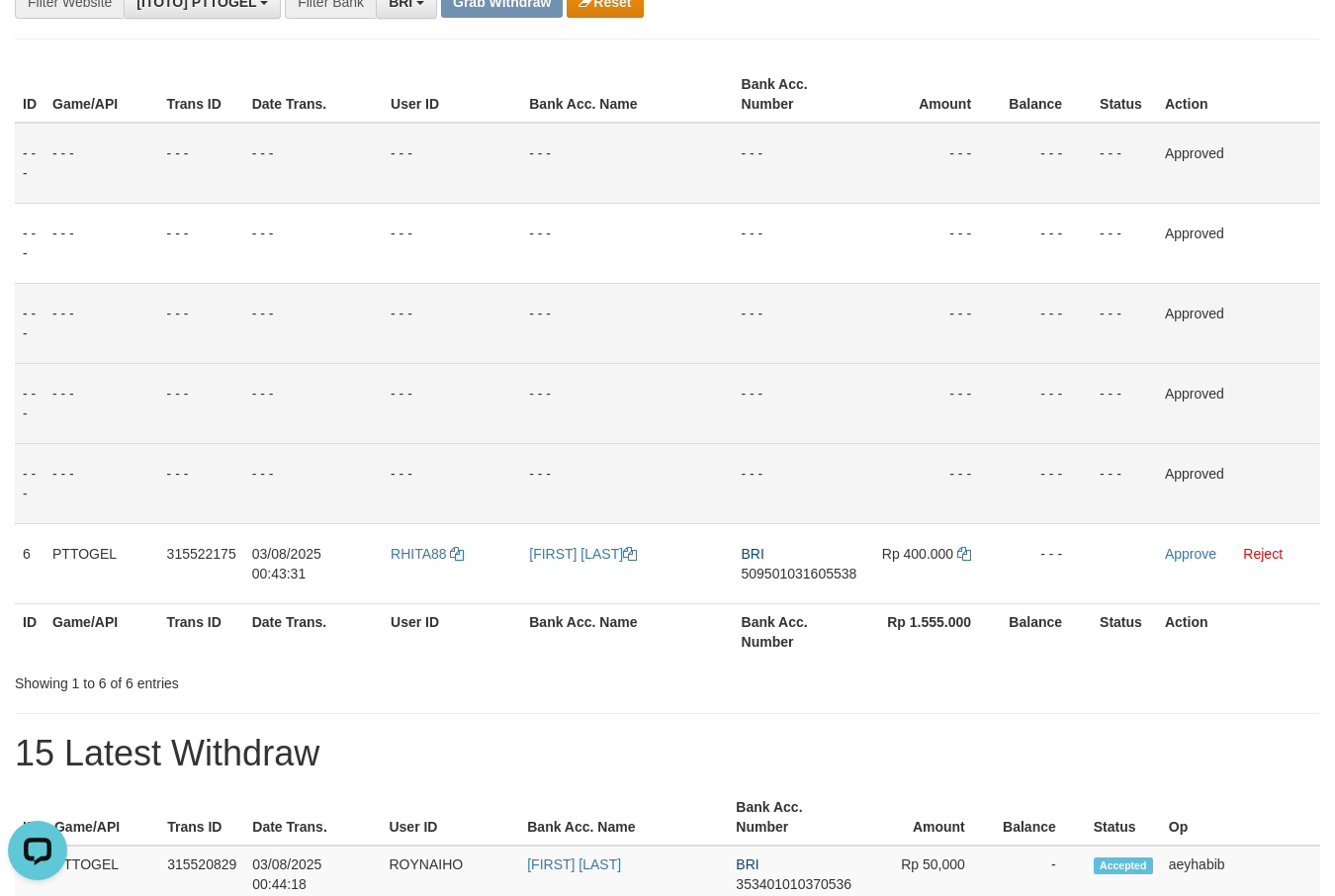 click on "**********" at bounding box center (668, 1085) 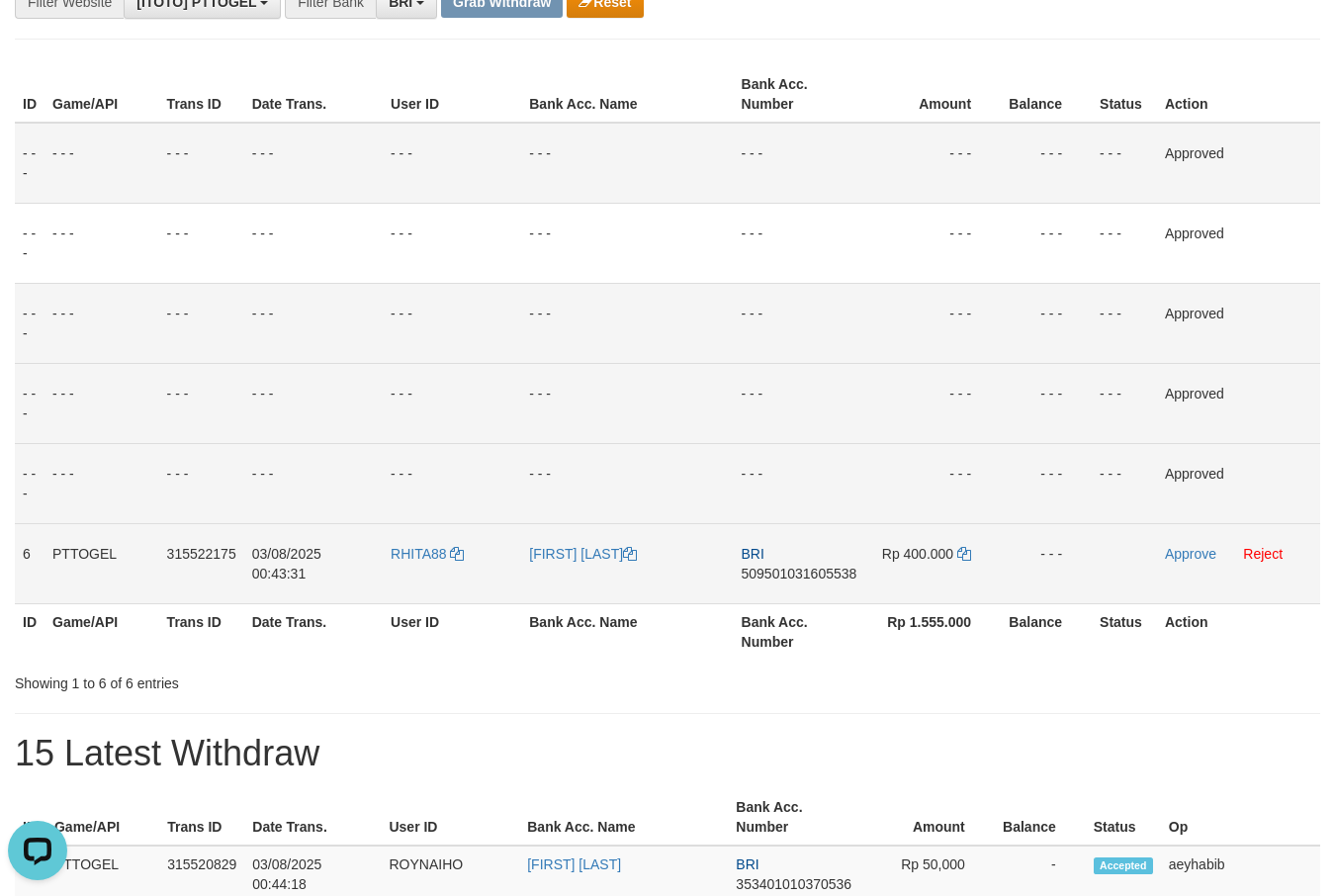 click on "509501031605538" at bounding box center (799, 574) 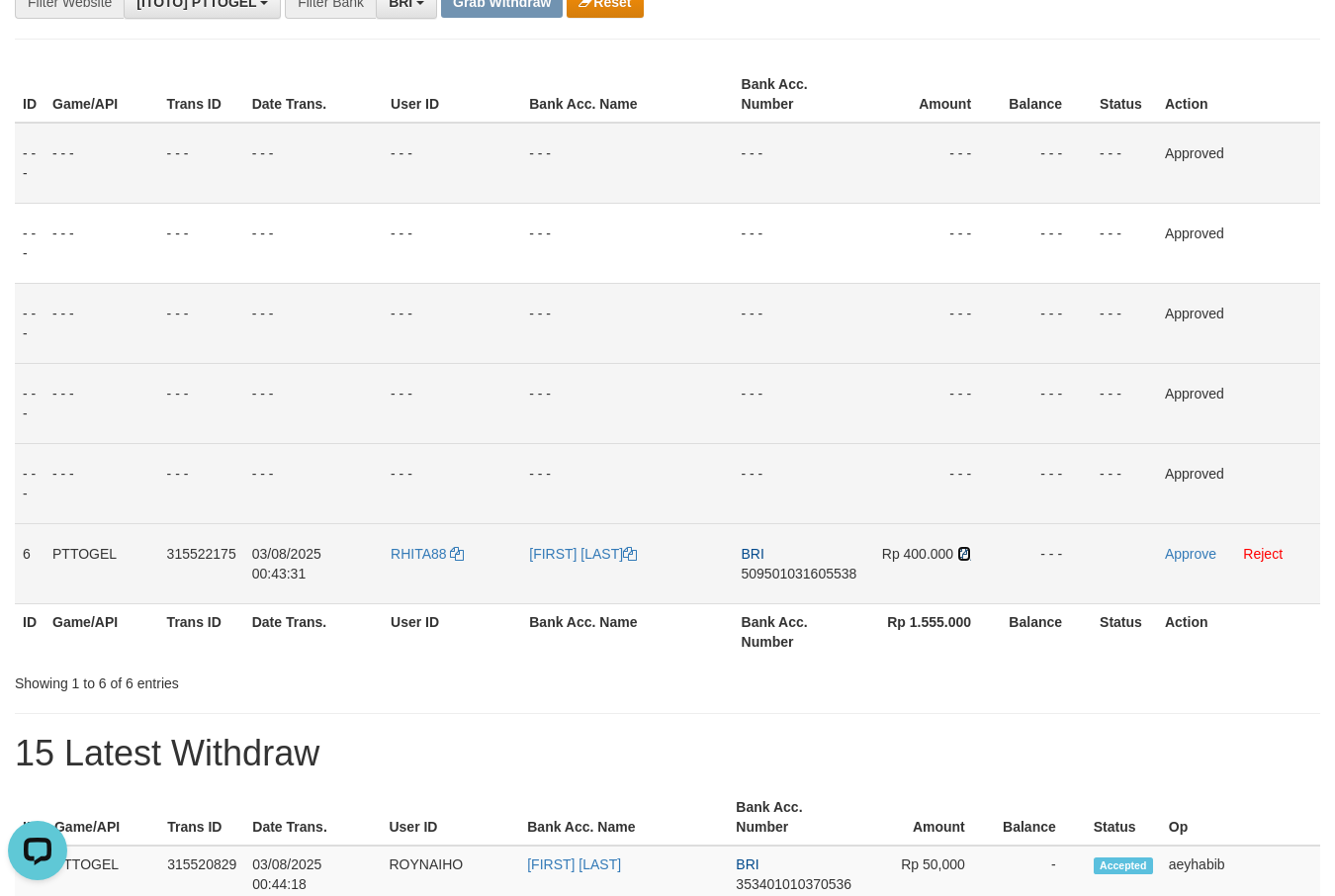 click at bounding box center [964, 554] 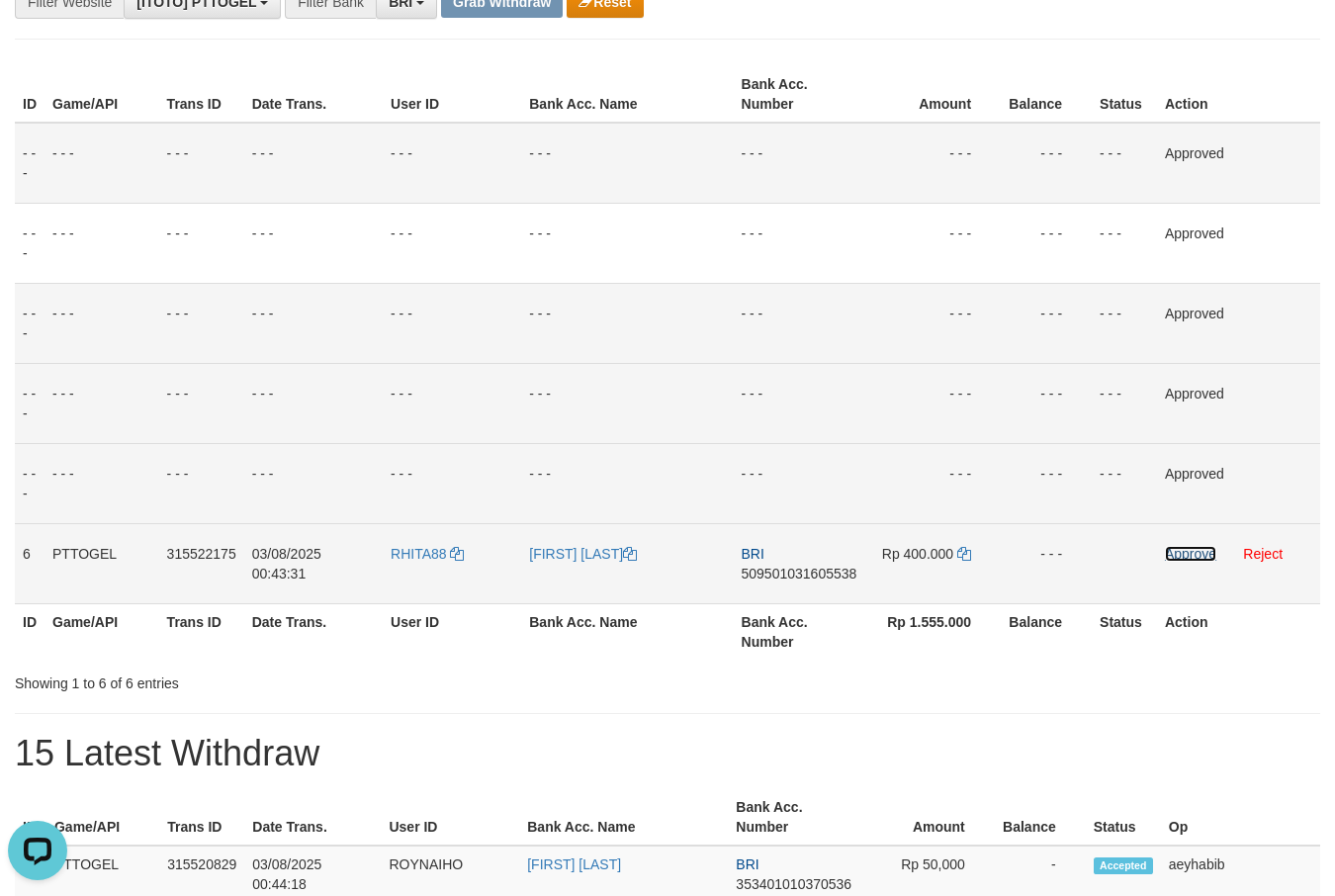 click on "Approve" at bounding box center [1191, 554] 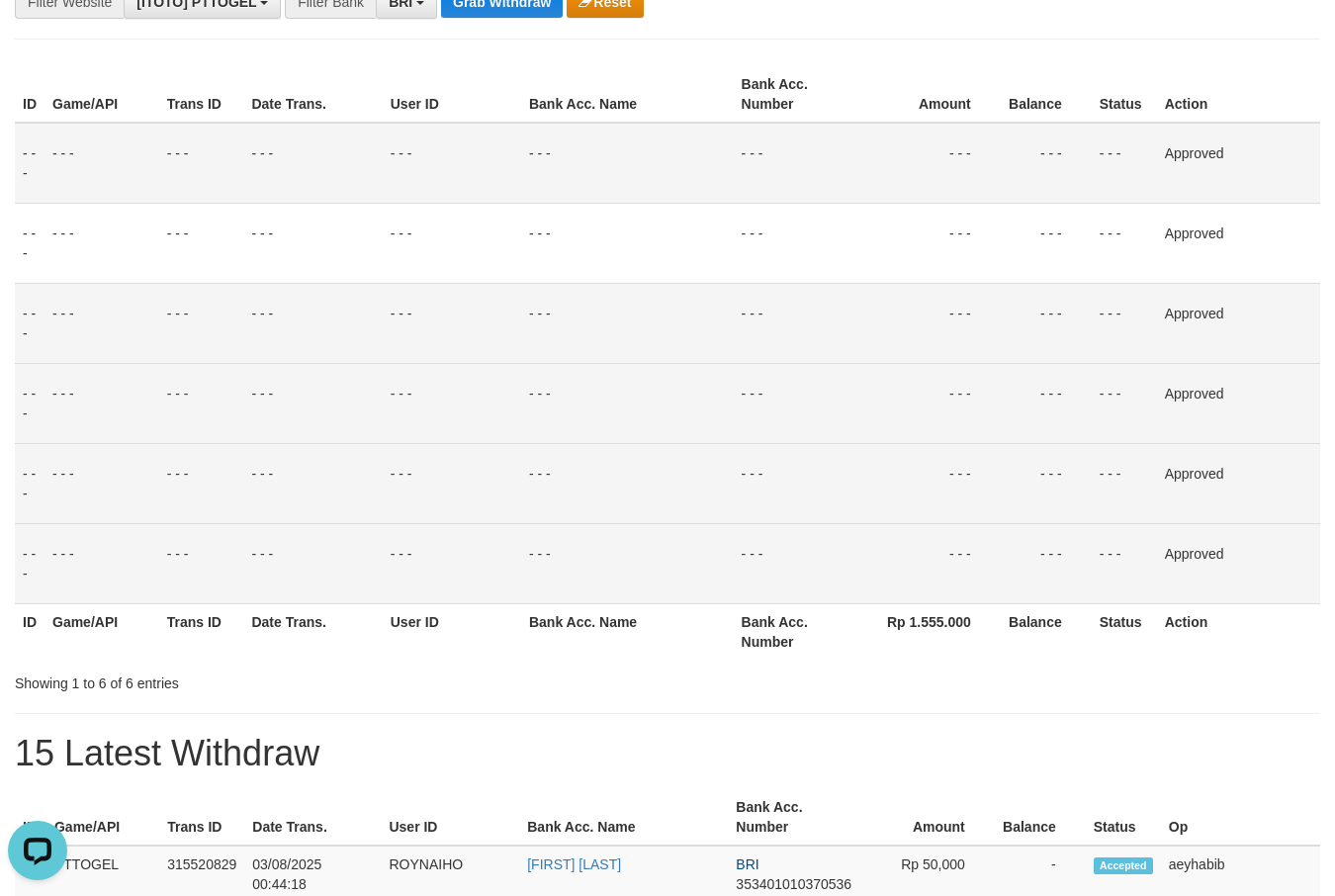 click on "**********" at bounding box center (556, 2) 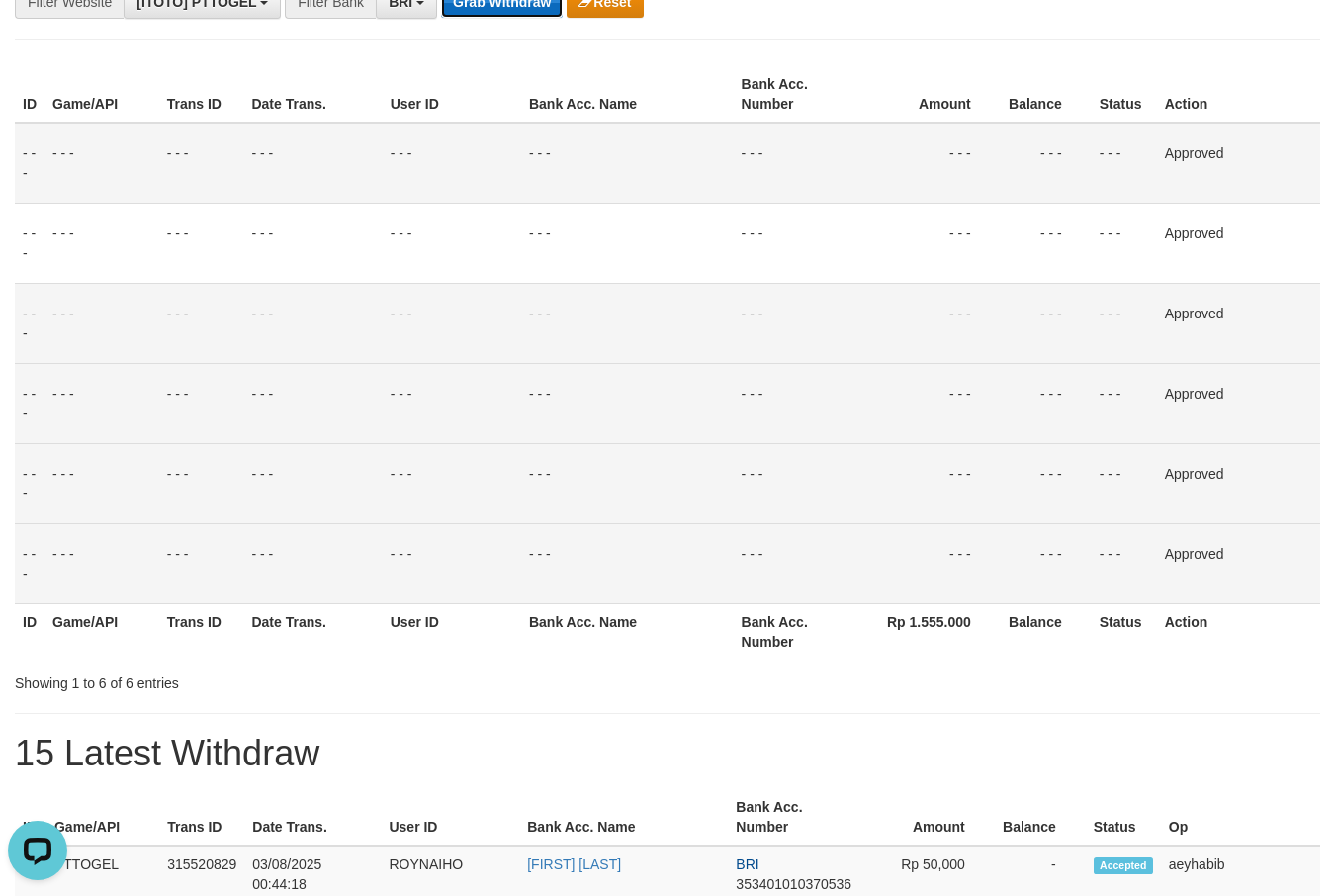 click on "Grab Withdraw" at bounding box center (501, 2) 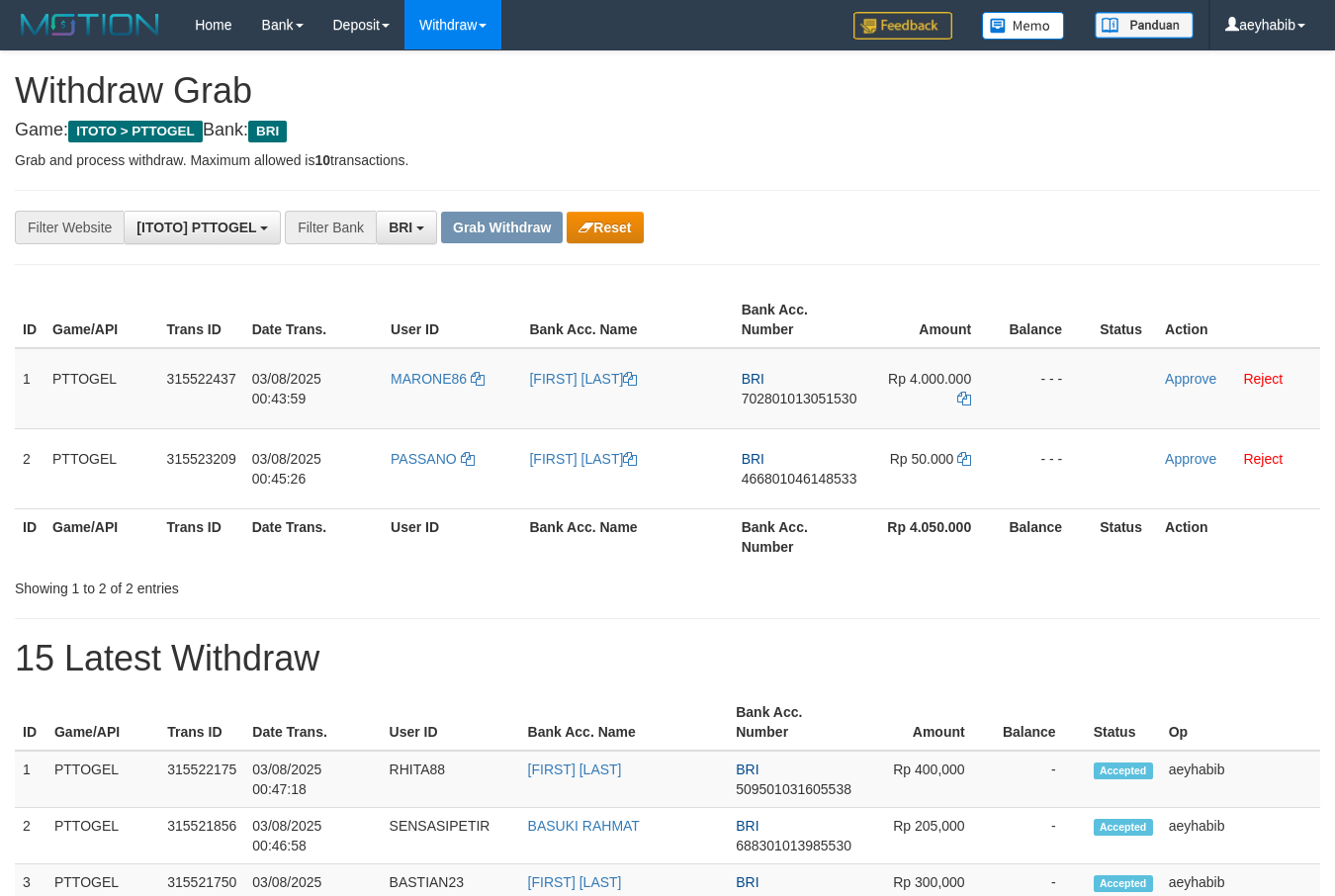 scroll, scrollTop: 0, scrollLeft: 0, axis: both 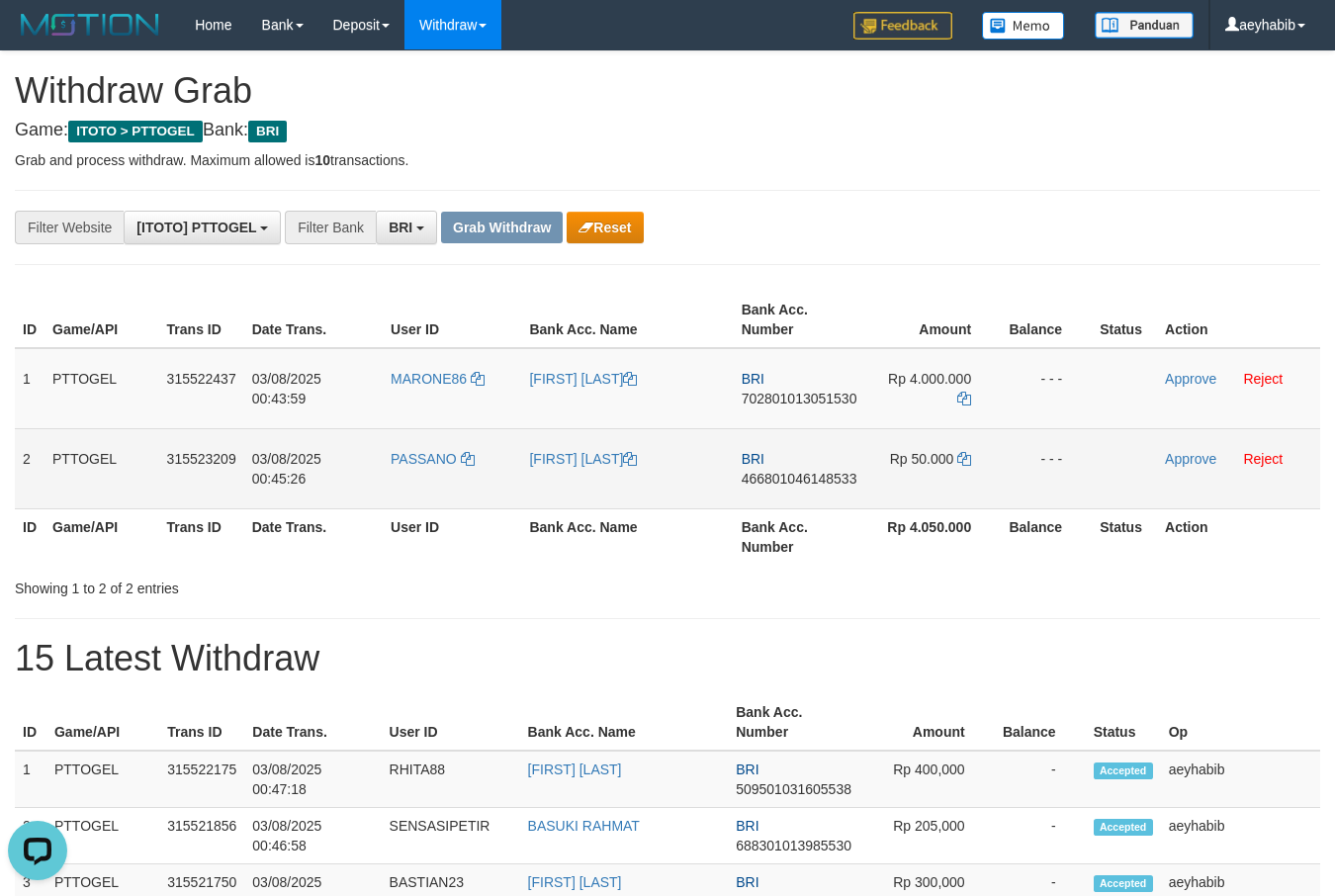 drag, startPoint x: 448, startPoint y: 405, endPoint x: 947, endPoint y: 437, distance: 500.025 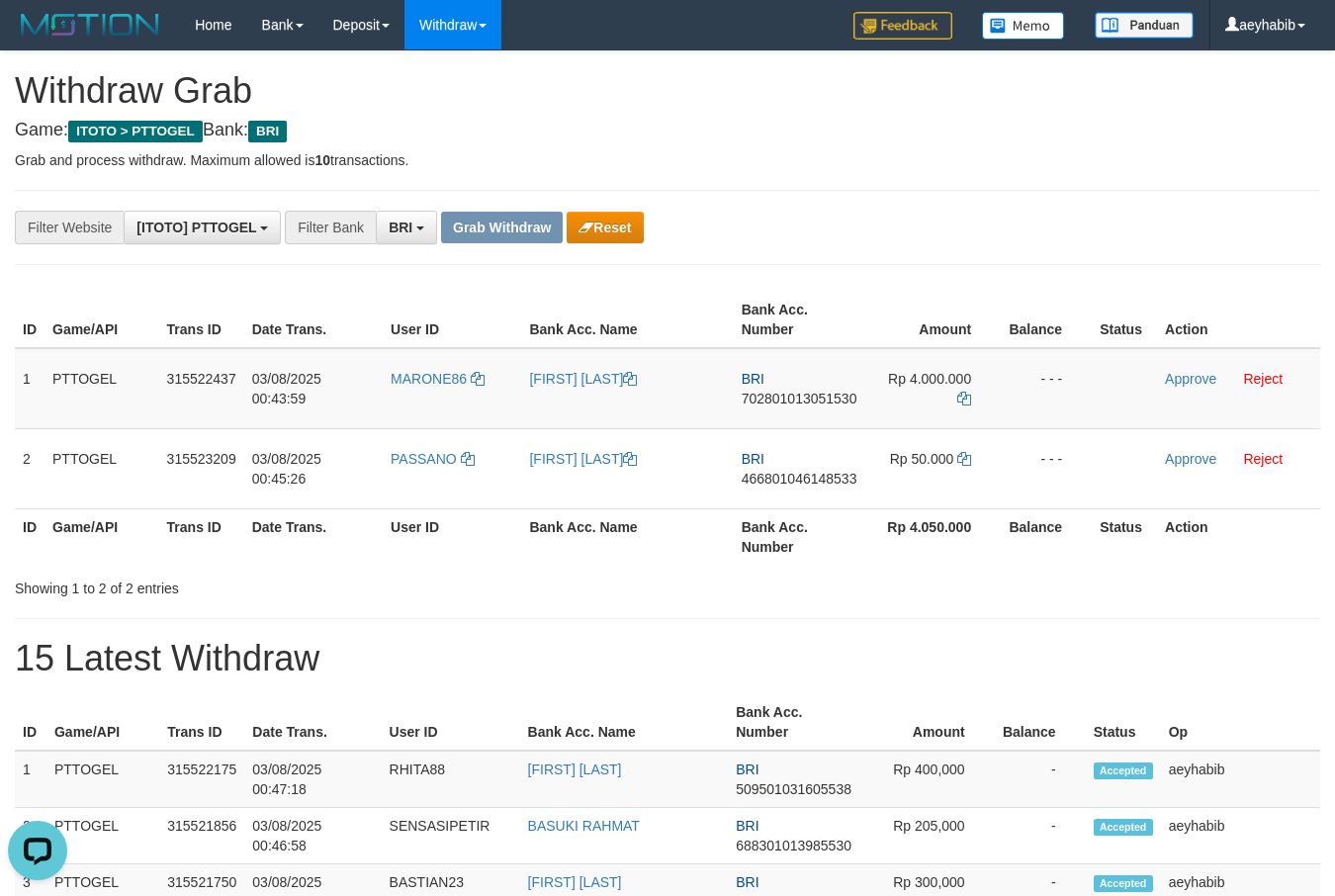 drag, startPoint x: 283, startPoint y: 509, endPoint x: 291, endPoint y: 501, distance: 11.313708 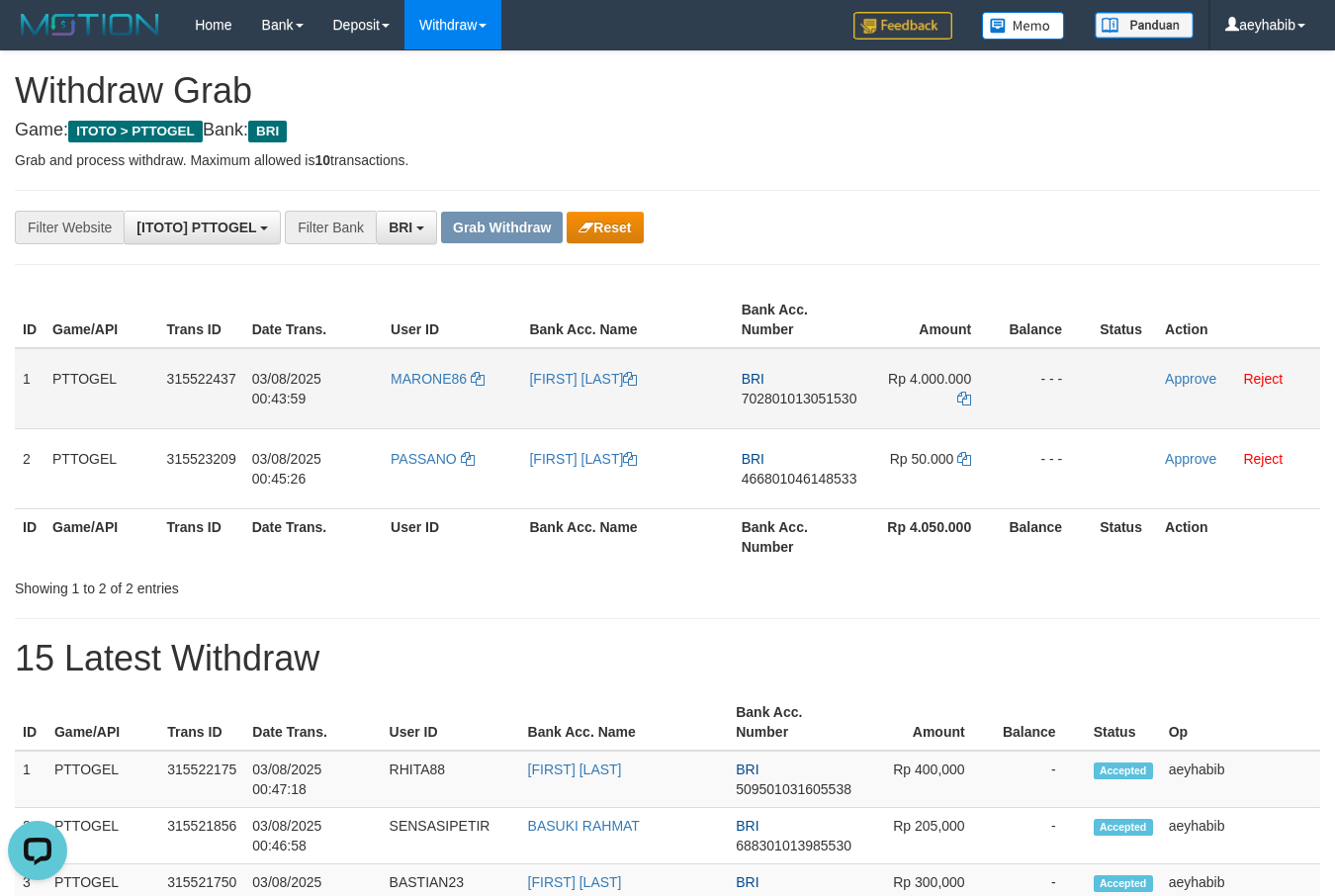 click on "BRI
702801013051530" at bounding box center (799, 389) 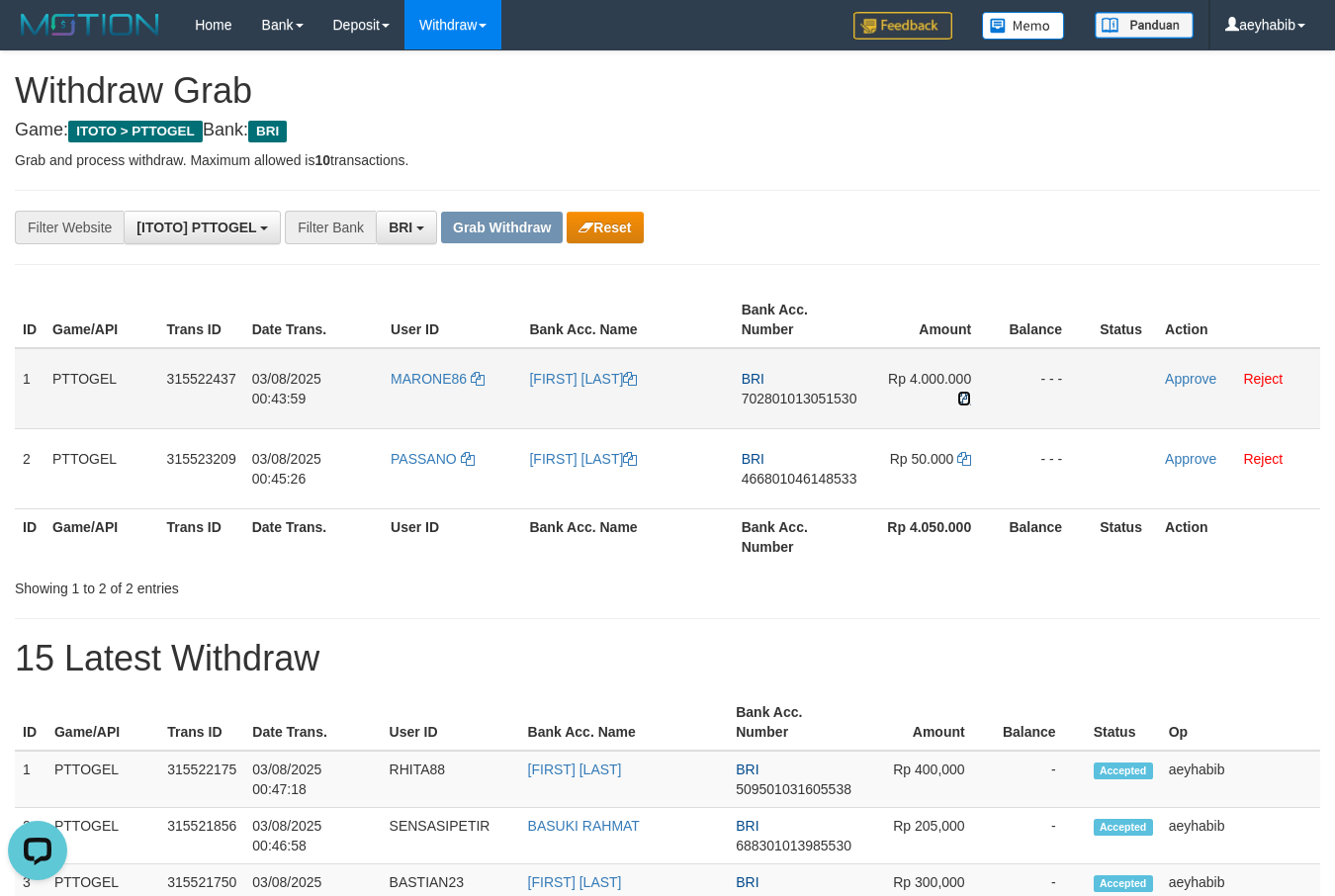 click at bounding box center (964, 399) 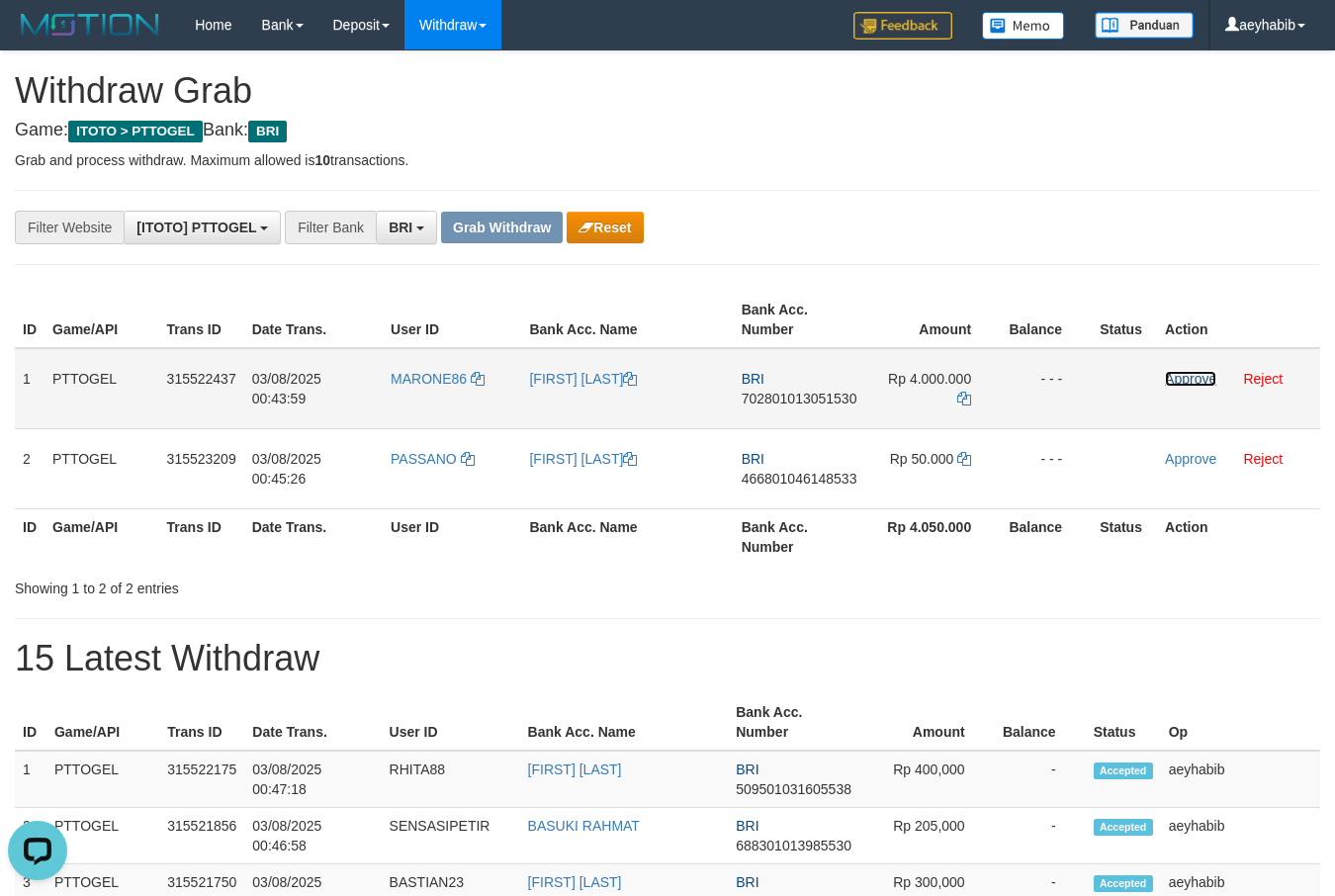 click on "Approve" at bounding box center (1191, 379) 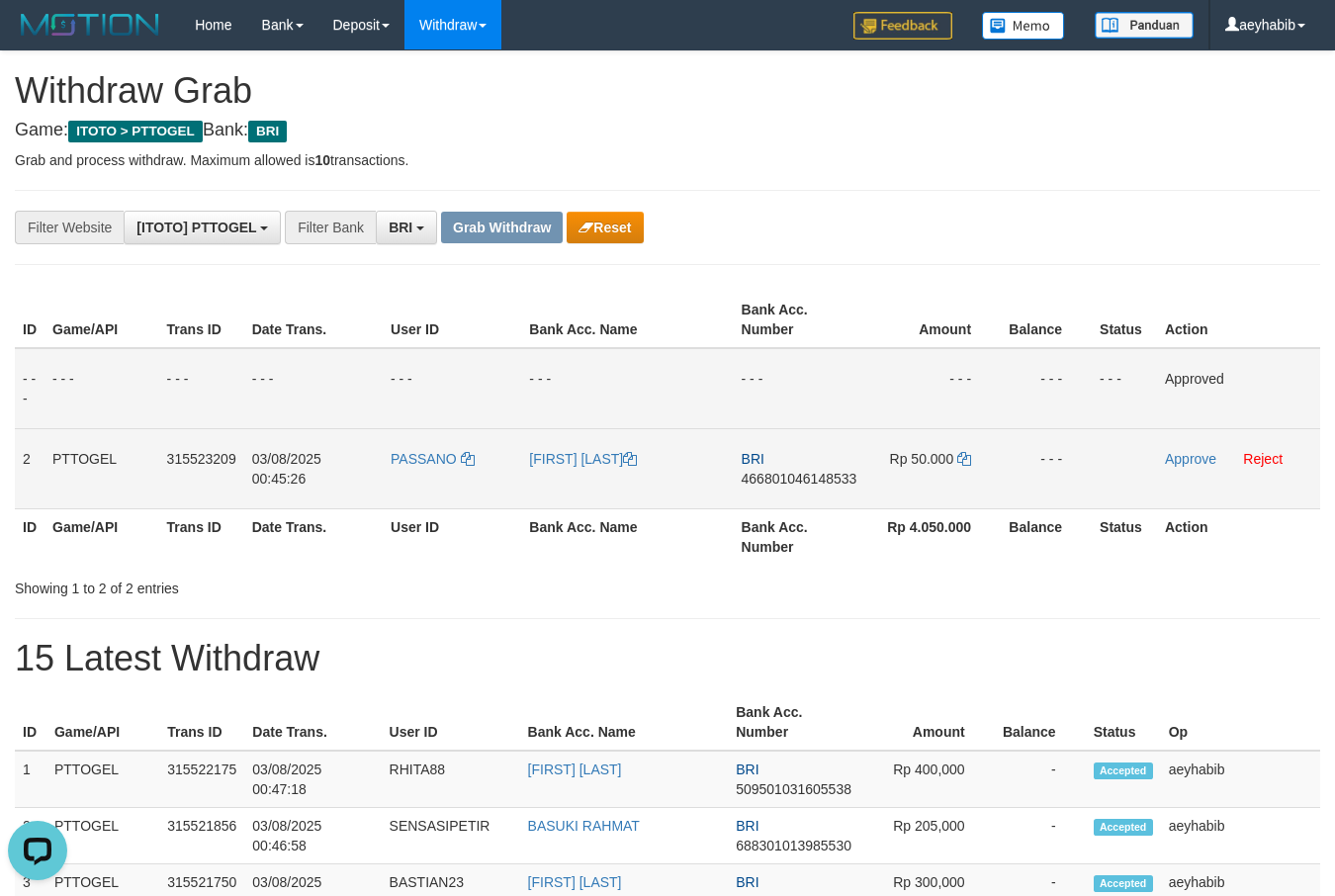 click on "BRI
466801046148533" at bounding box center [799, 468] 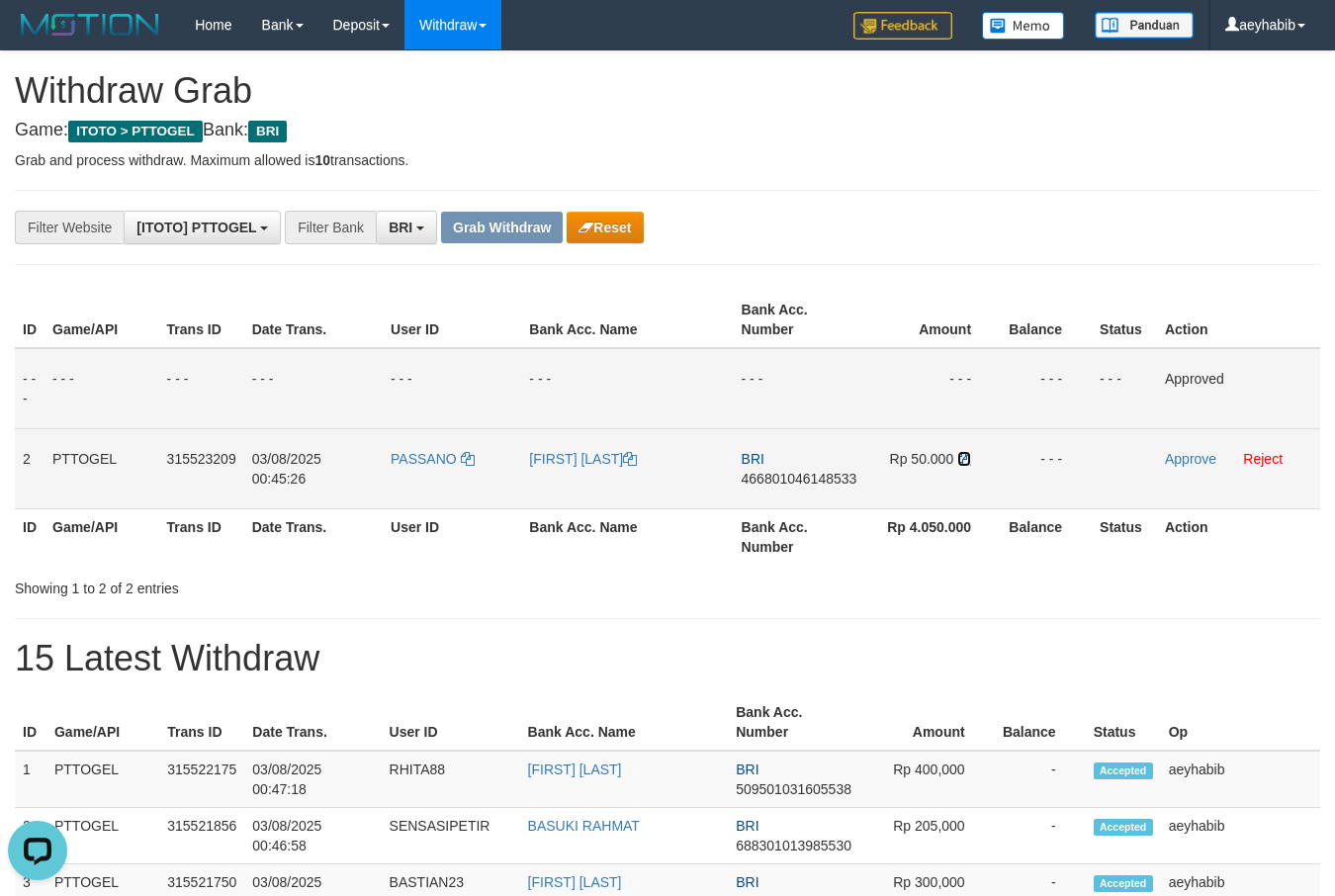 click at bounding box center [964, 459] 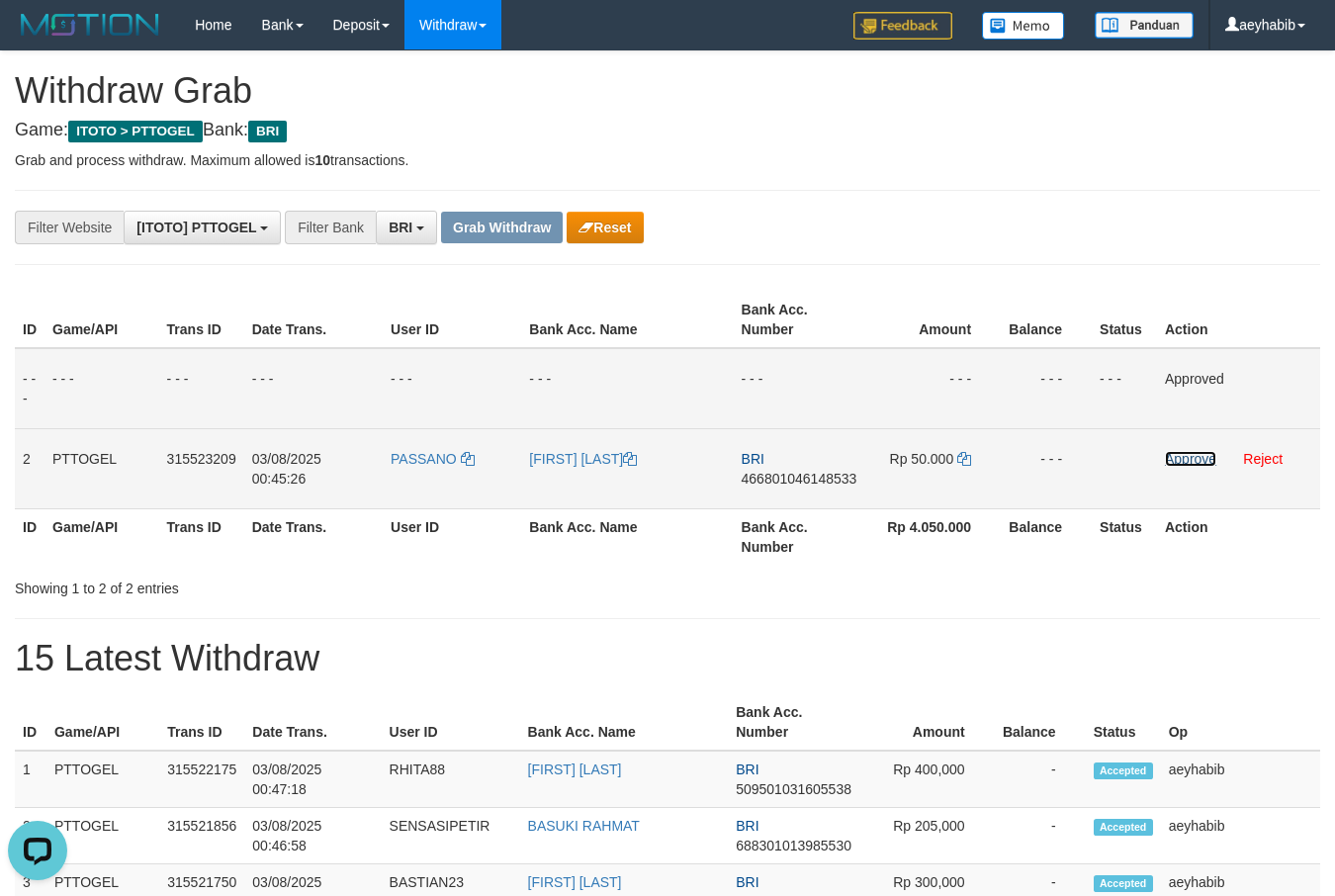 click on "Approve" at bounding box center (1191, 459) 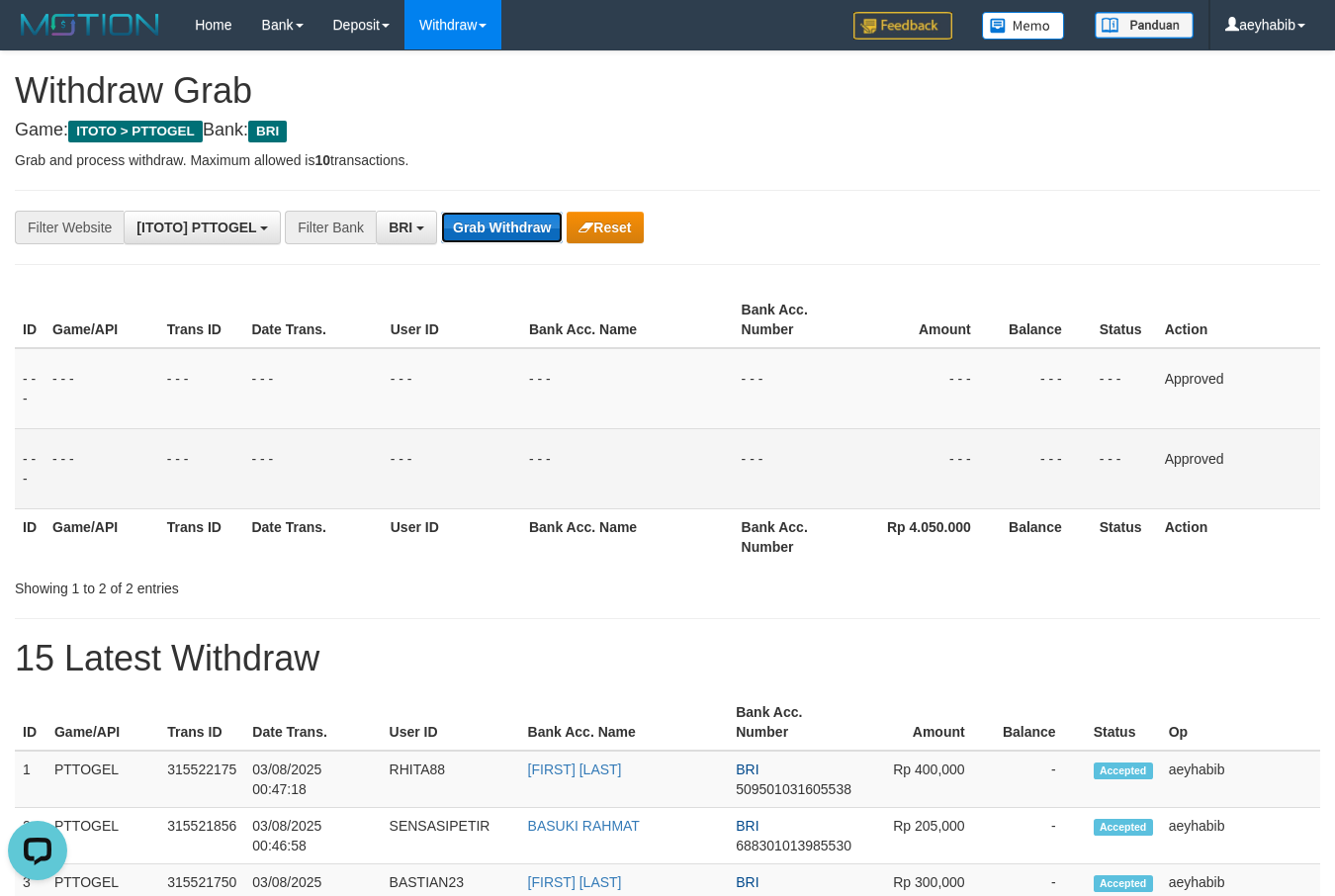 click on "Grab Withdraw" at bounding box center (501, 227) 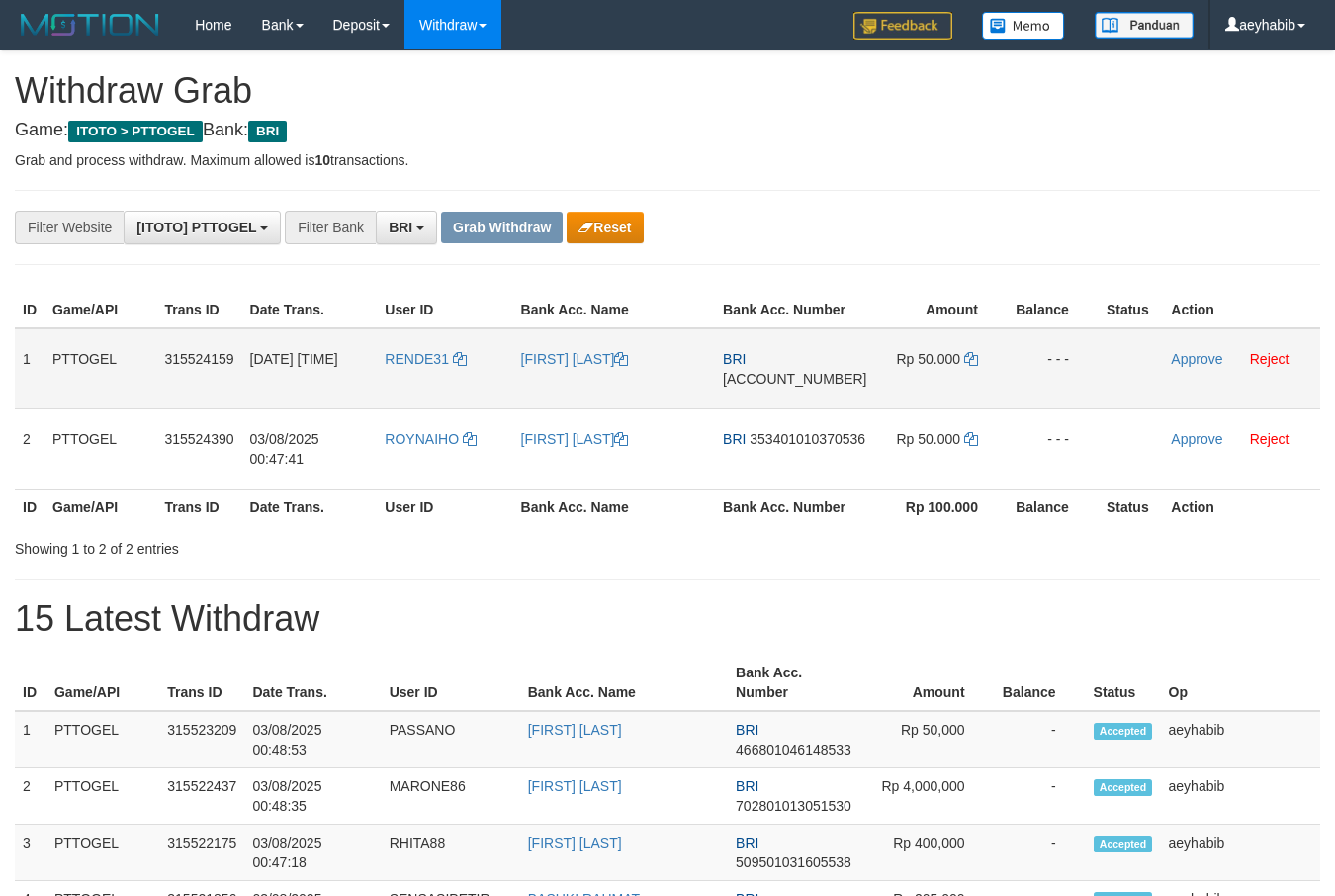 scroll, scrollTop: 0, scrollLeft: 0, axis: both 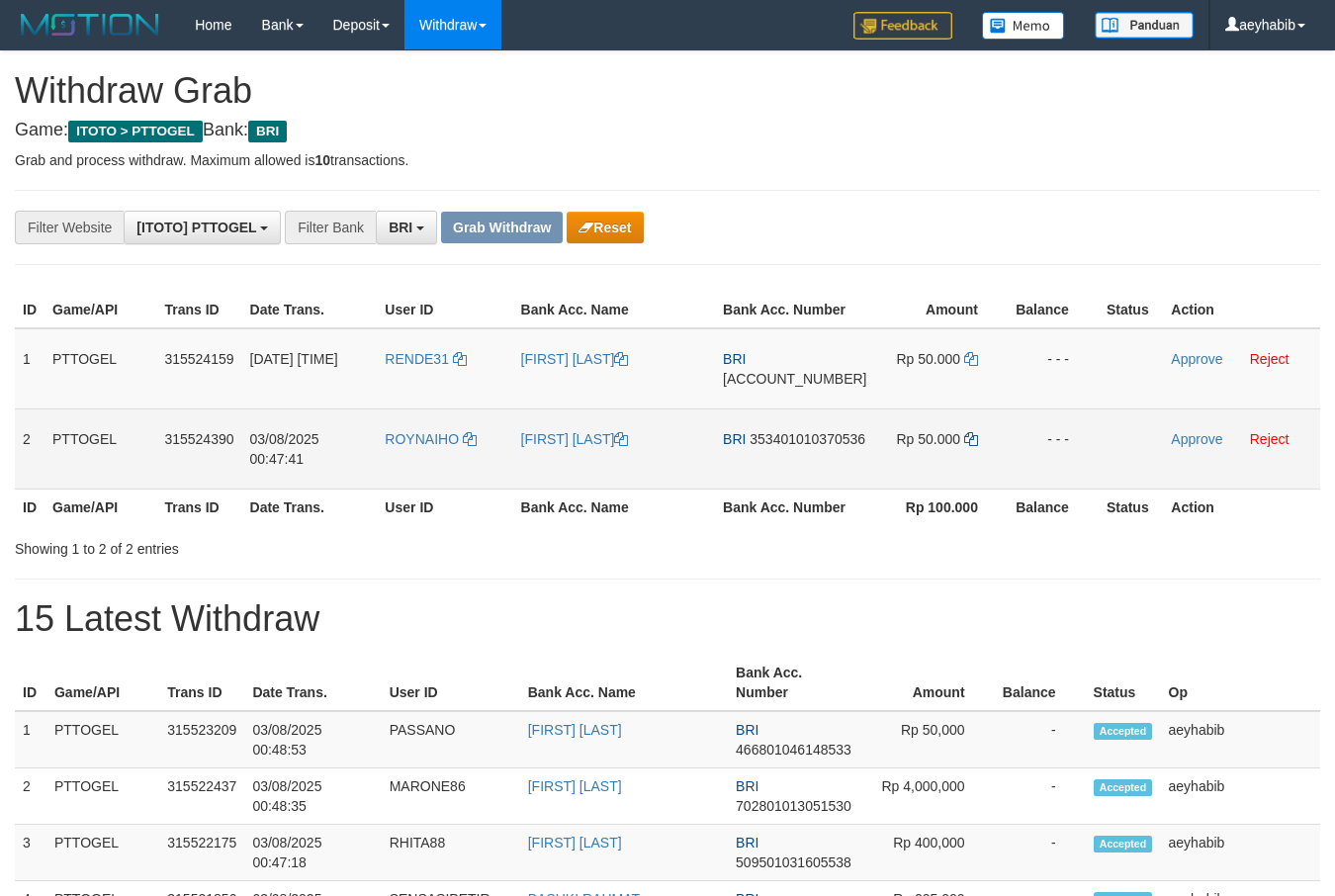 drag, startPoint x: 438, startPoint y: 407, endPoint x: 965, endPoint y: 454, distance: 529.09167 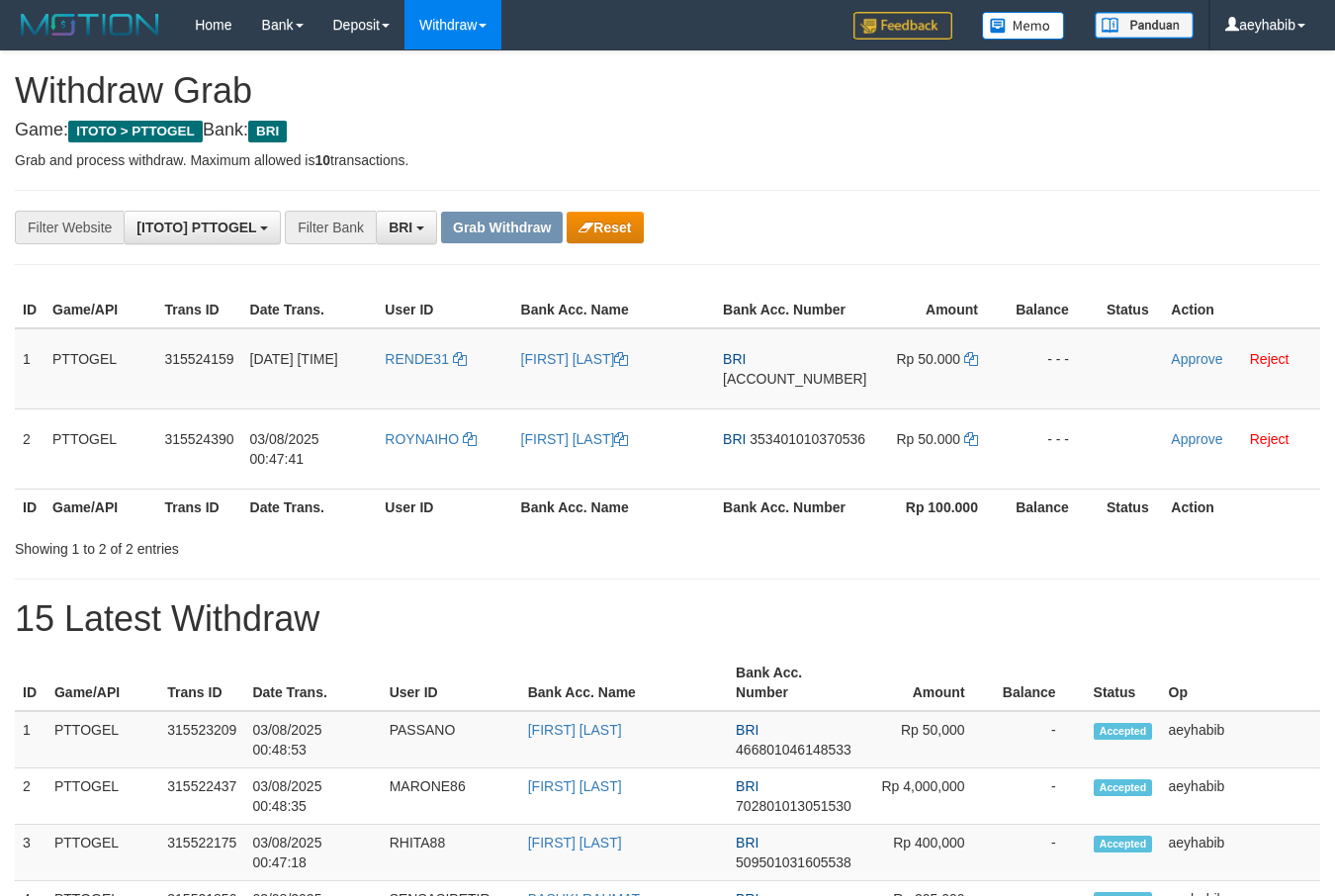 scroll, scrollTop: 0, scrollLeft: 0, axis: both 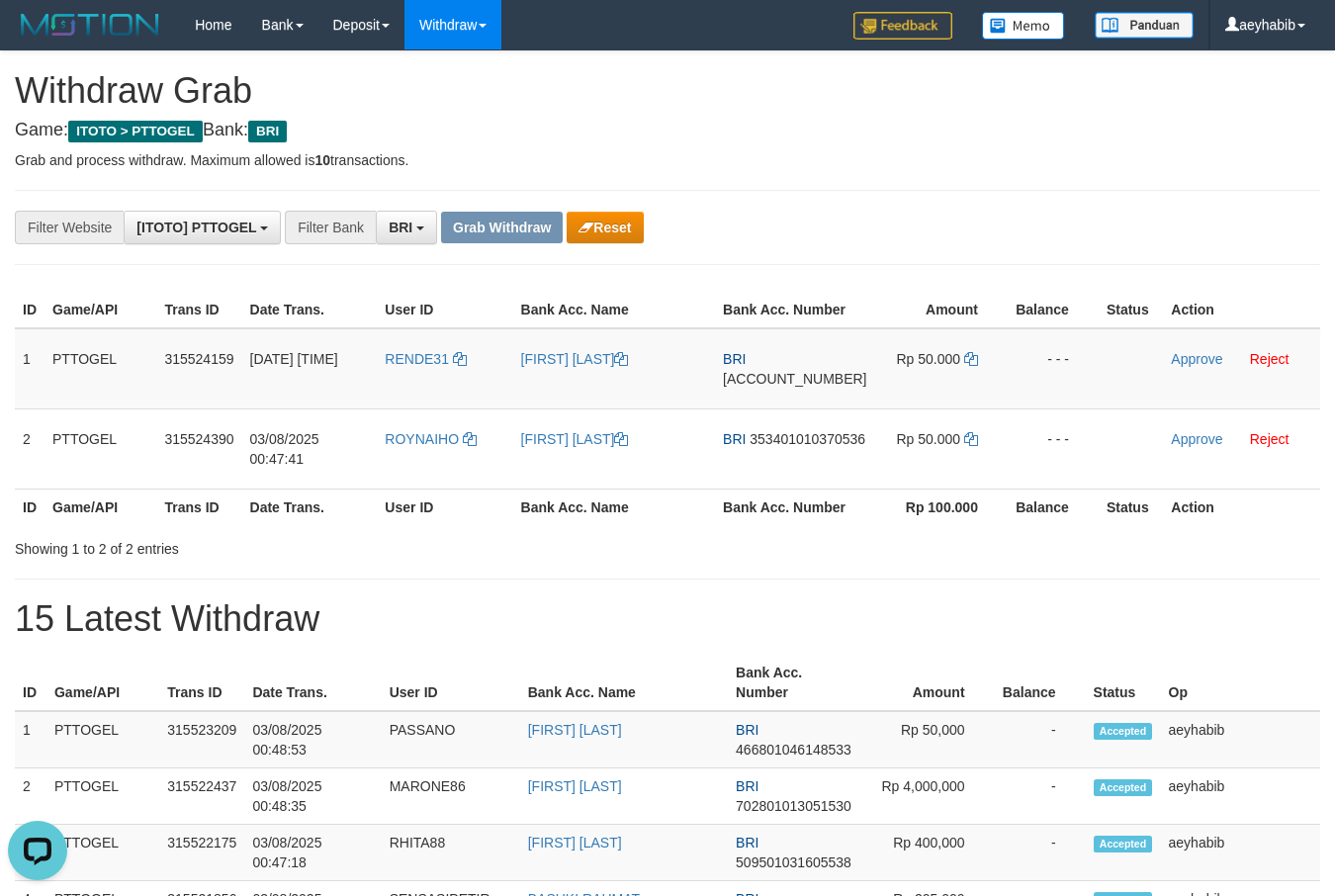 click on "Trans ID" at bounding box center (199, 506) 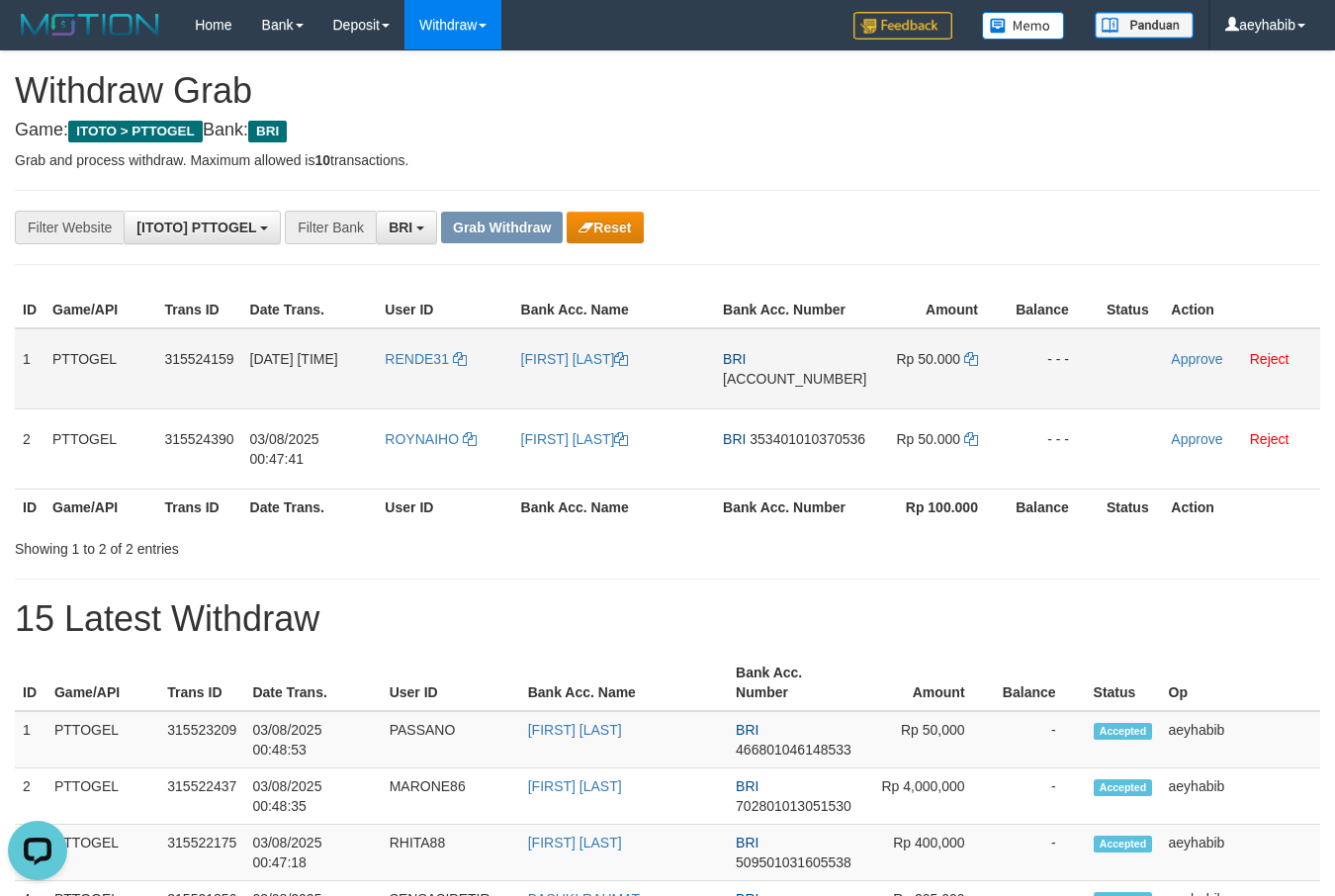 click on "[ACCOUNT_NUMBER]" at bounding box center (794, 379) 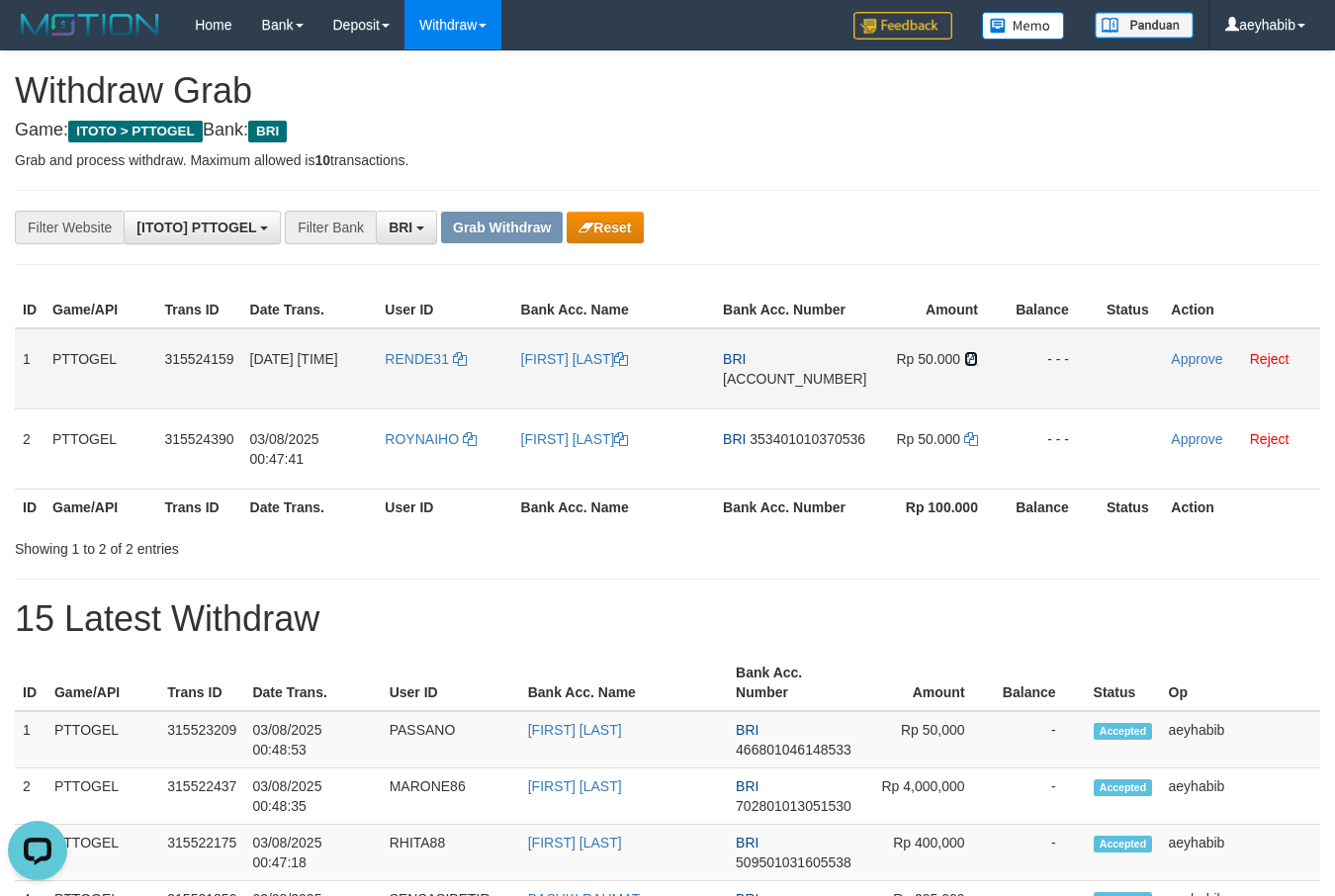 click at bounding box center (971, 359) 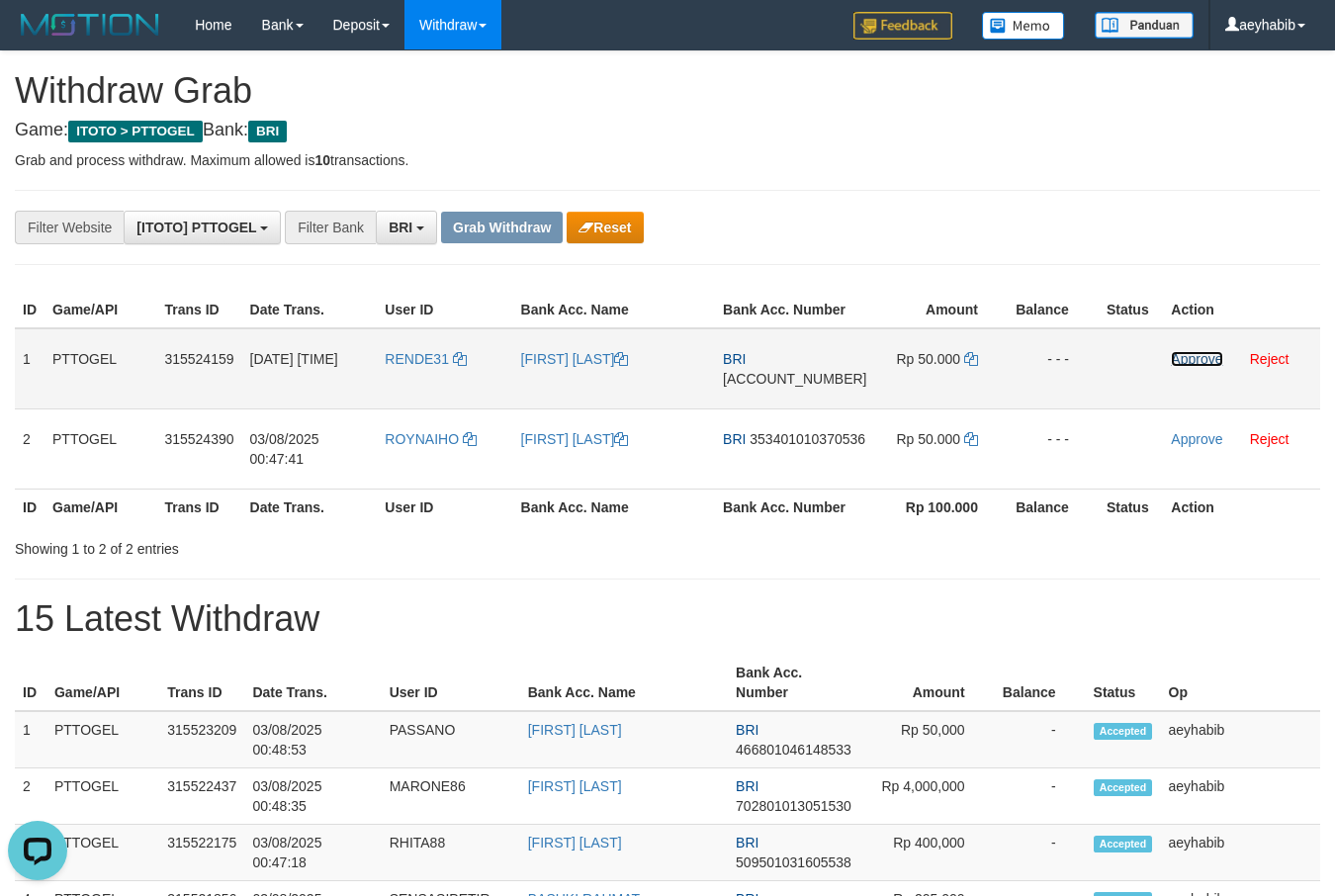 click on "Approve" at bounding box center (1197, 359) 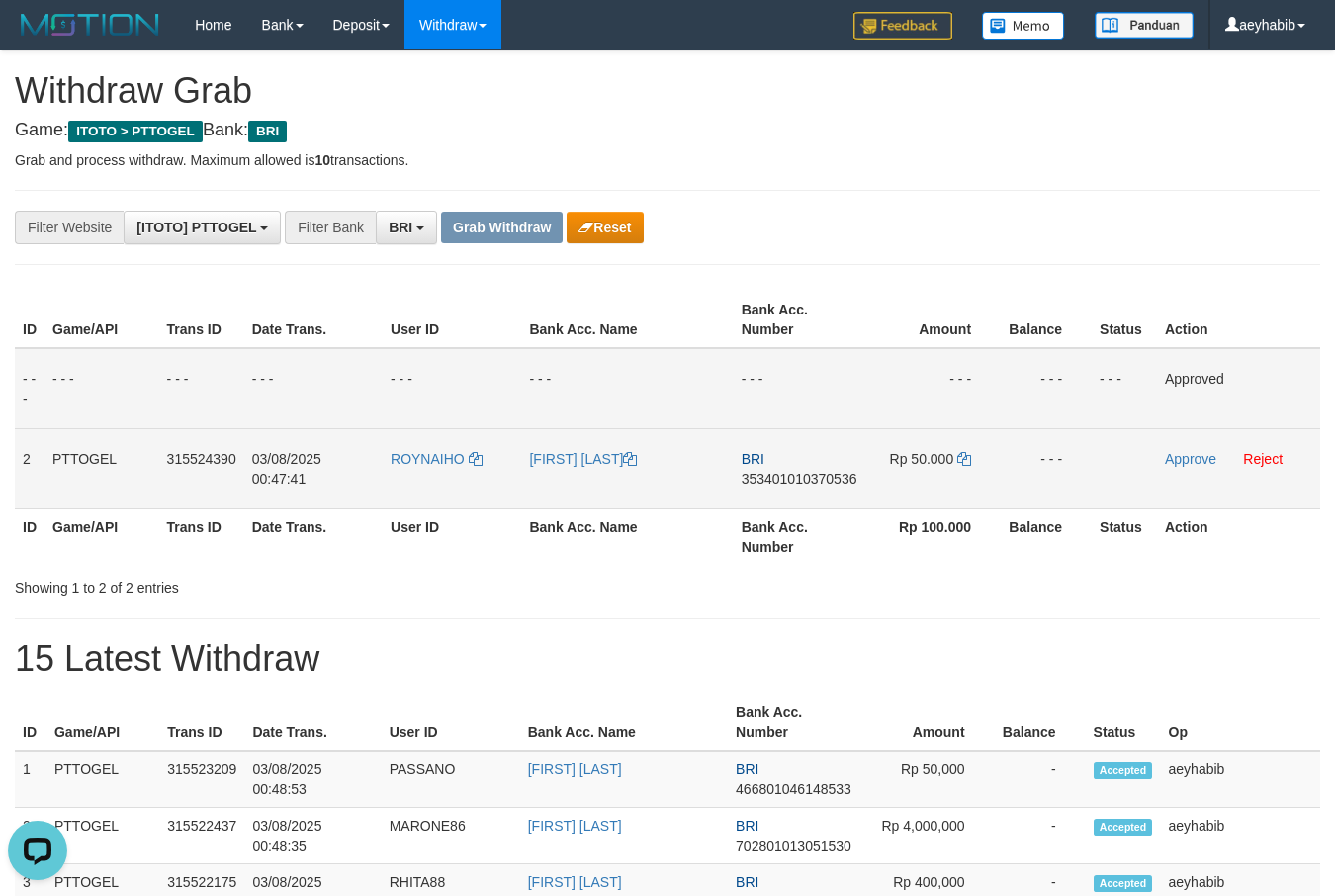 click on "353401010370536" at bounding box center (799, 479) 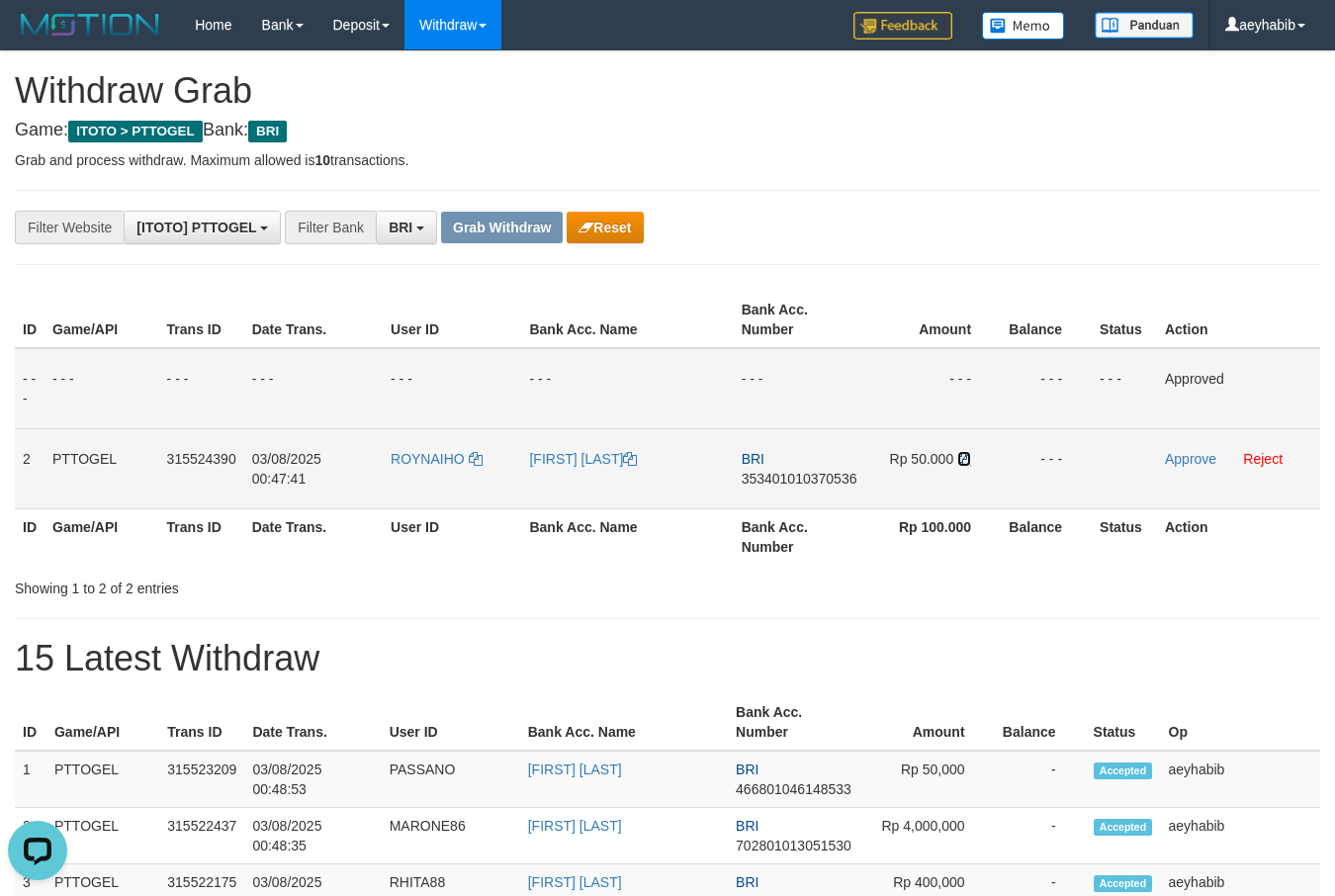 click at bounding box center (964, 459) 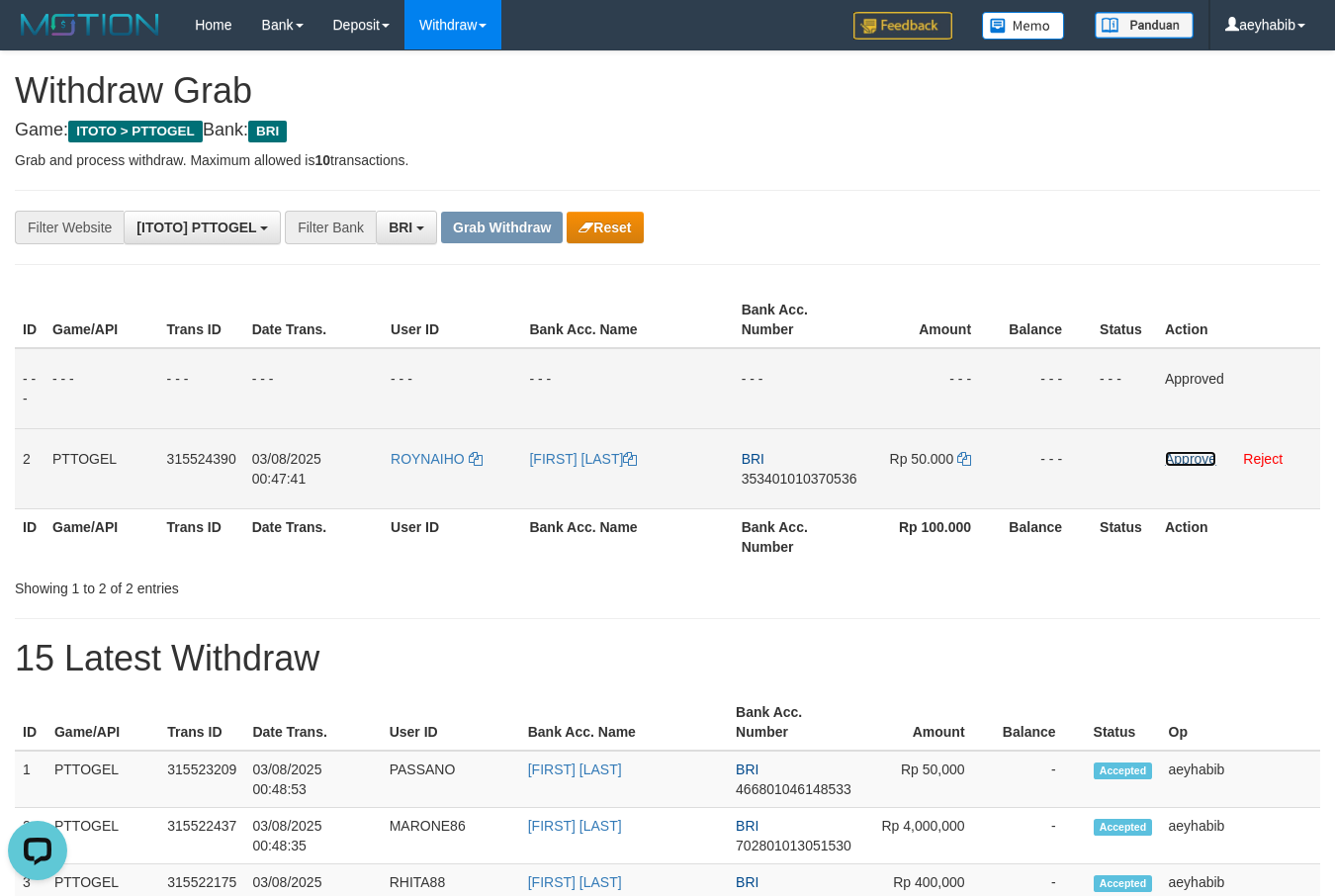 click on "Approve" at bounding box center [1191, 459] 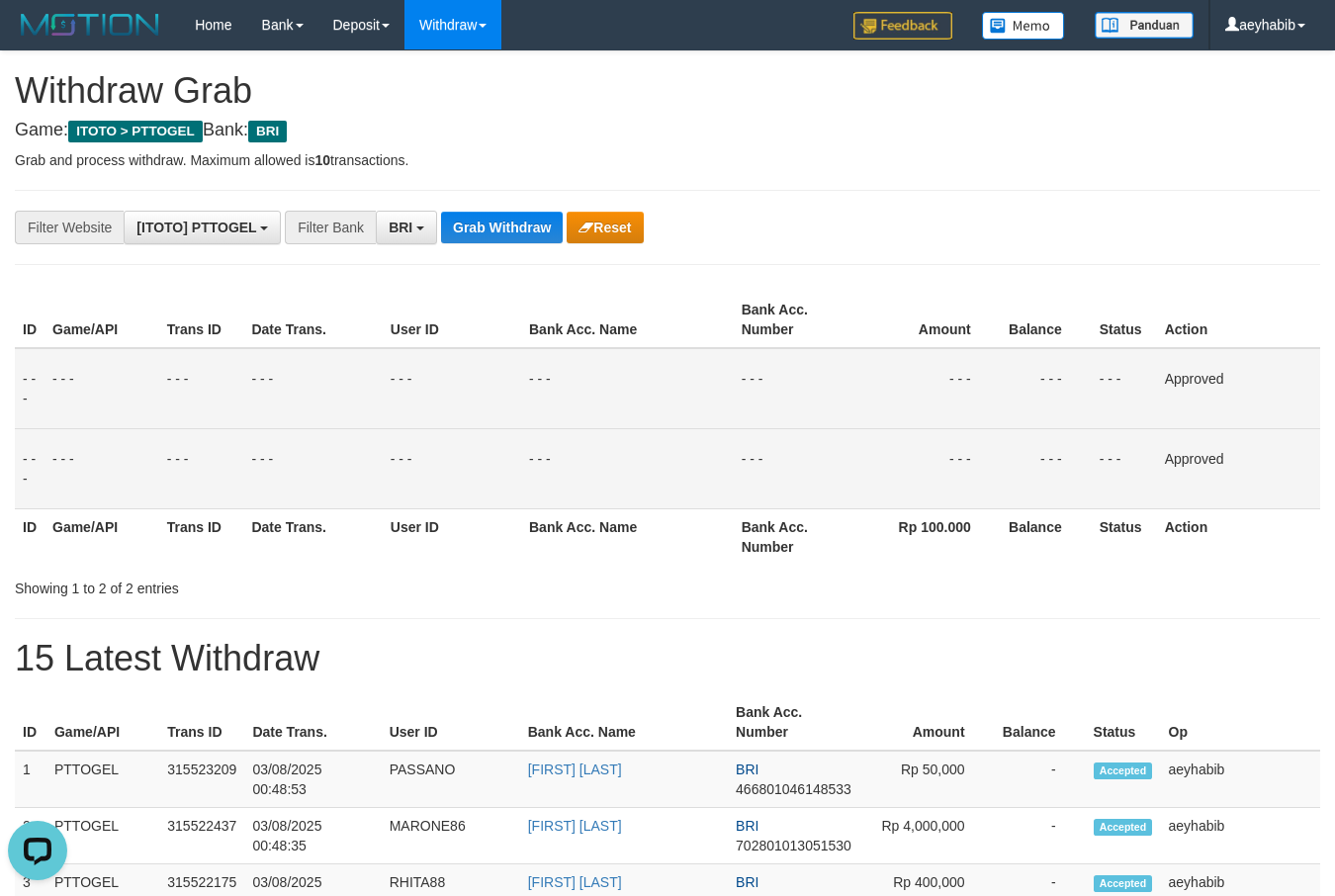 click on "**********" at bounding box center (668, 1150) 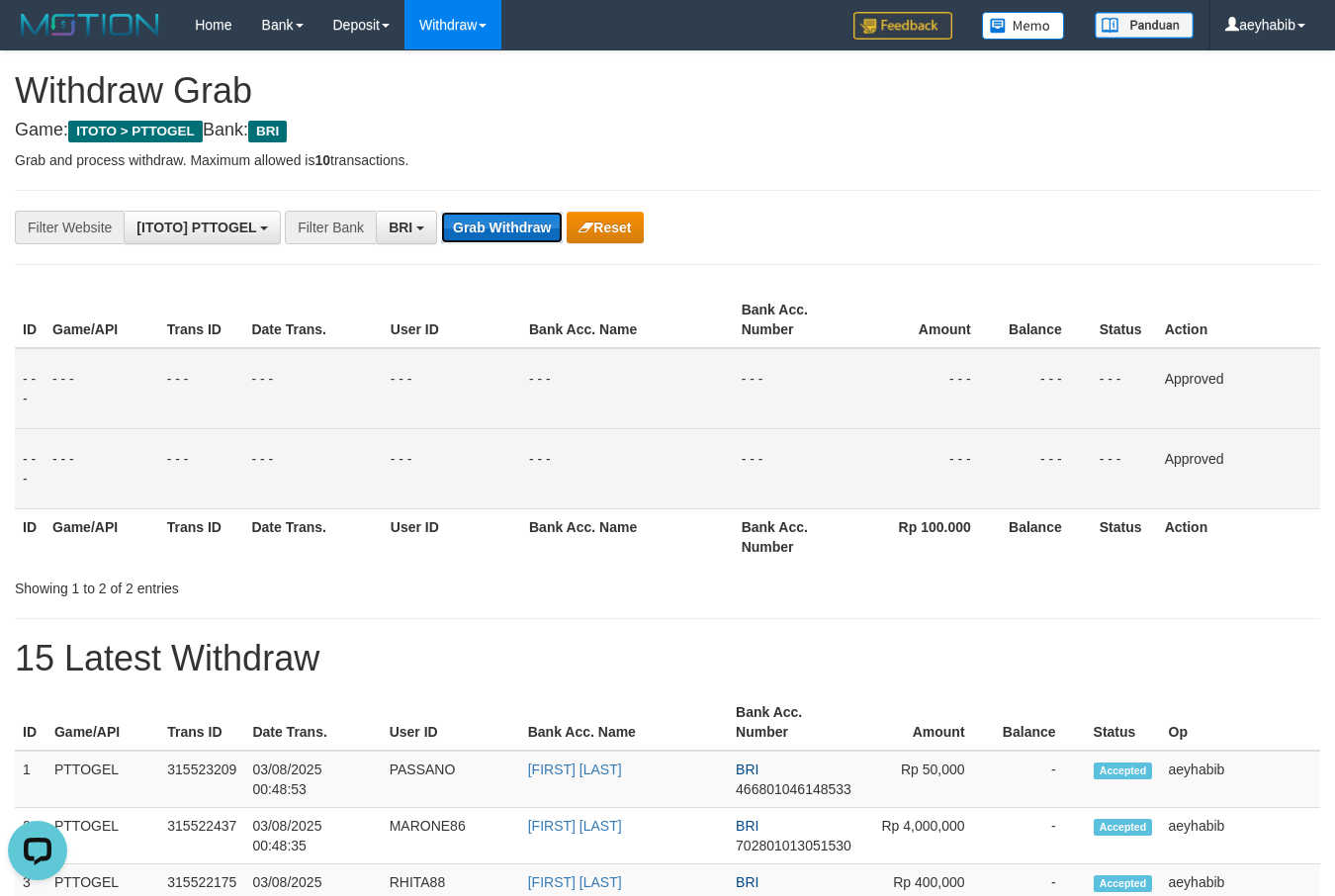 click on "Grab Withdraw" at bounding box center [501, 227] 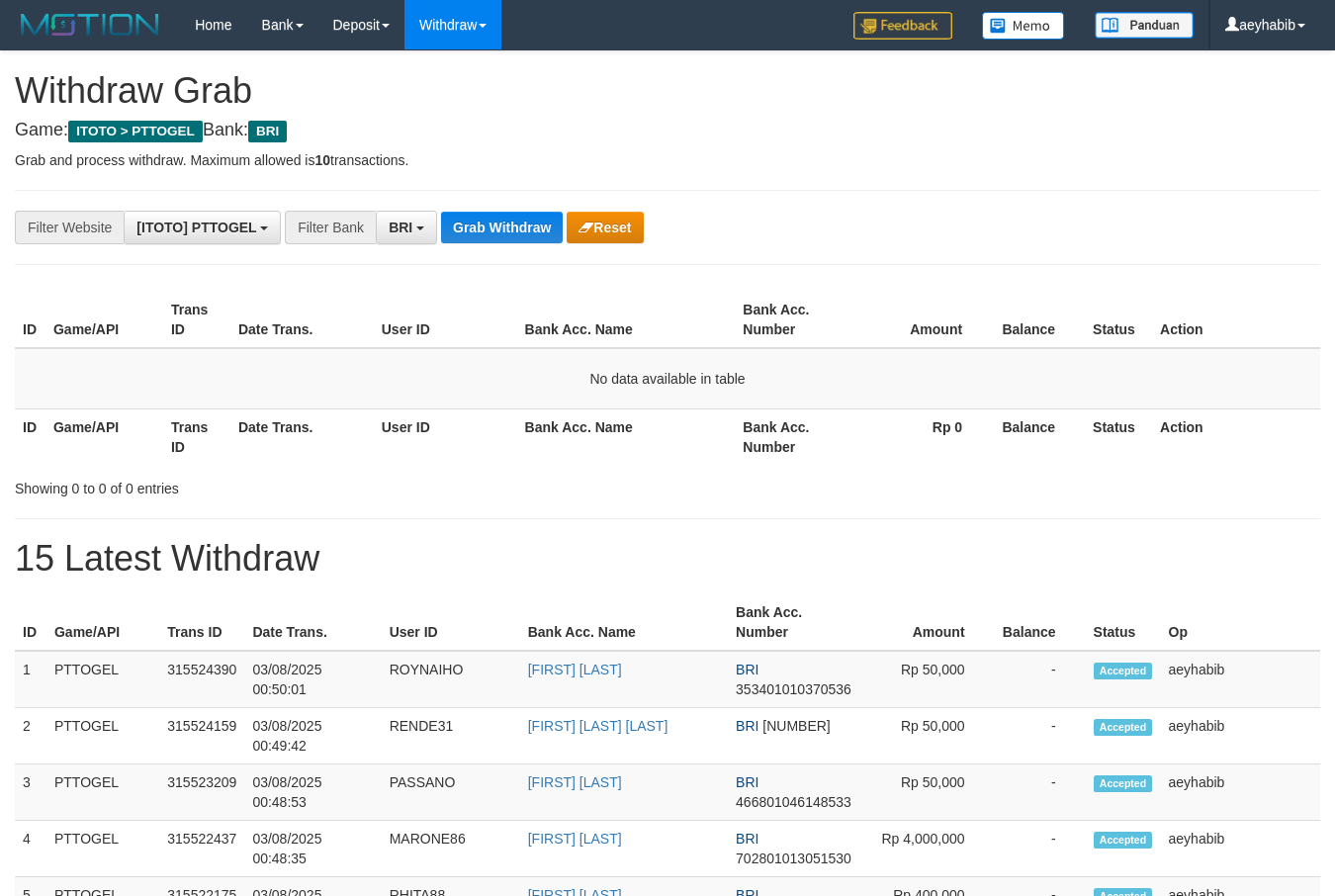 scroll, scrollTop: 0, scrollLeft: 0, axis: both 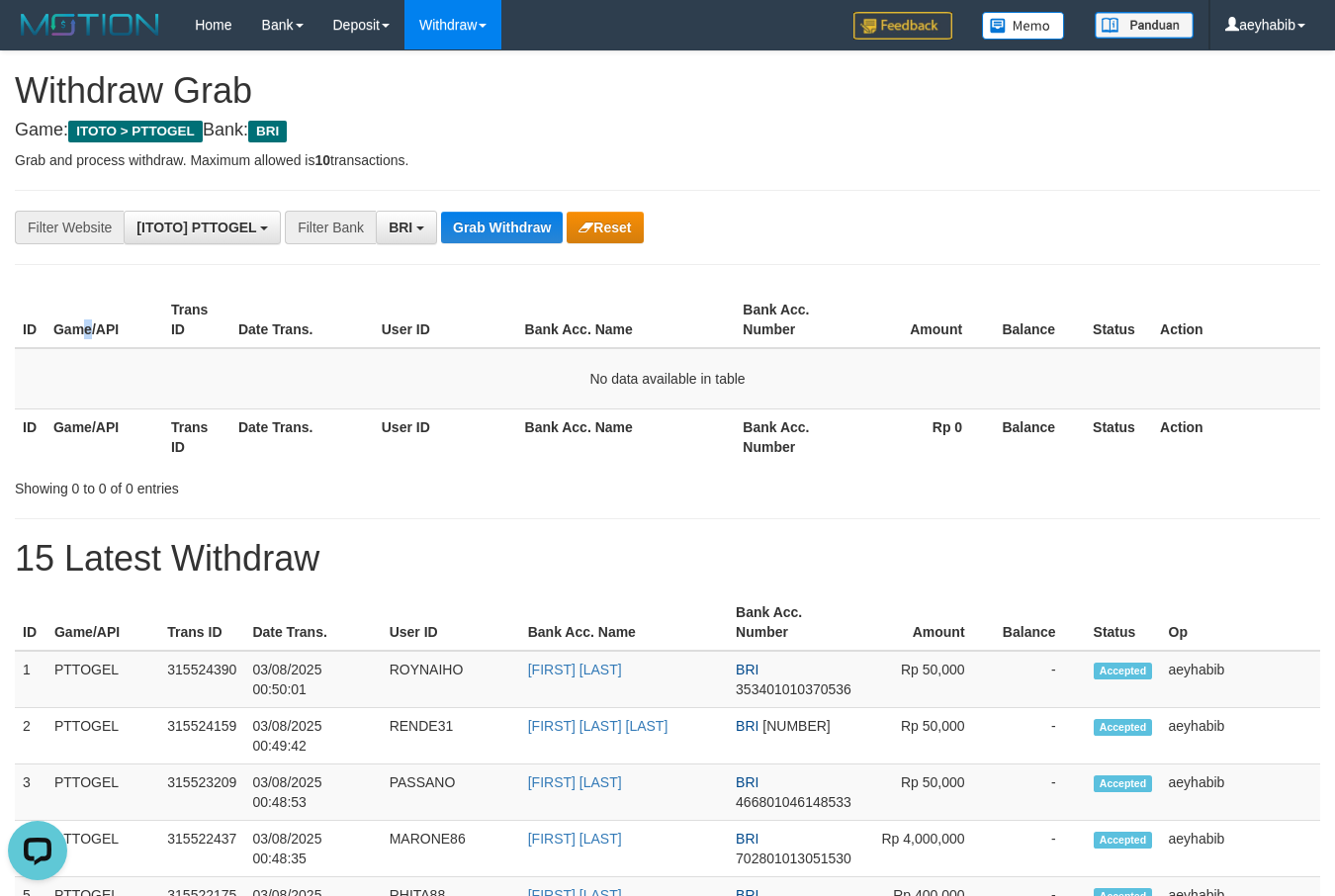 click on "Game/API" at bounding box center [104, 319] 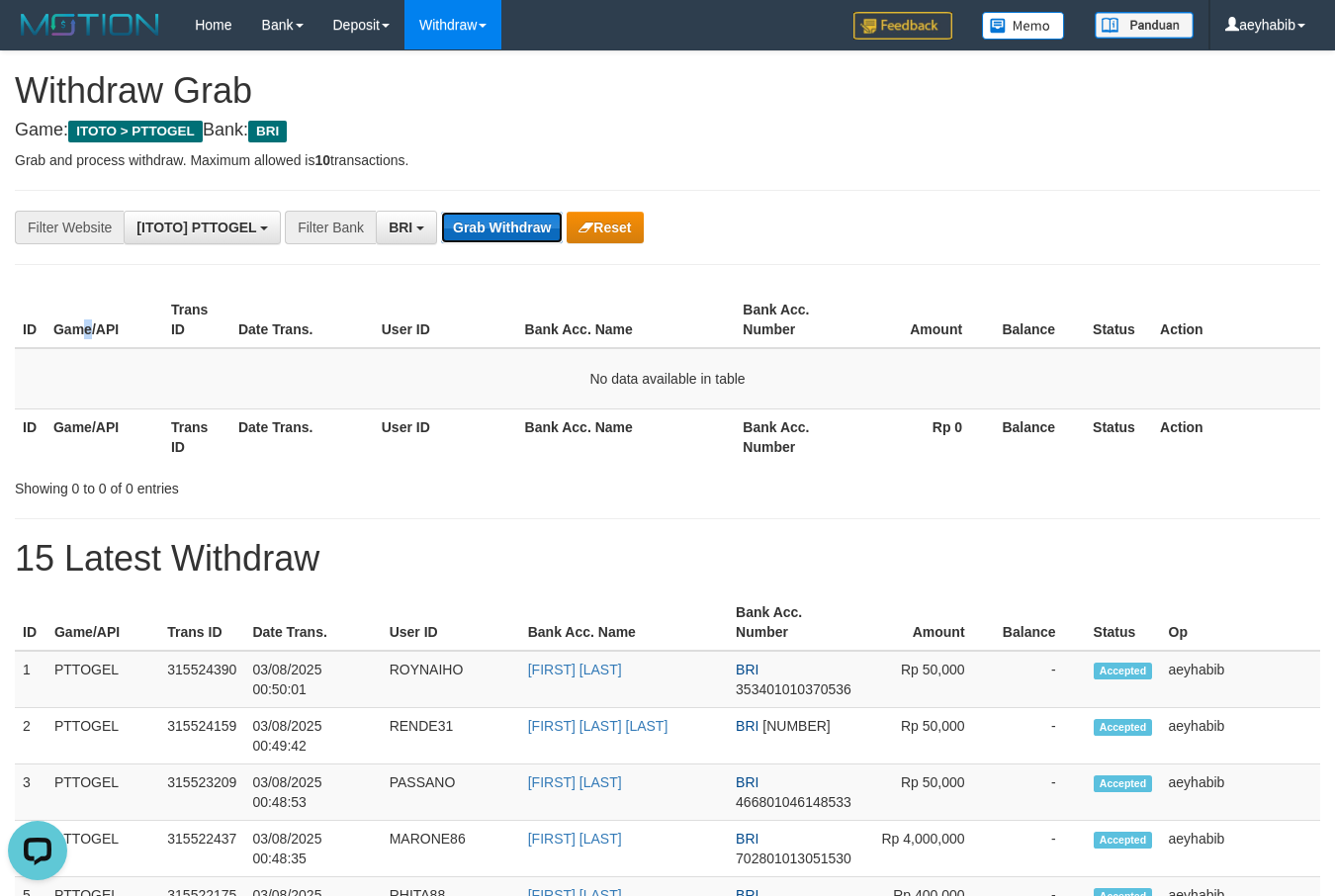 click on "Grab Withdraw" at bounding box center [501, 227] 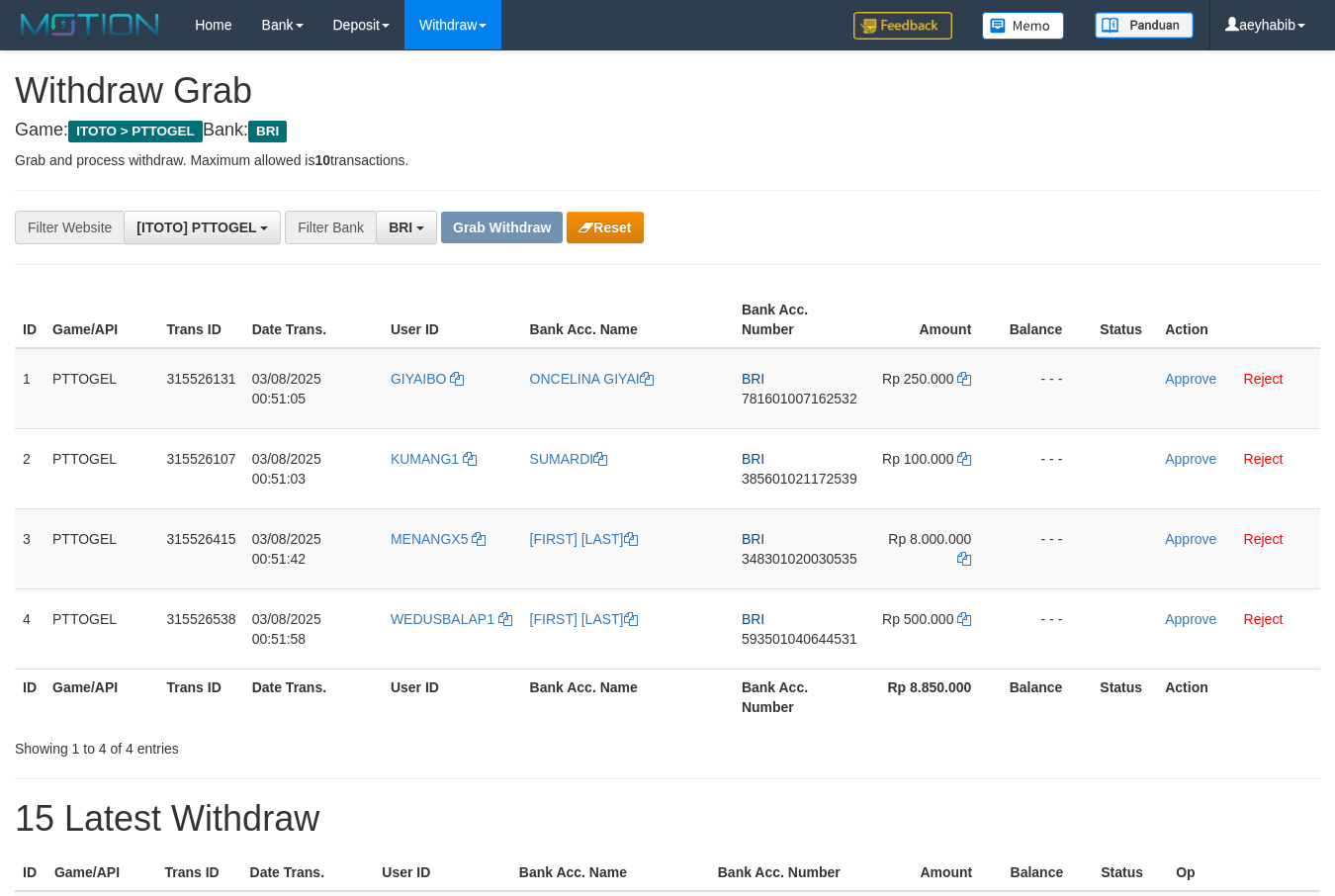 scroll, scrollTop: 0, scrollLeft: 0, axis: both 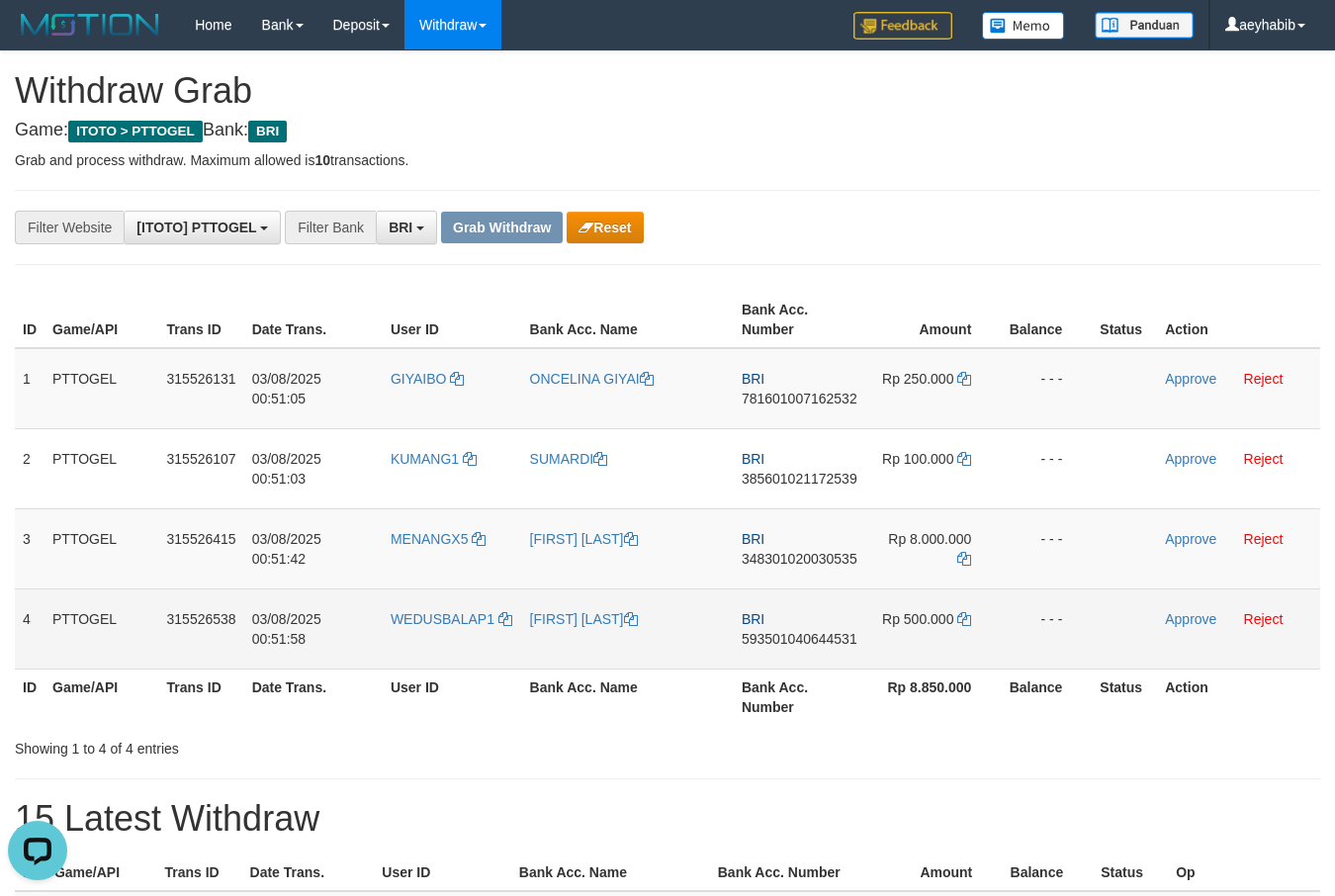 drag, startPoint x: 434, startPoint y: 404, endPoint x: 977, endPoint y: 652, distance: 596.9531 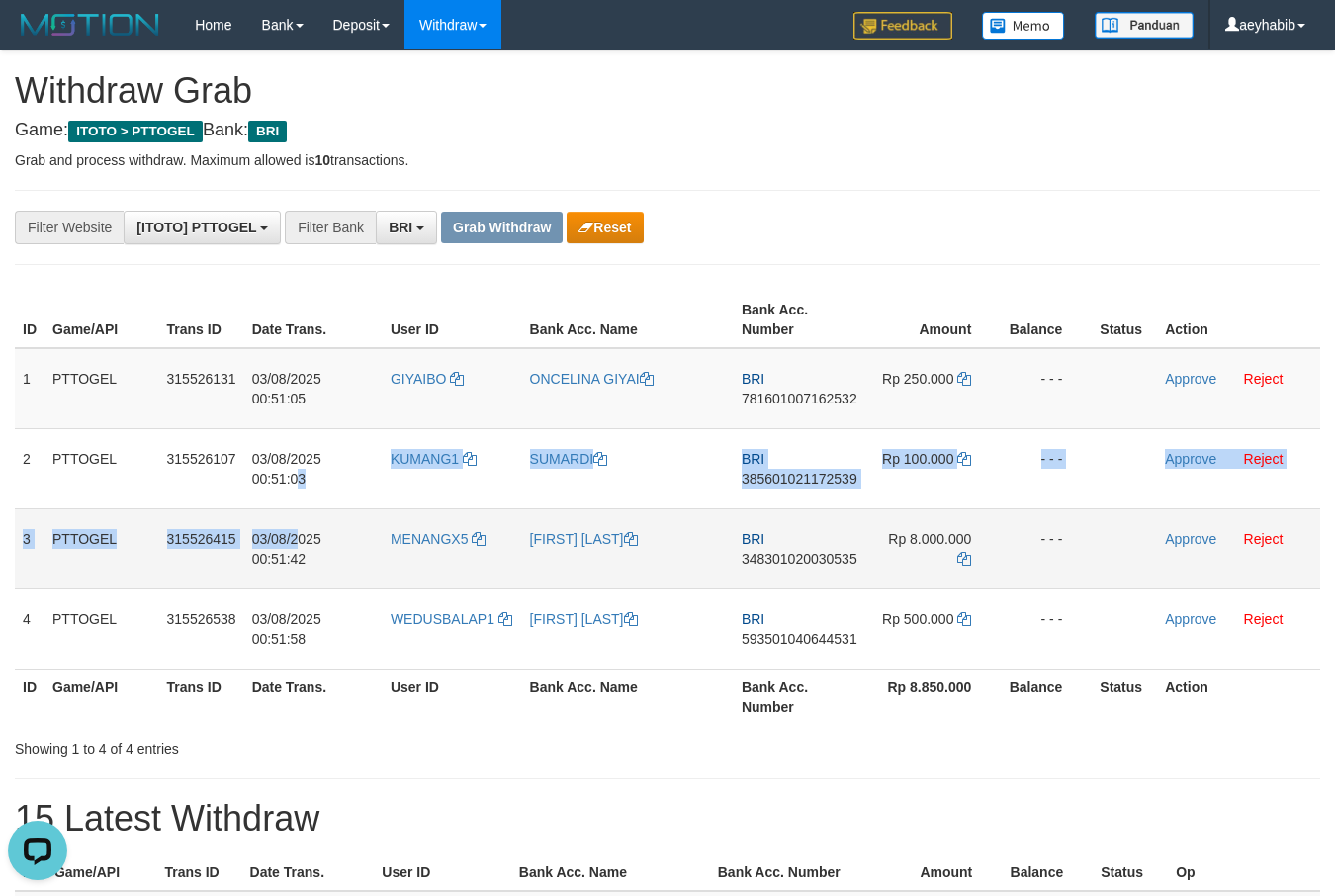 click on "1
PTTOGEL
315526131
03/08/2025 00:51:05
GIYAIBO
ONCELINA GIYAI
BRI
781601007162532
Rp 250.000
- - -
Approve
Reject
2
PTTOGEL
315526107
03/08/2025 00:51:03
KUMANG1
SUMARDI
BRI
385601021172539
Rp 100.000
- - -
Approve
Reject
3
PTTOGEL
315526415" at bounding box center [668, 508] 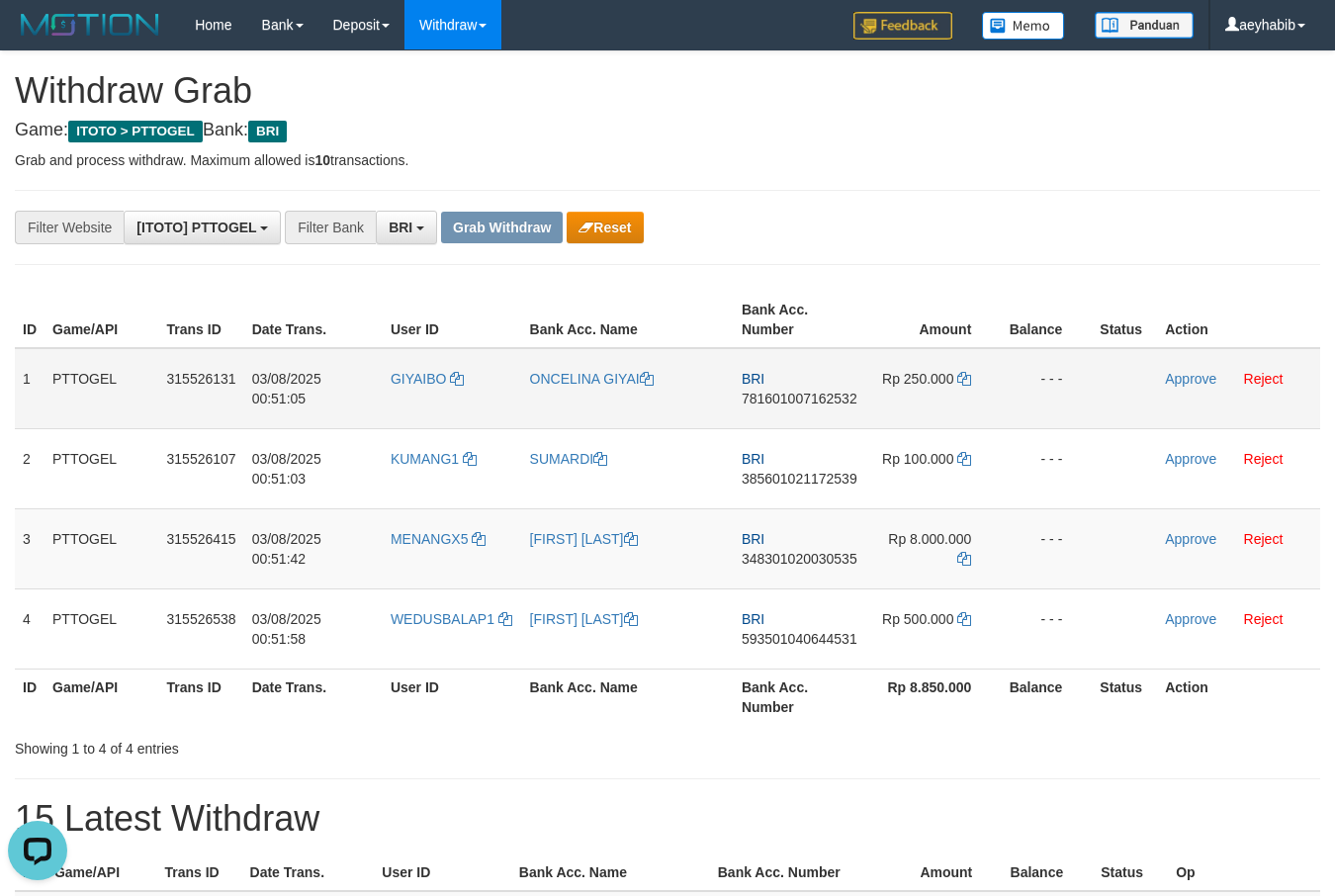 click on "781601007162532" at bounding box center (799, 399) 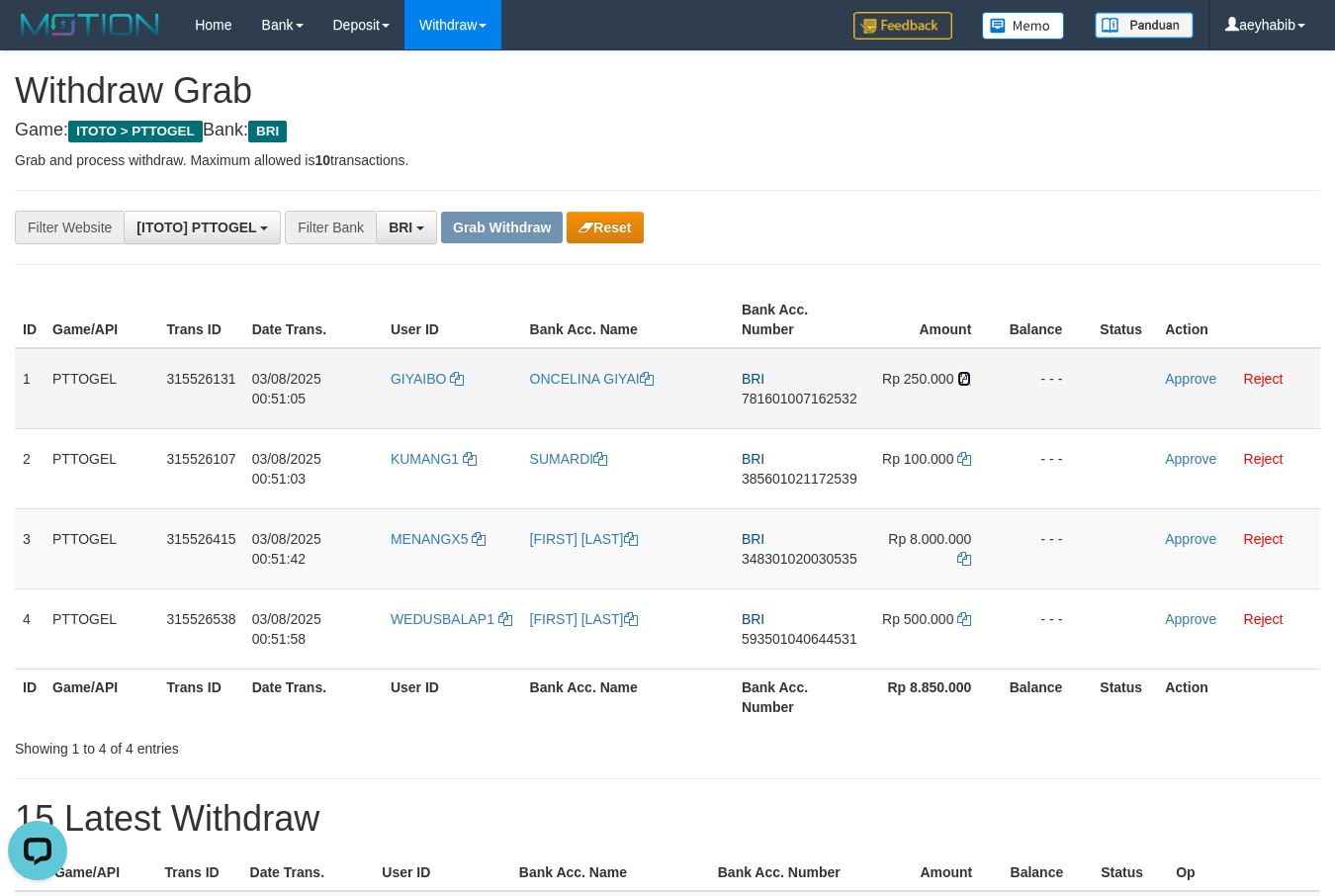click at bounding box center [964, 379] 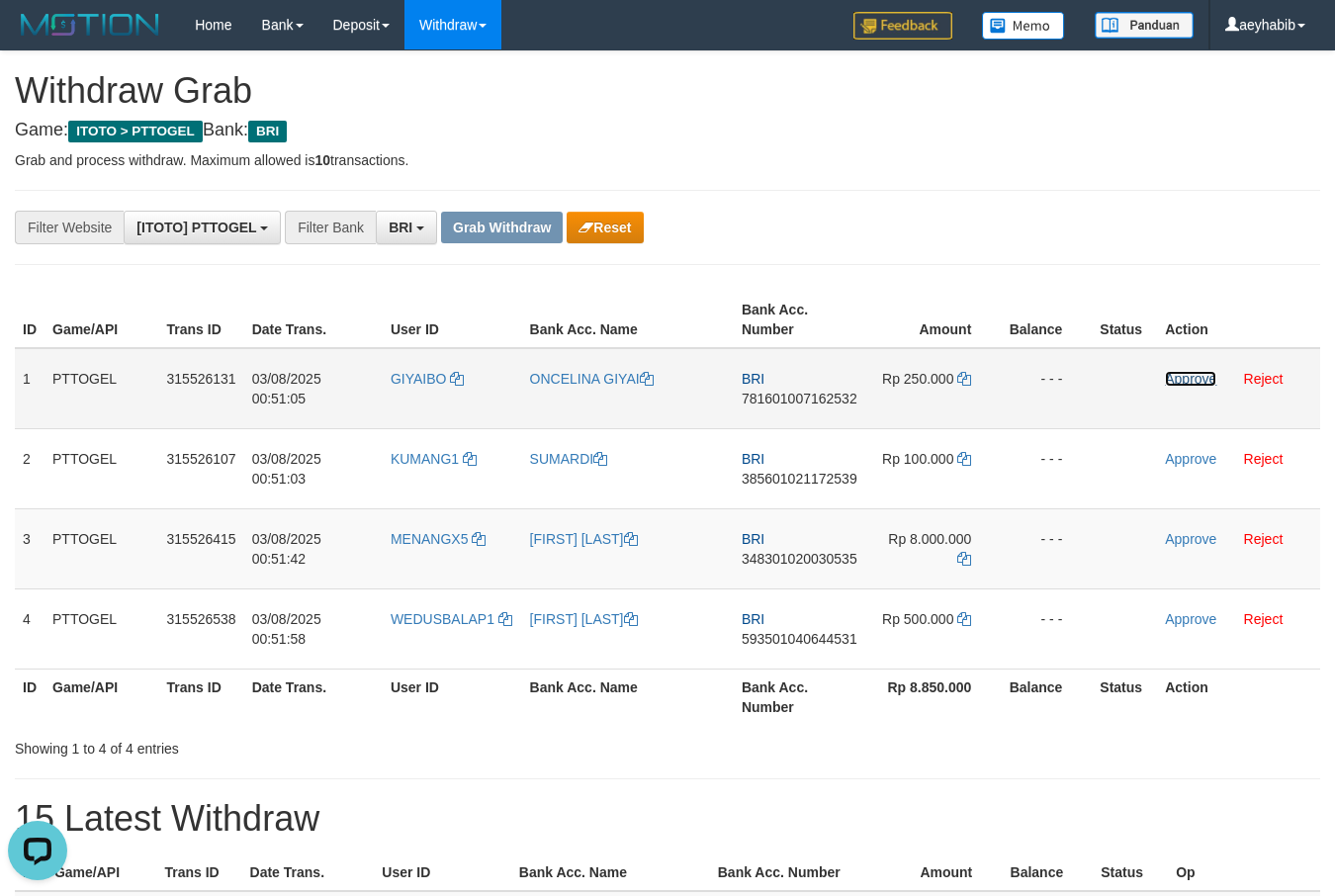 click on "Approve" at bounding box center [1191, 379] 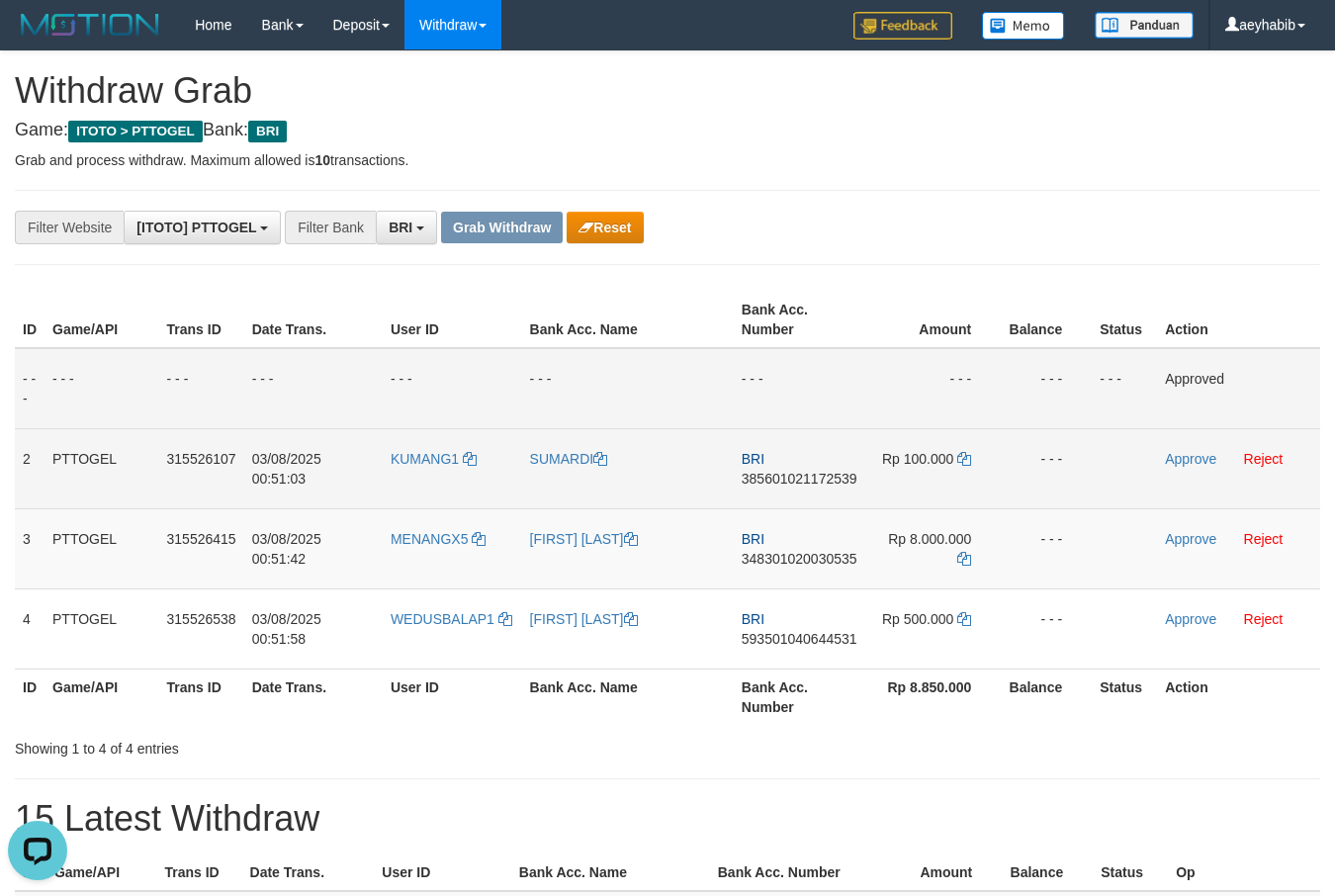 click on "385601021172539" at bounding box center (799, 479) 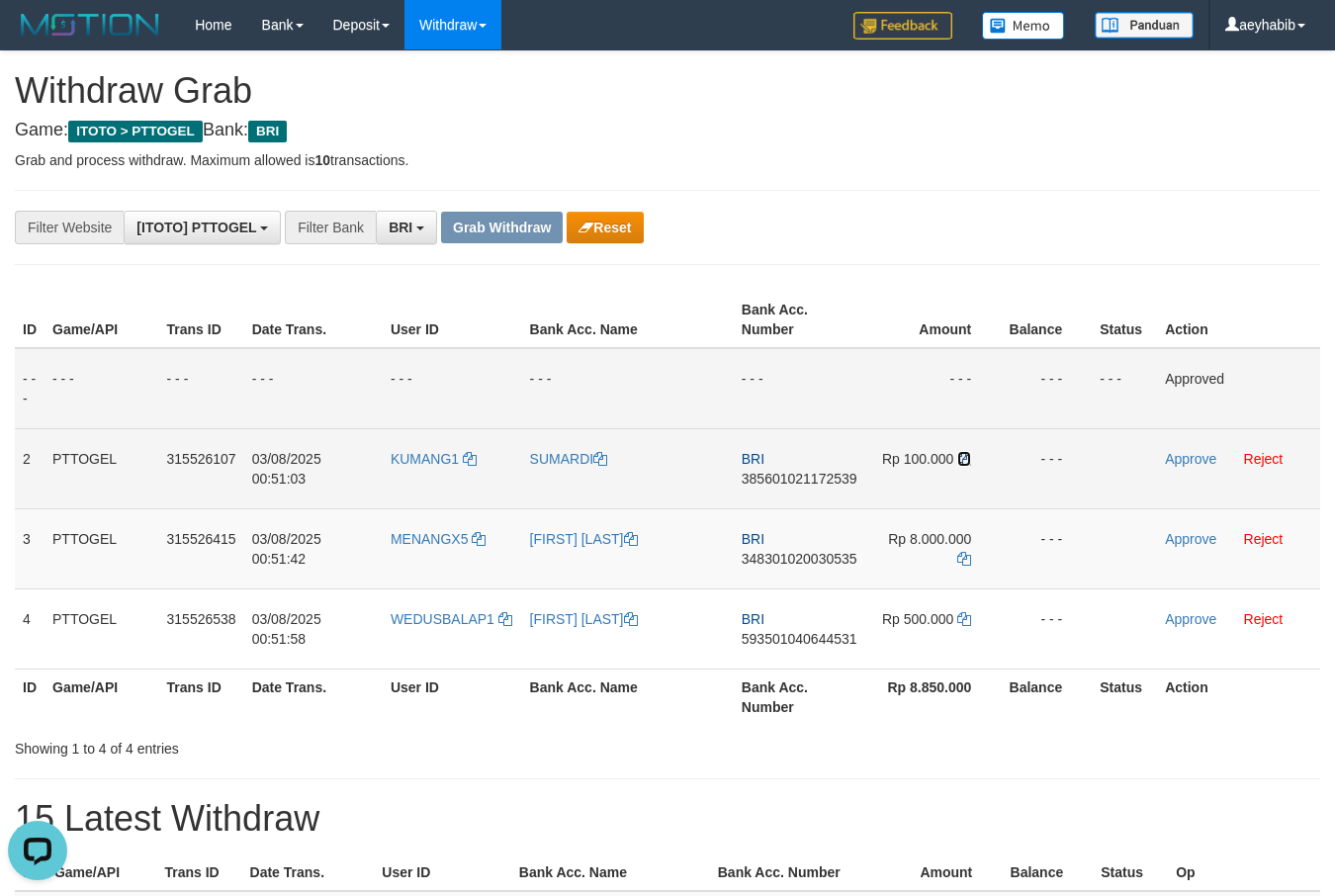 click at bounding box center (964, 459) 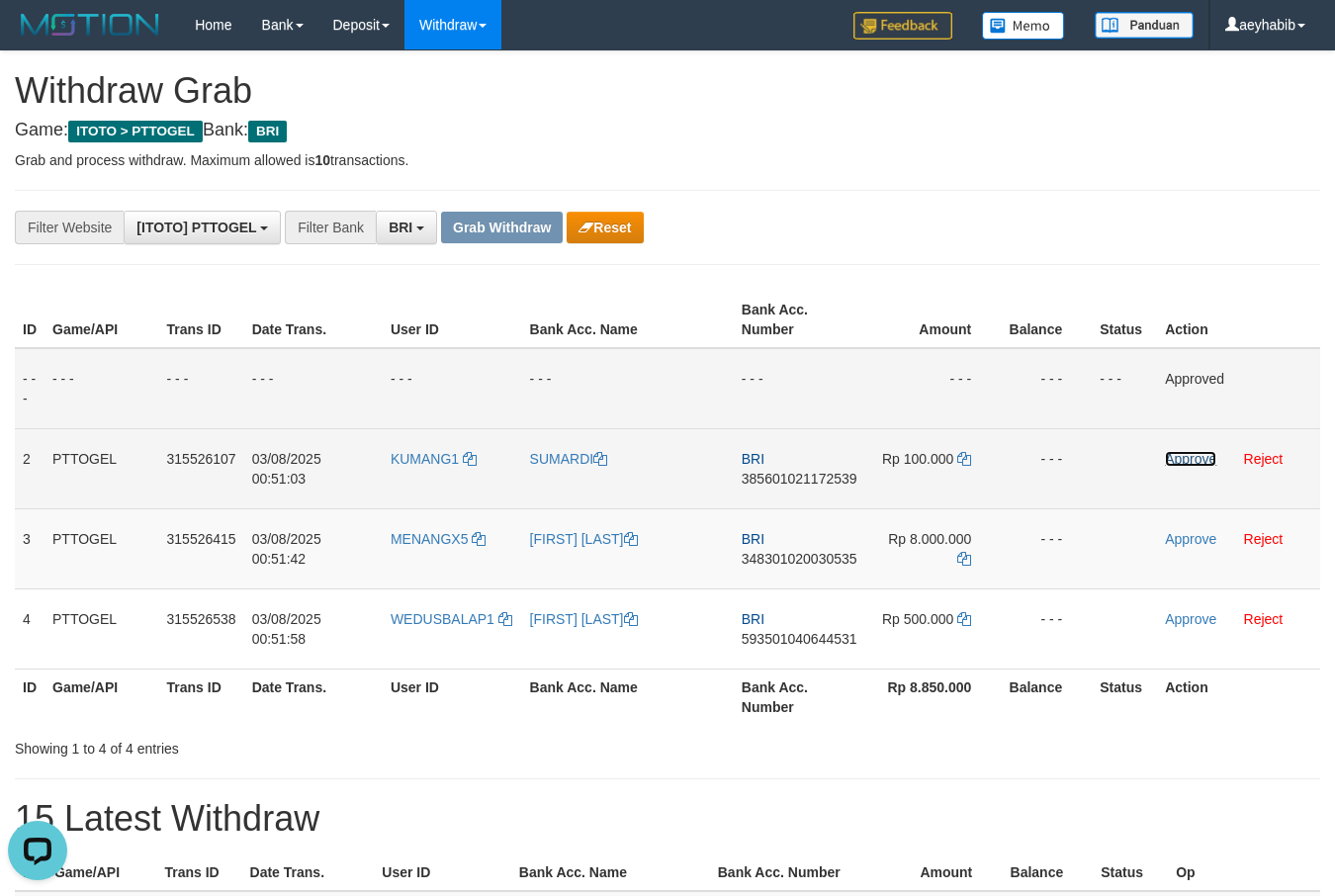 click on "Approve" at bounding box center [1191, 459] 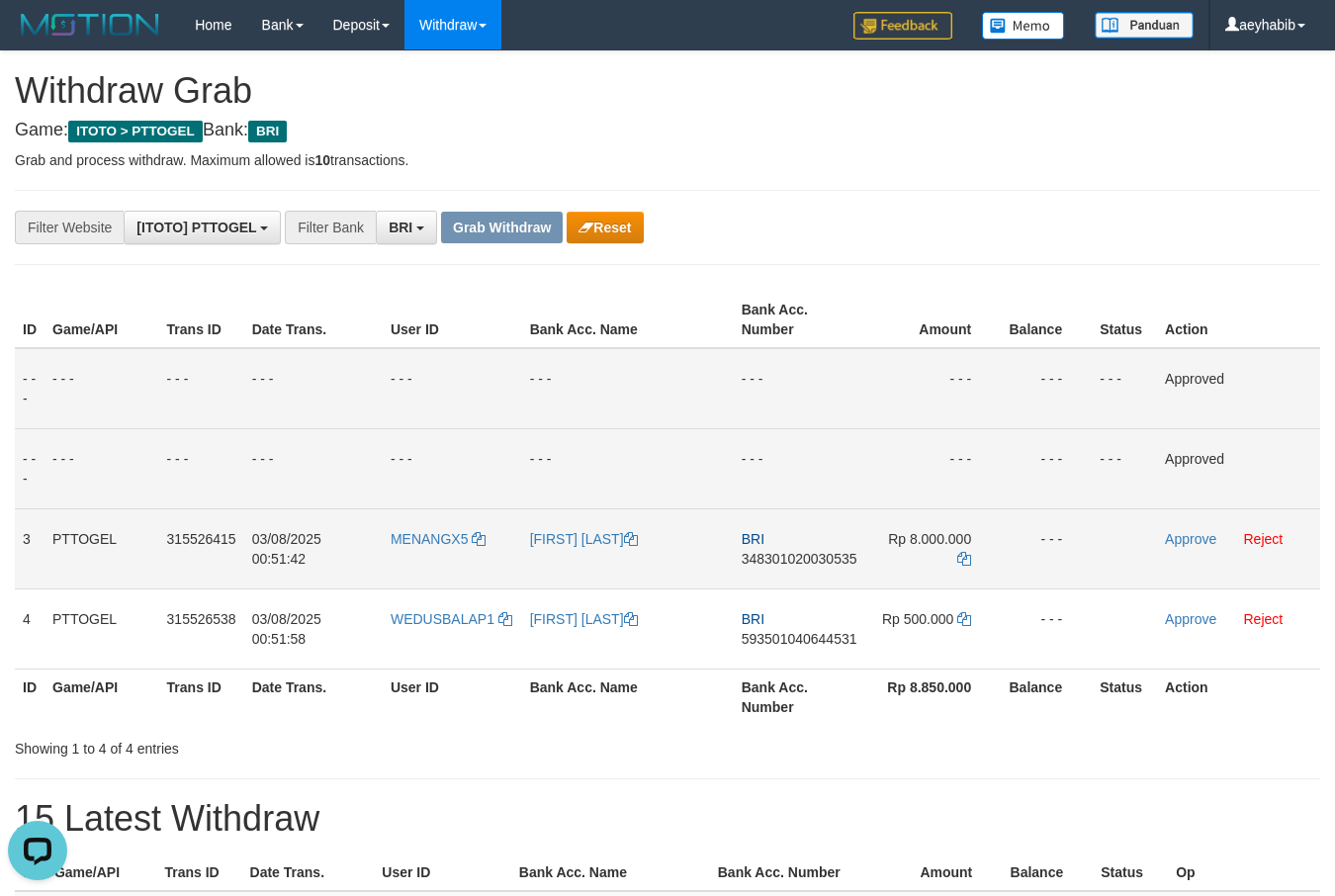 click on "348301020030535" at bounding box center (799, 559) 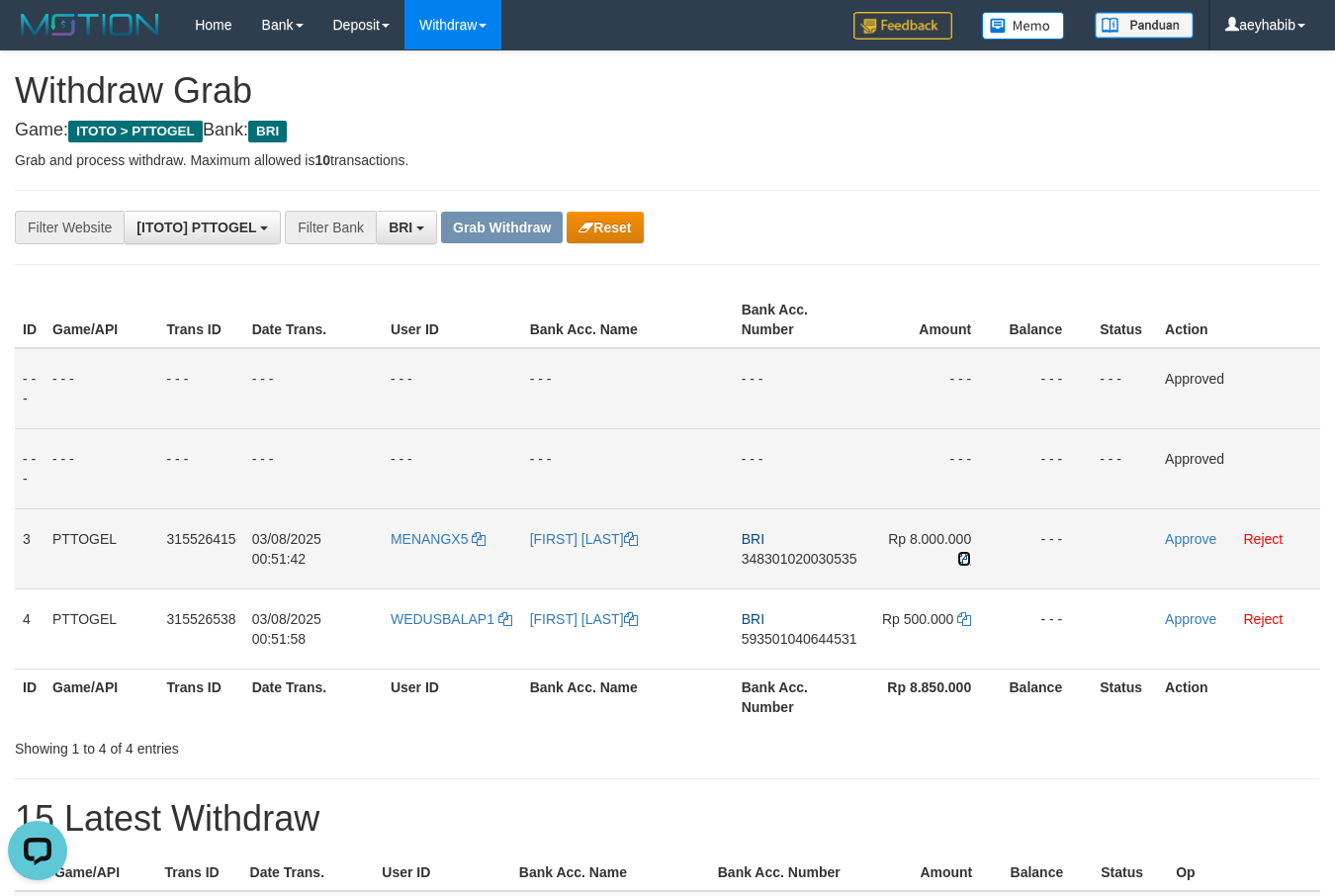 click at bounding box center (964, 559) 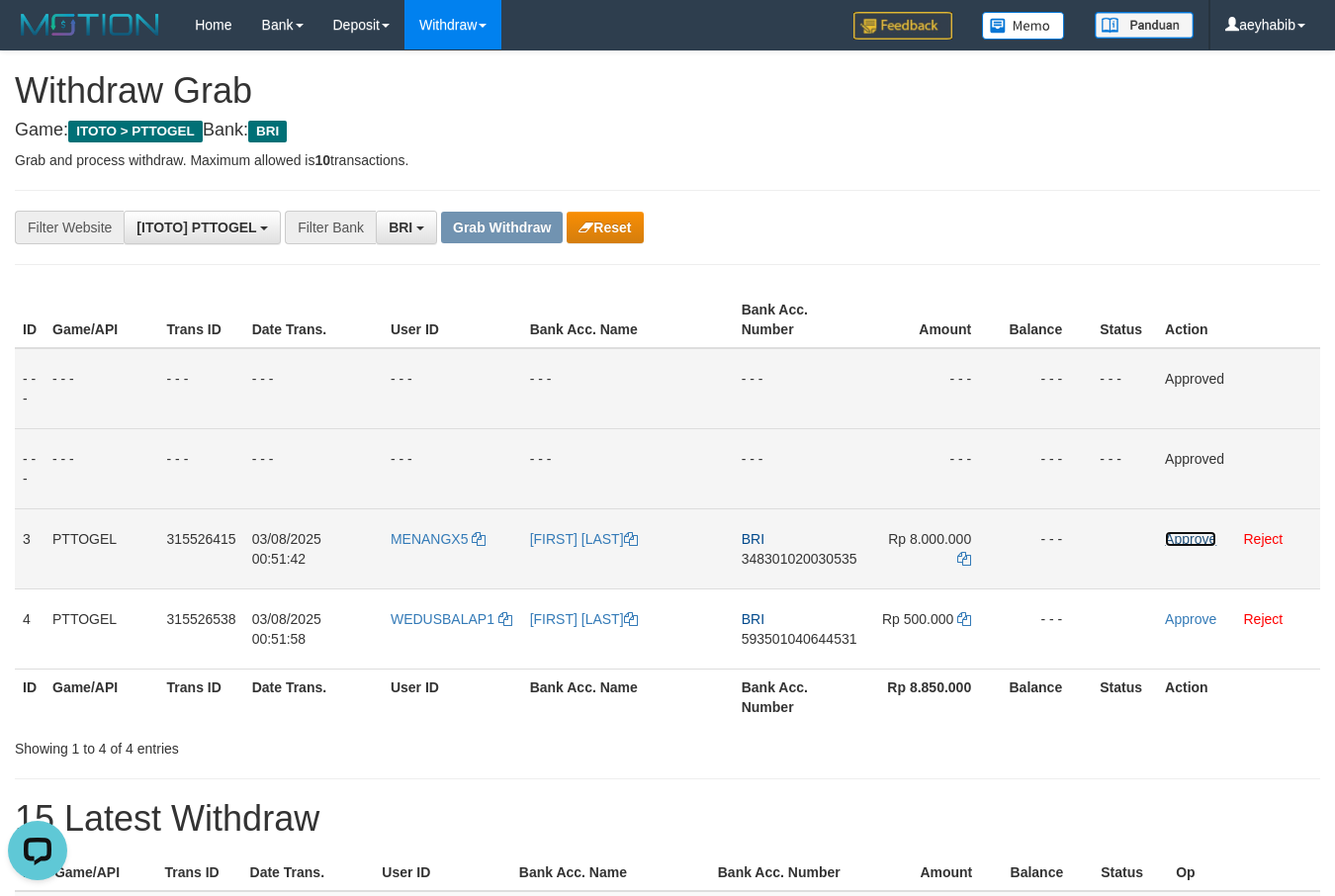 click on "Approve" at bounding box center (1191, 539) 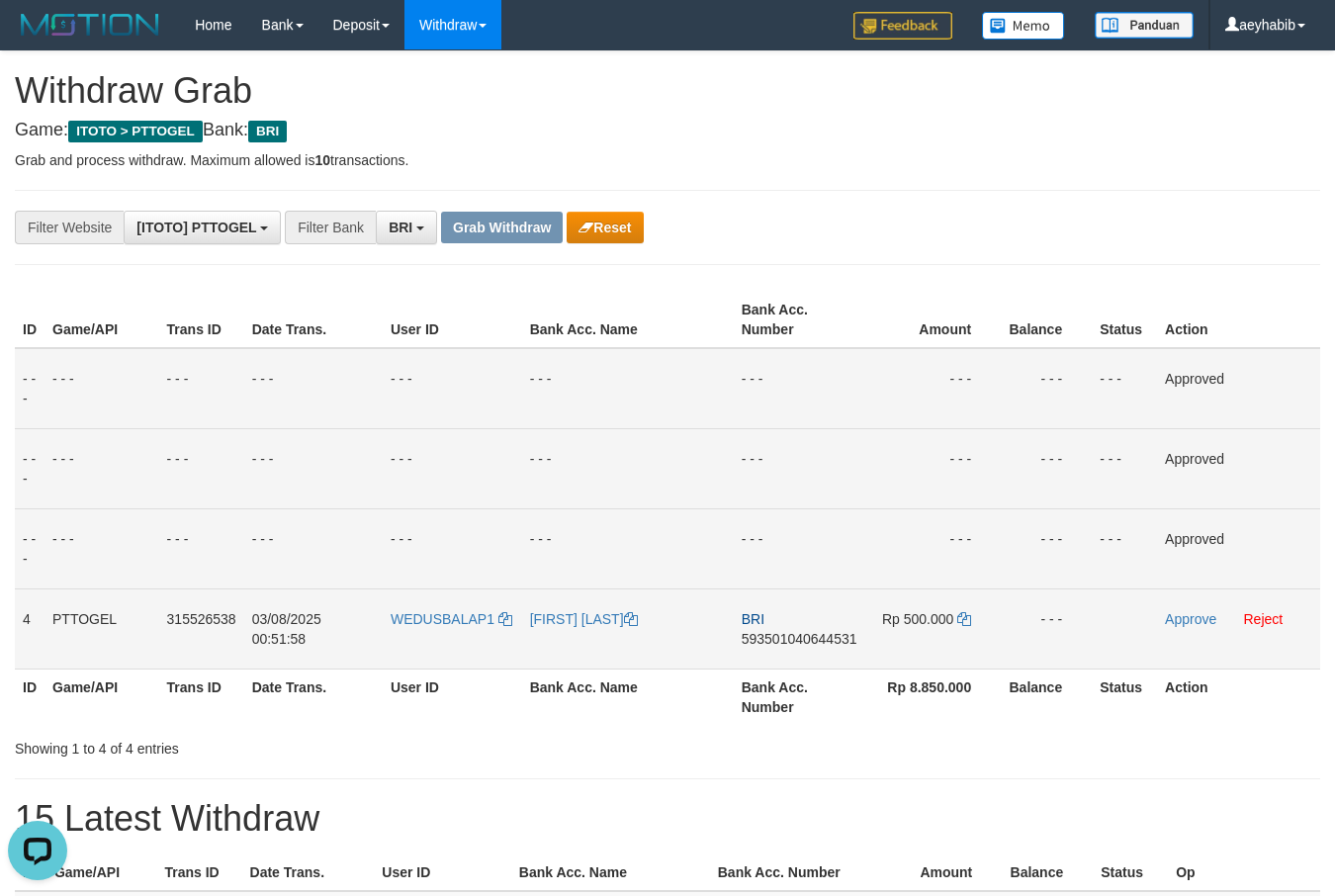 click on "593501040644531" at bounding box center (799, 639) 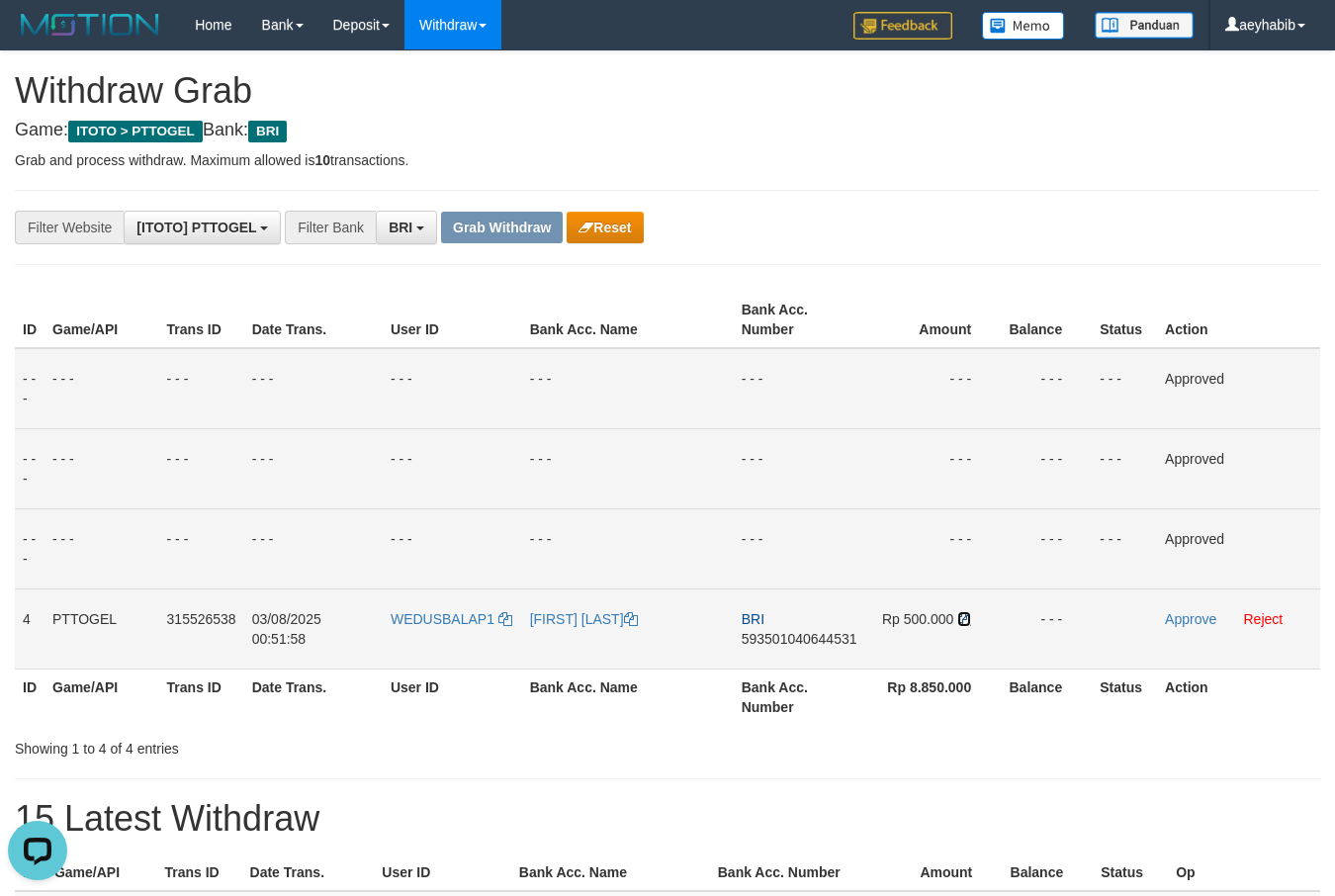 click at bounding box center [964, 619] 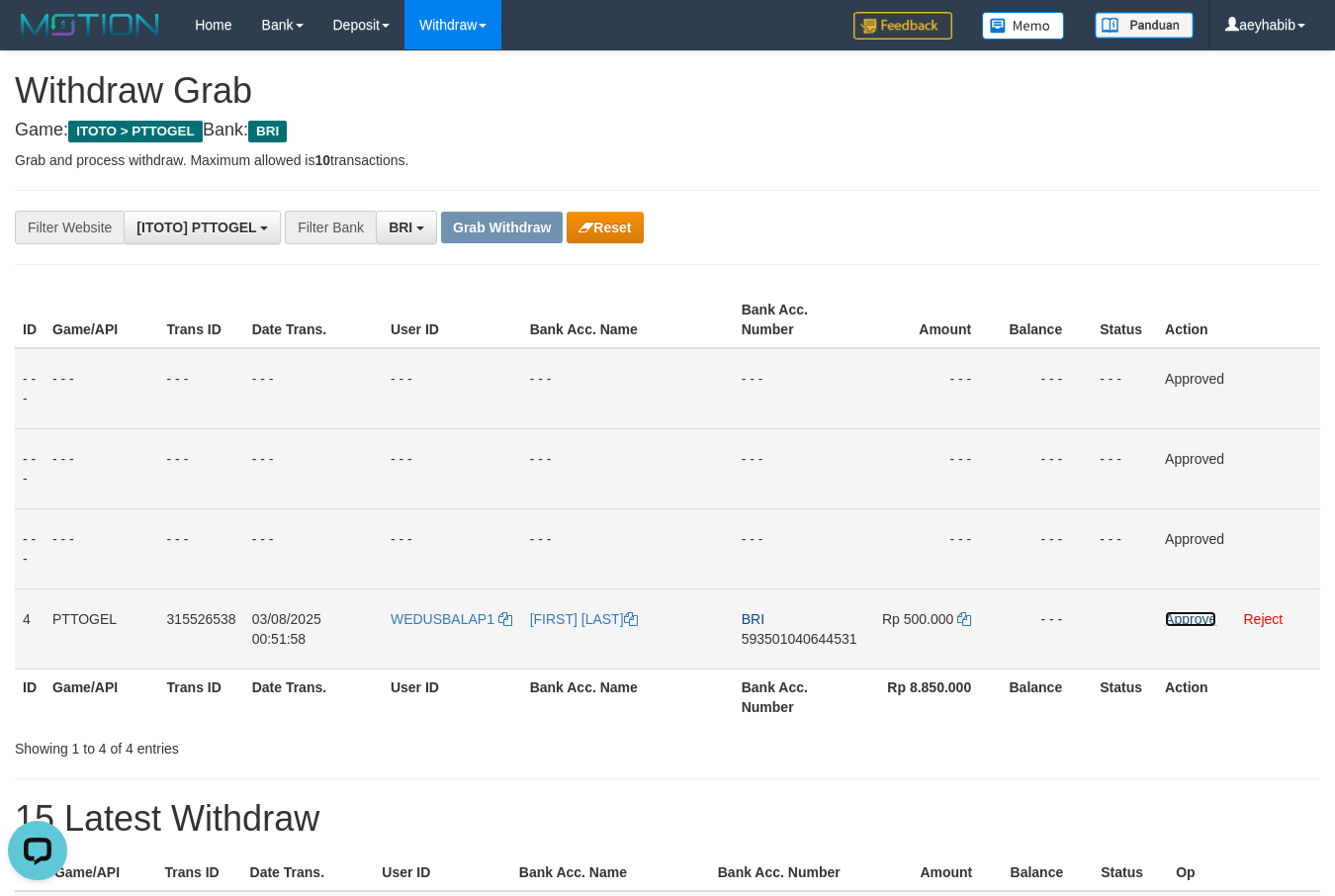 click on "Approve" at bounding box center (1191, 619) 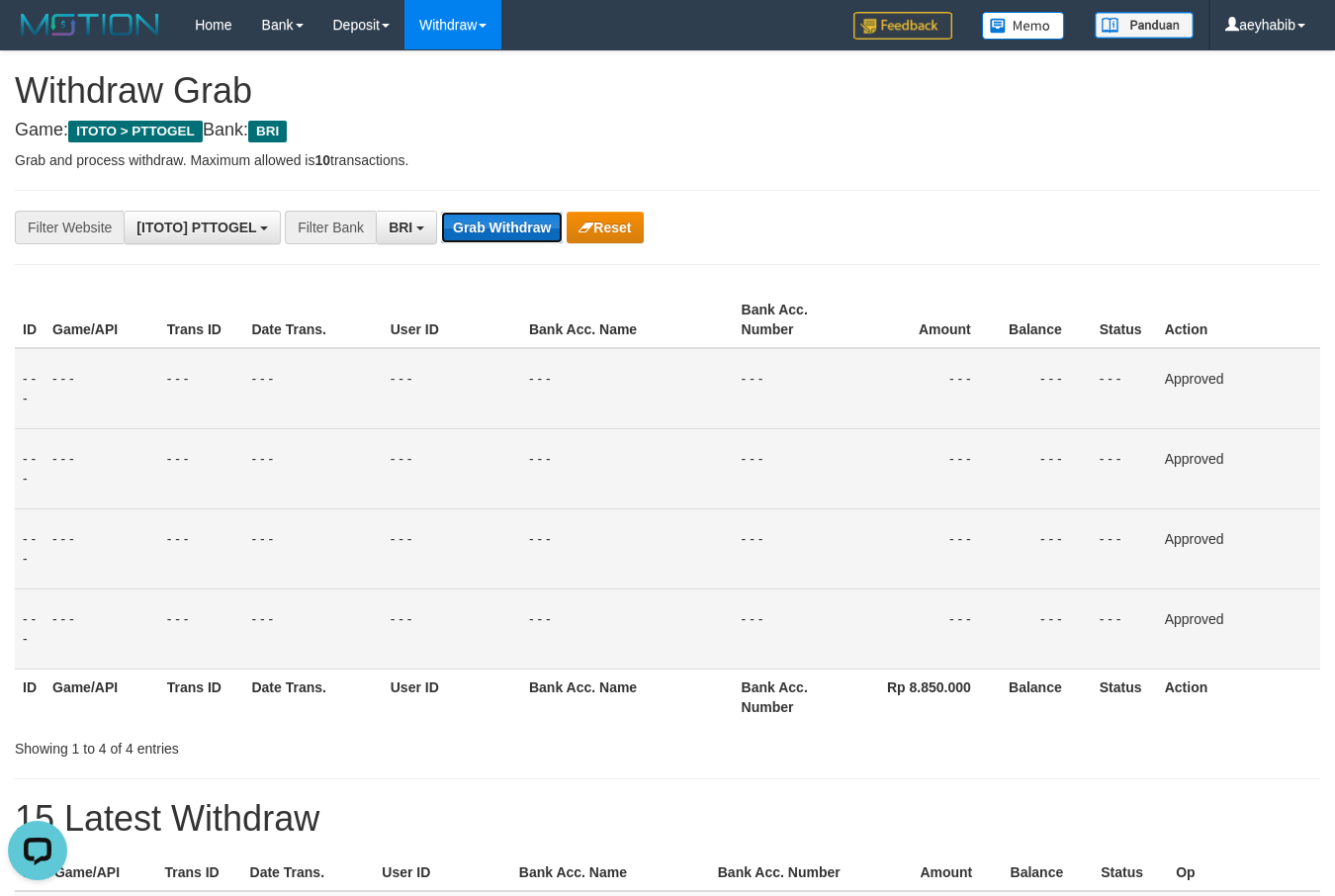 click on "Grab Withdraw" at bounding box center (501, 227) 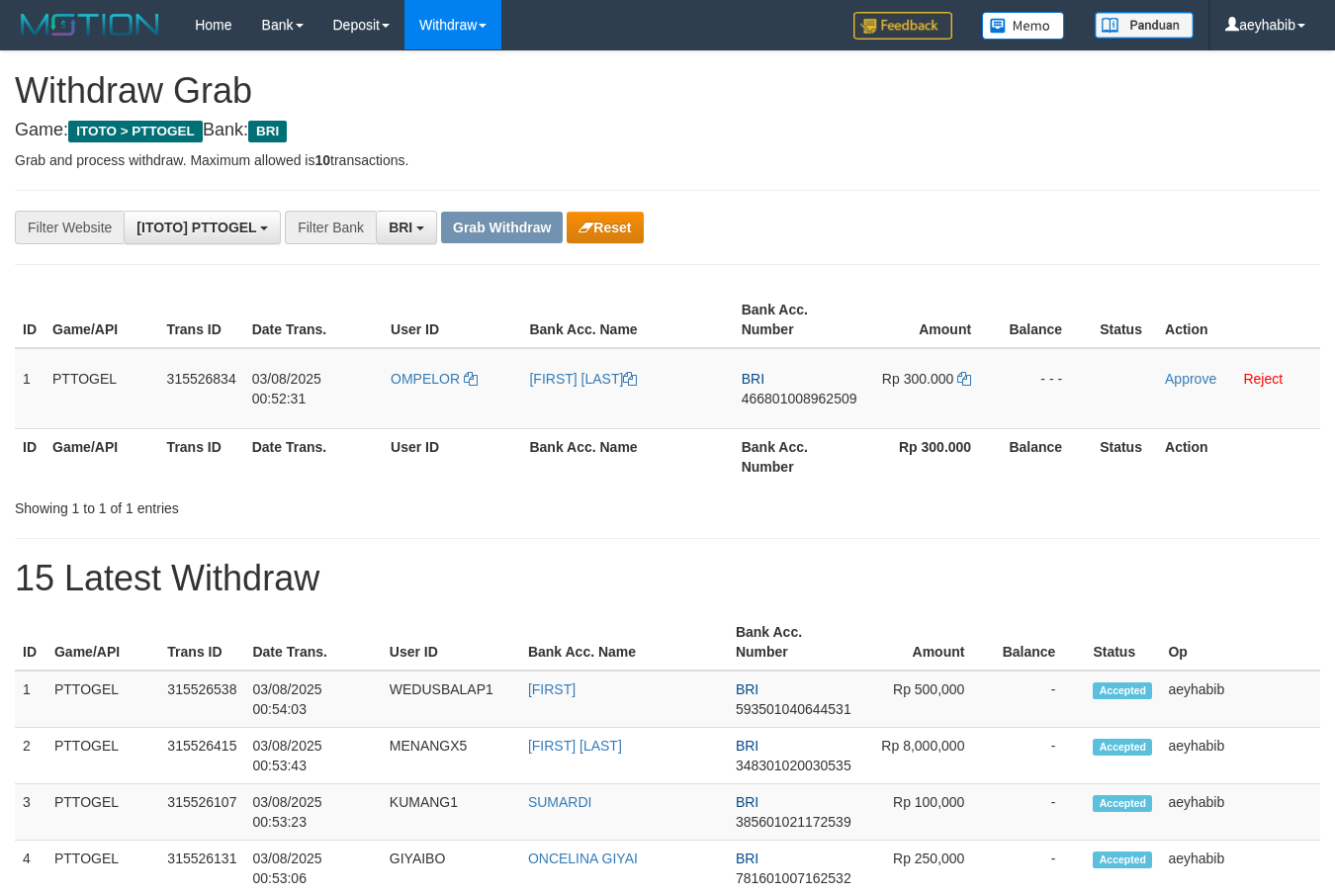 scroll, scrollTop: 0, scrollLeft: 0, axis: both 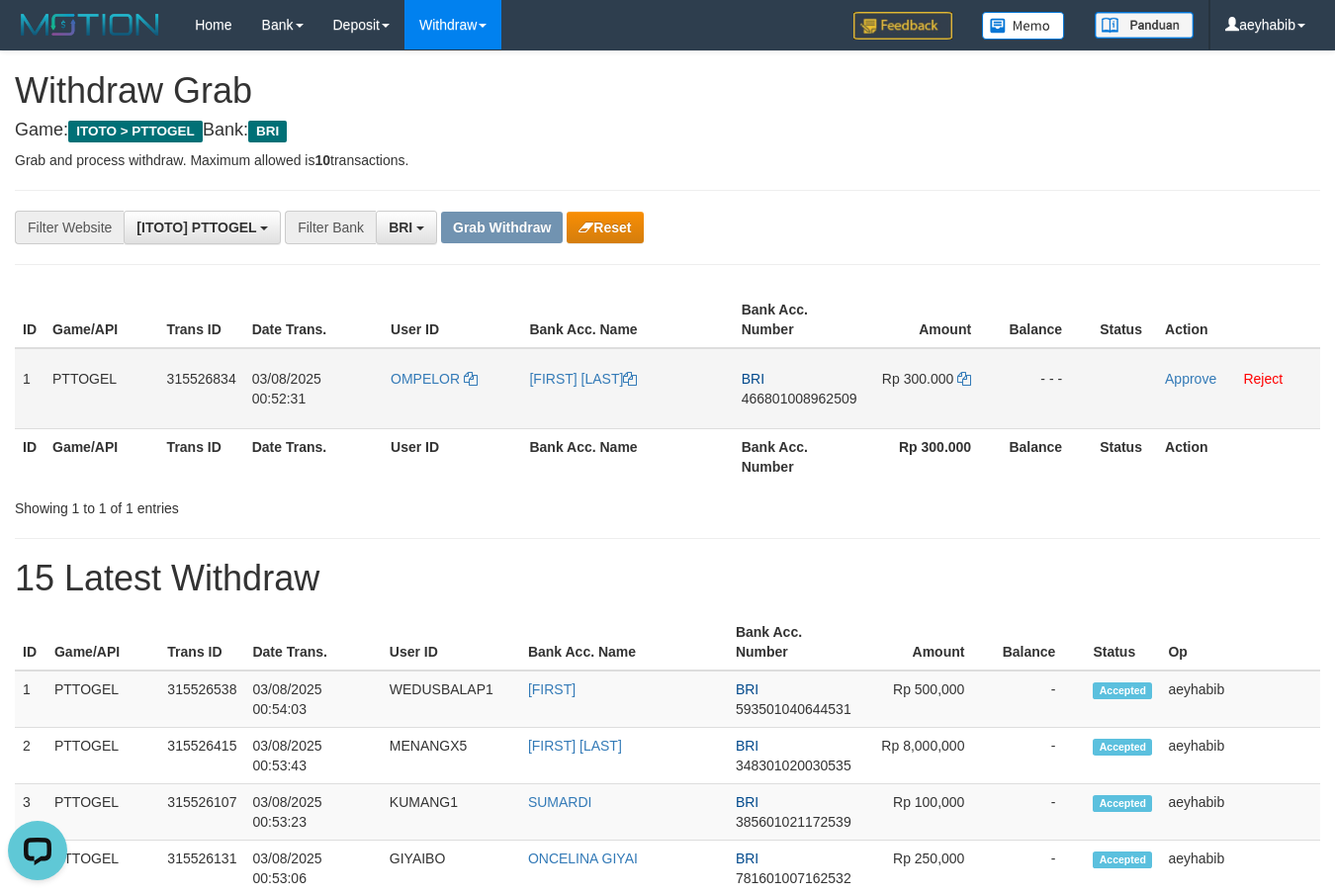drag, startPoint x: 416, startPoint y: 403, endPoint x: 889, endPoint y: 407, distance: 473.01691 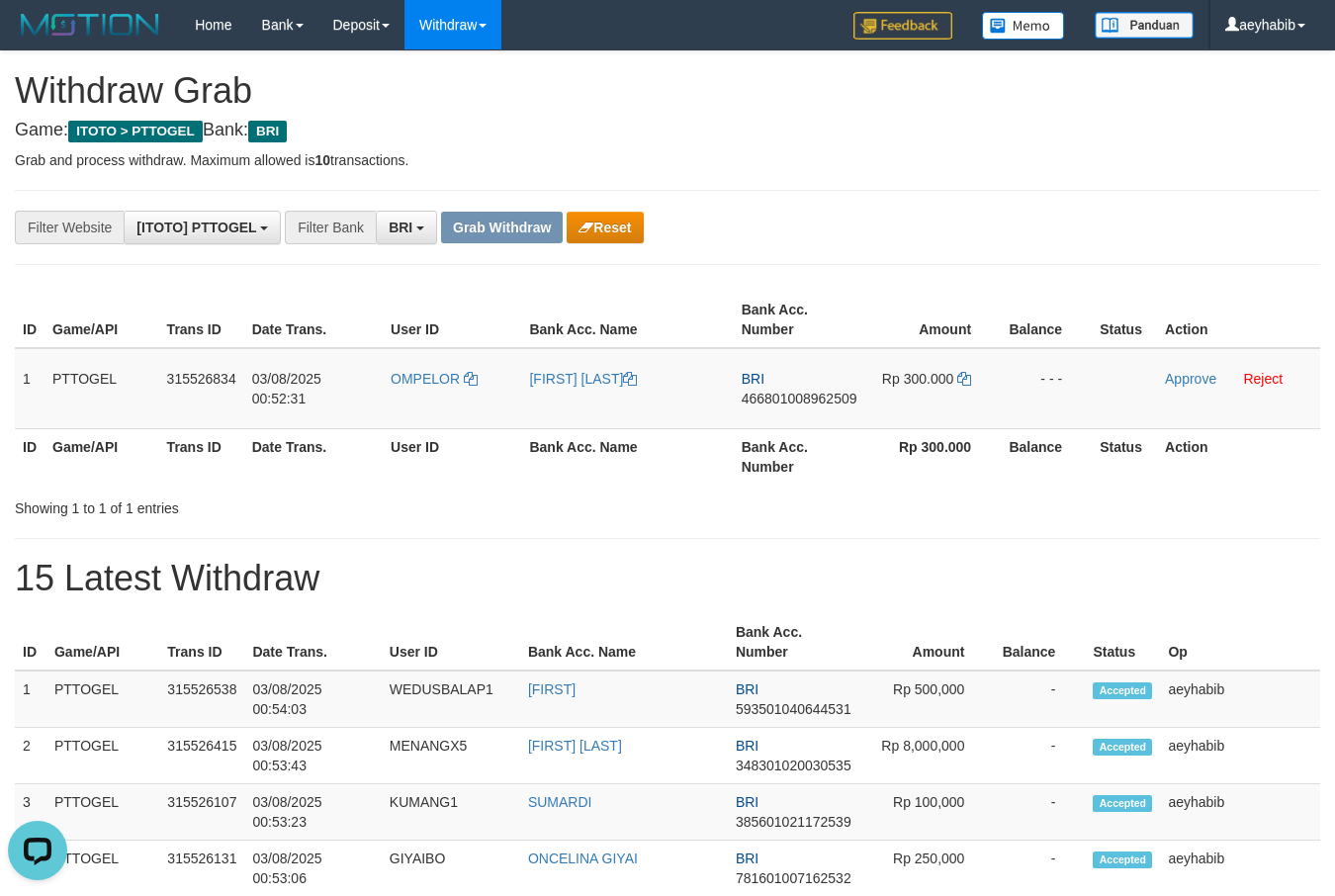 click on "Showing 1 to 1 of 1 entries" at bounding box center [278, 504] 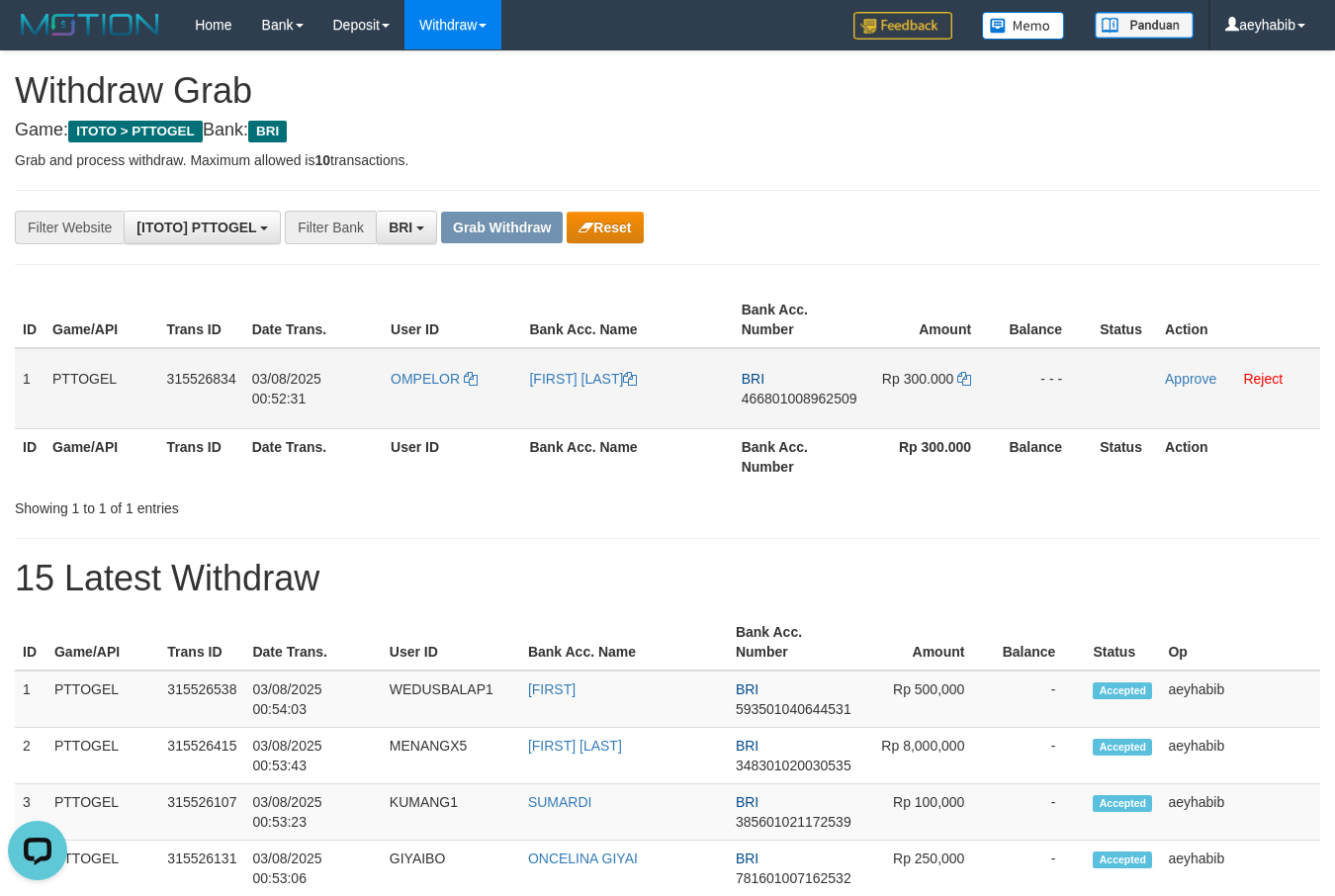 click on "466801008962509" at bounding box center [799, 399] 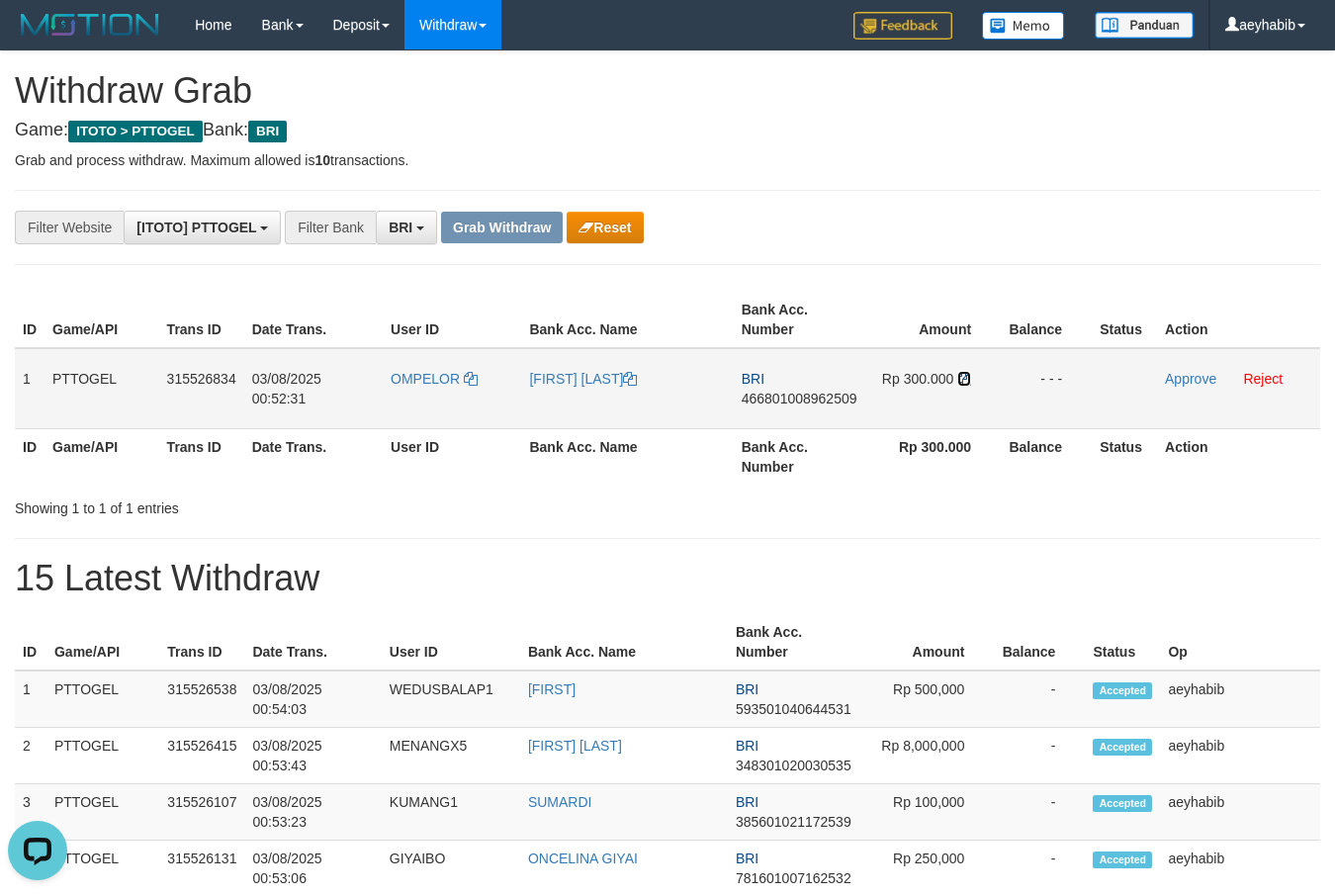click at bounding box center [964, 379] 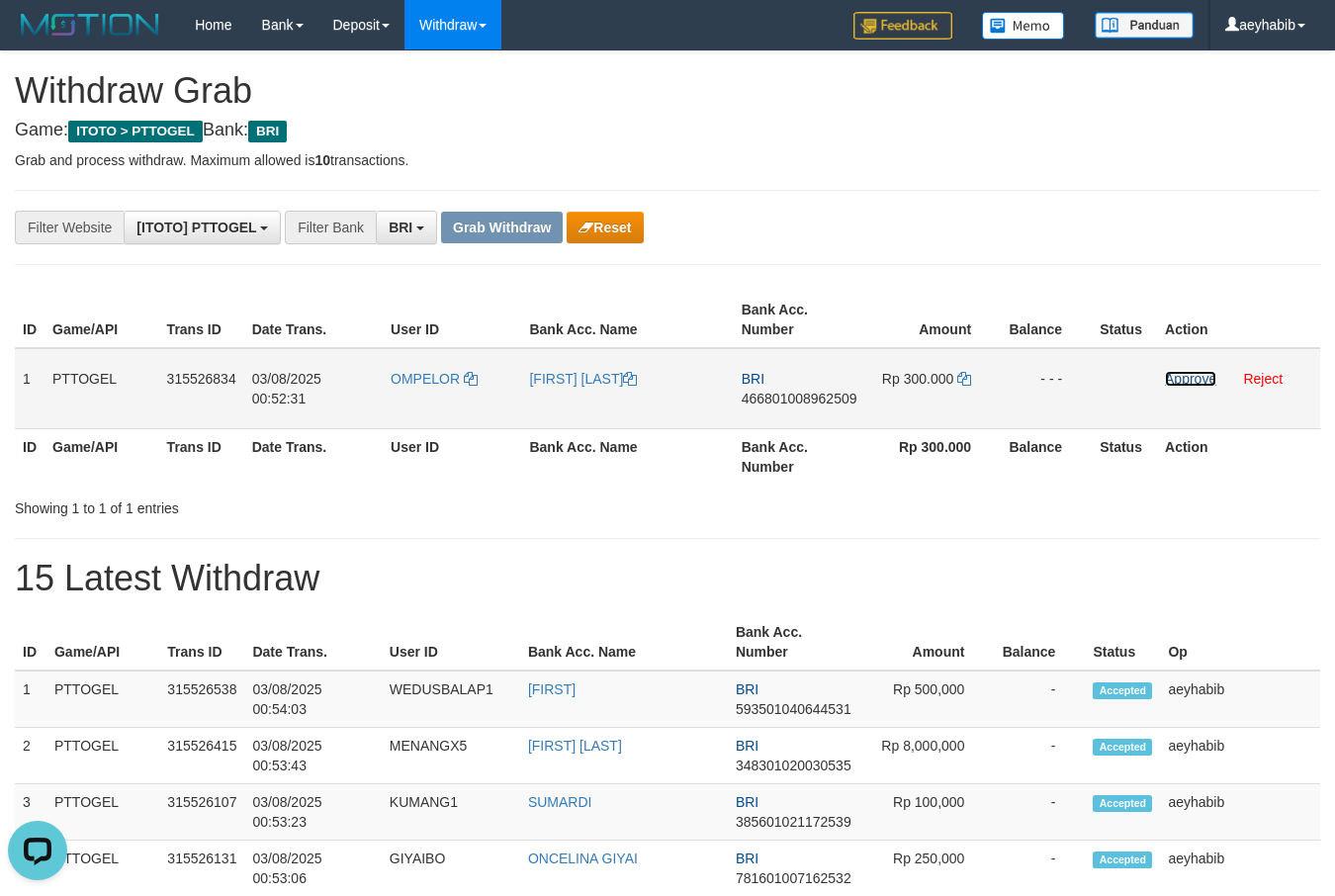 click on "Approve" at bounding box center [1191, 379] 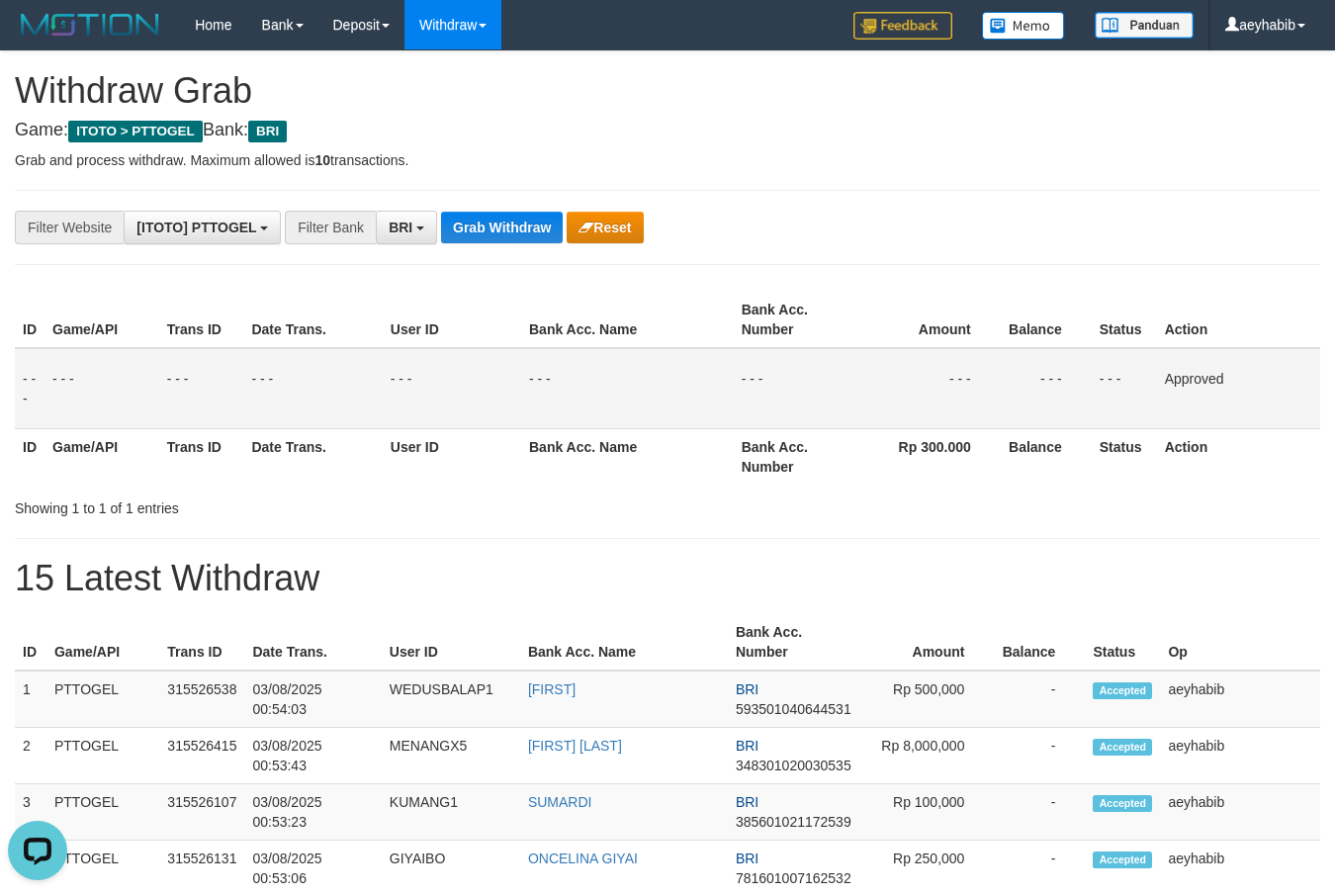 click on "Bank Acc. Name" at bounding box center (624, 642) 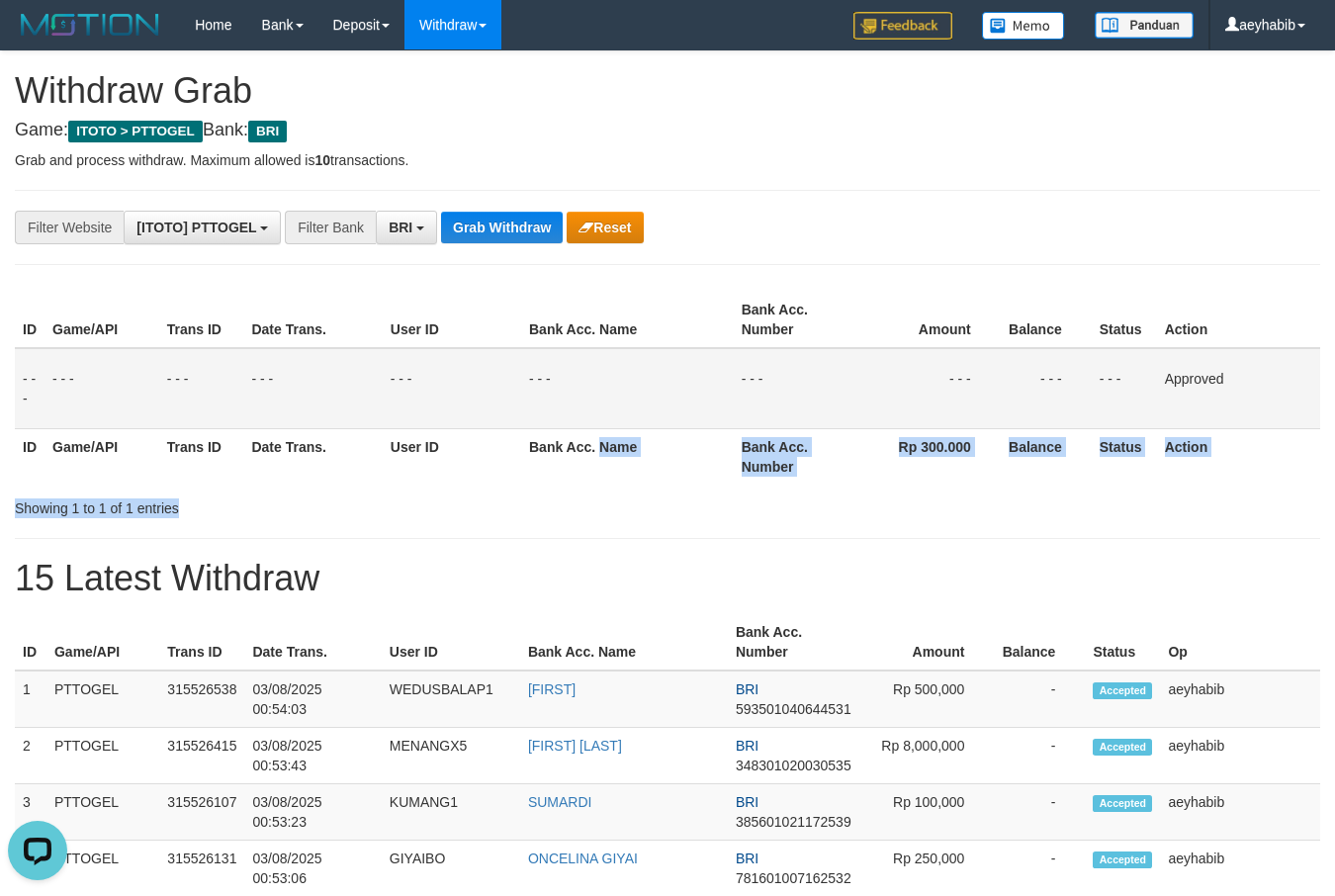 click on "ID Game/API Trans ID Date Trans. User ID Bank Acc. Name Bank Acc. Number Amount Balance Status Action
- - -
- - -
- - -
- - -
- - -
- - -
- - -
- - -
- - -
- - -
Approved
ID Game/API Trans ID Date Trans. User ID Bank Acc. Name Bank Acc. Number Rp 300.000 Balance Status Action
Showing 1 to 1 of 1 entries" at bounding box center [668, 402] 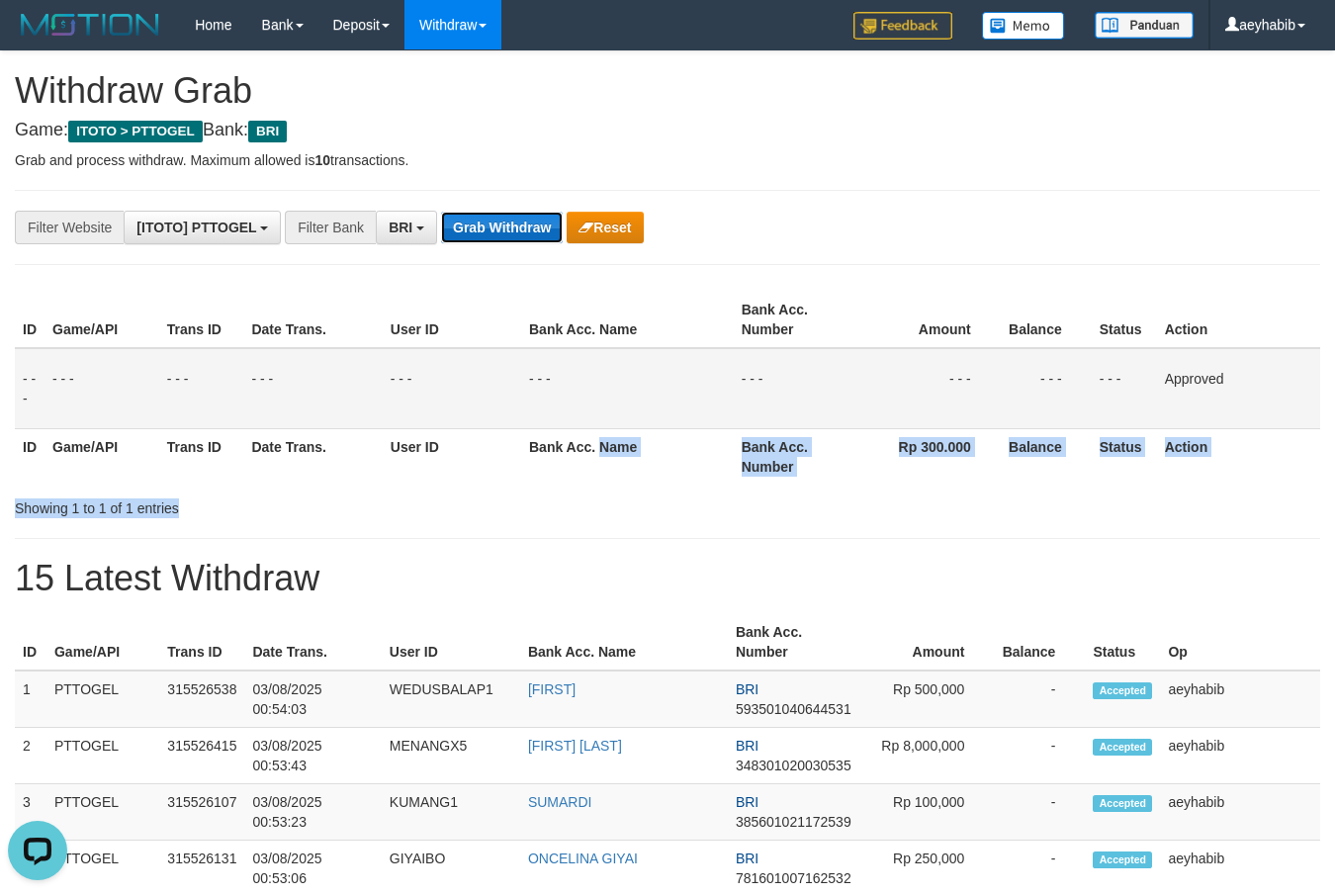 click on "Grab Withdraw" at bounding box center [501, 227] 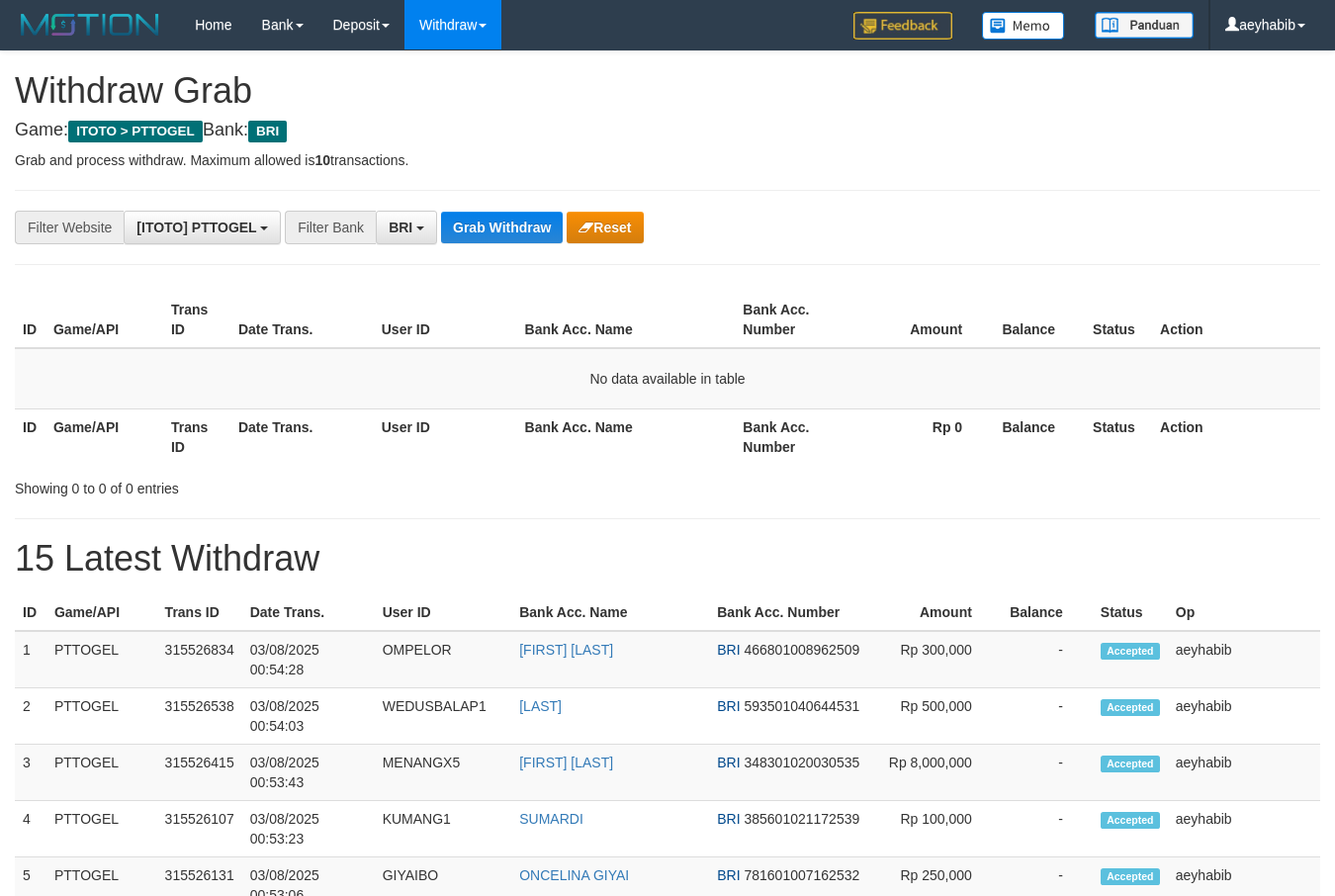 scroll, scrollTop: 0, scrollLeft: 0, axis: both 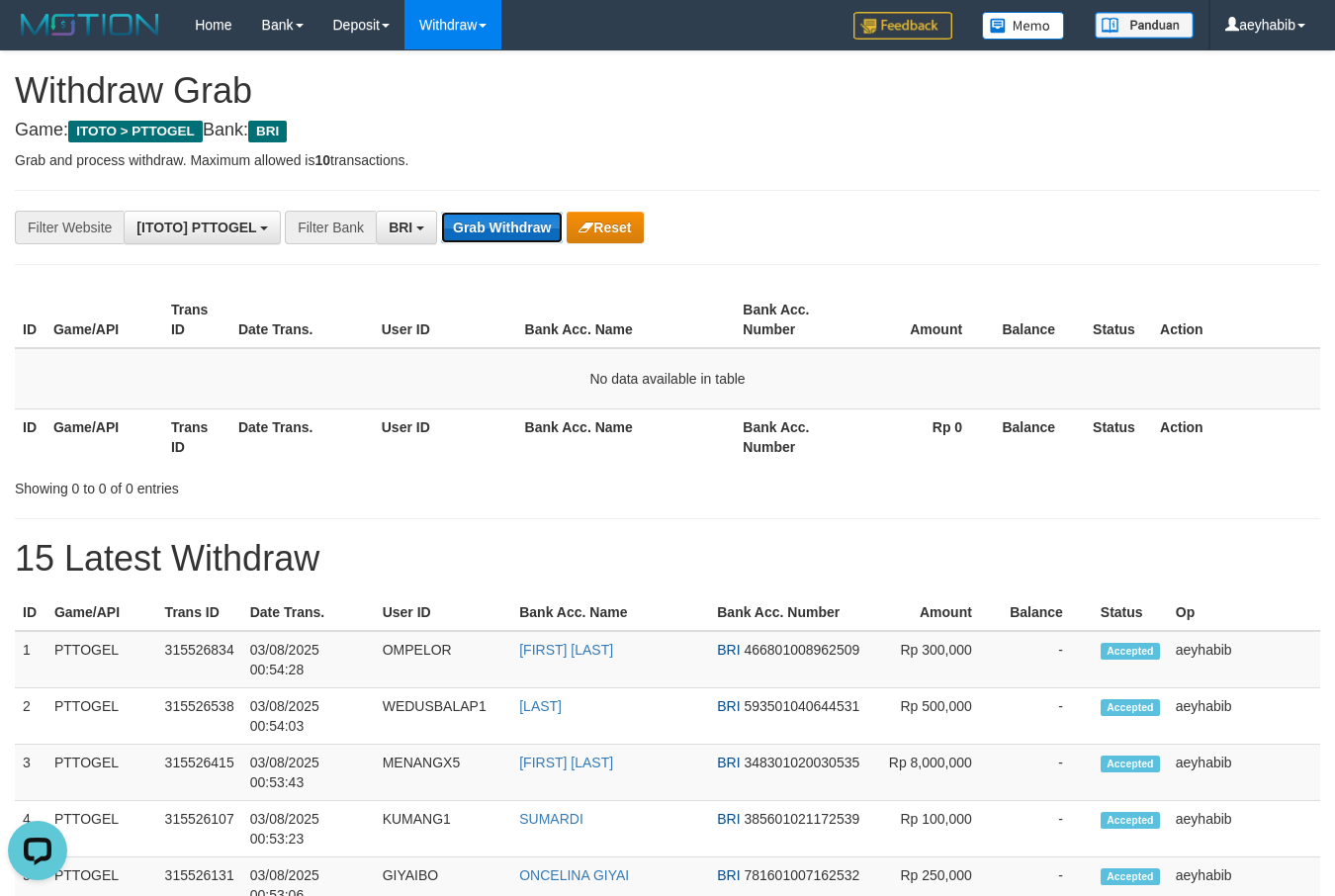 click on "Grab Withdraw" at bounding box center (501, 227) 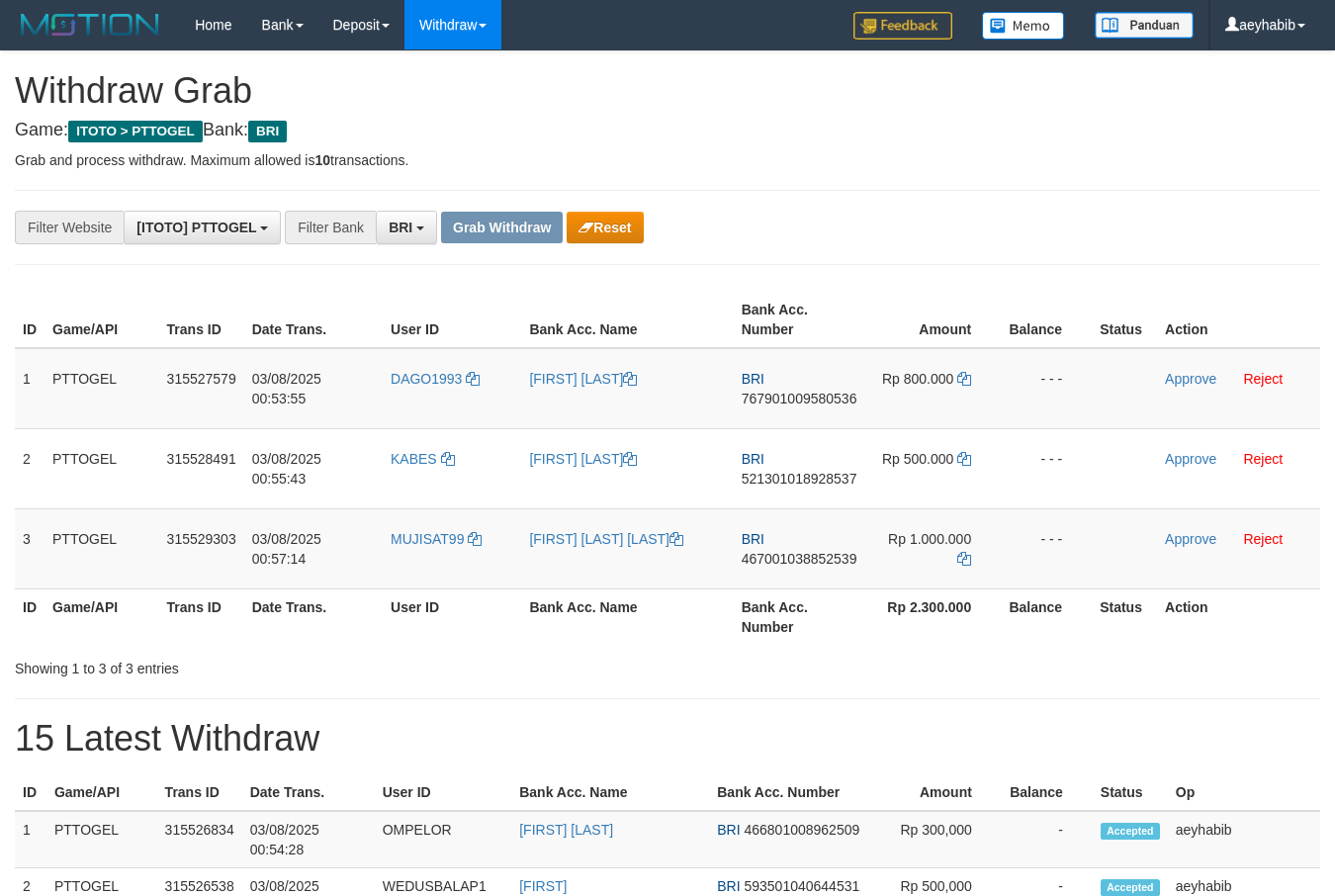 scroll, scrollTop: 0, scrollLeft: 0, axis: both 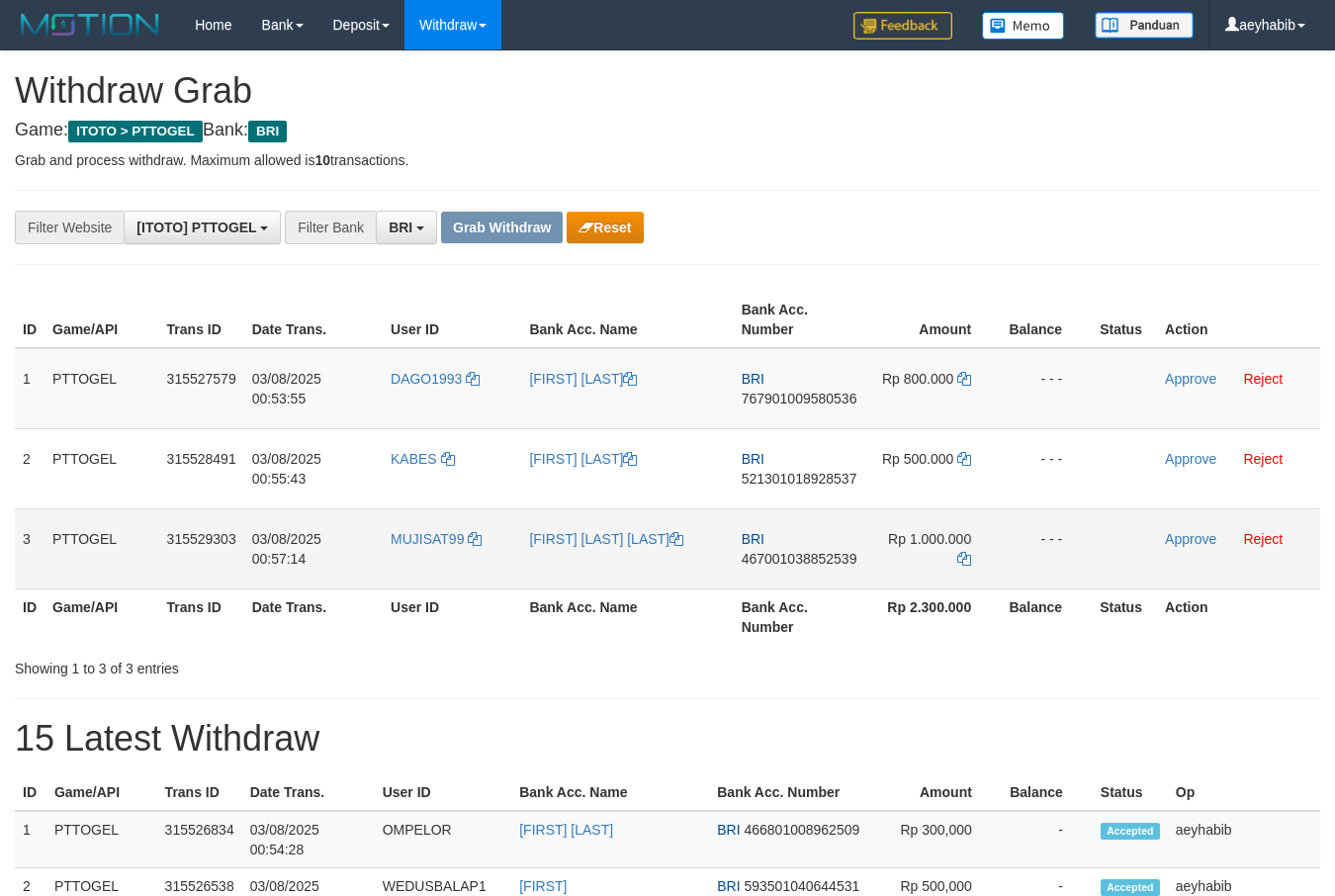 drag, startPoint x: 443, startPoint y: 399, endPoint x: 943, endPoint y: 577, distance: 530.7391 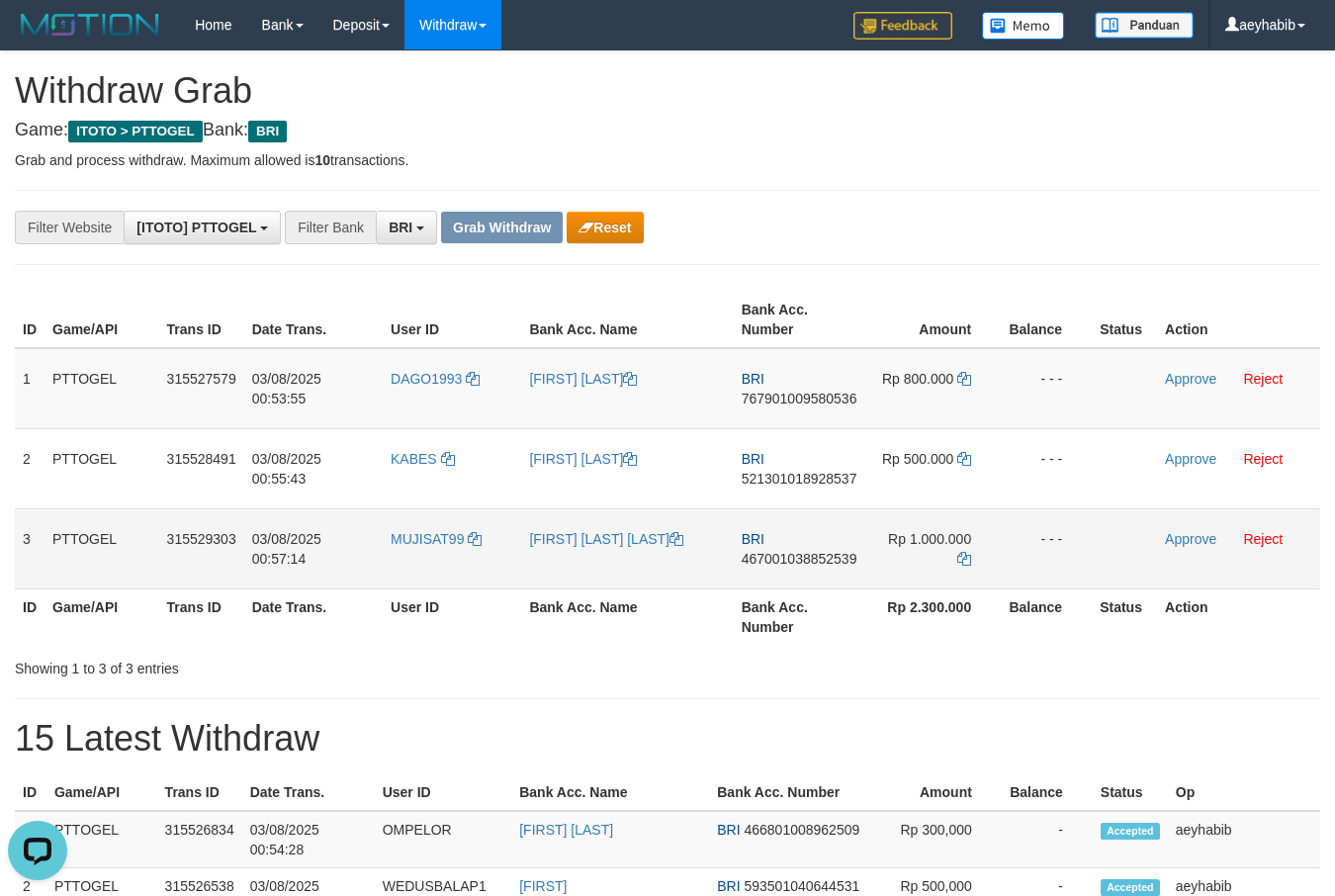 scroll, scrollTop: 0, scrollLeft: 0, axis: both 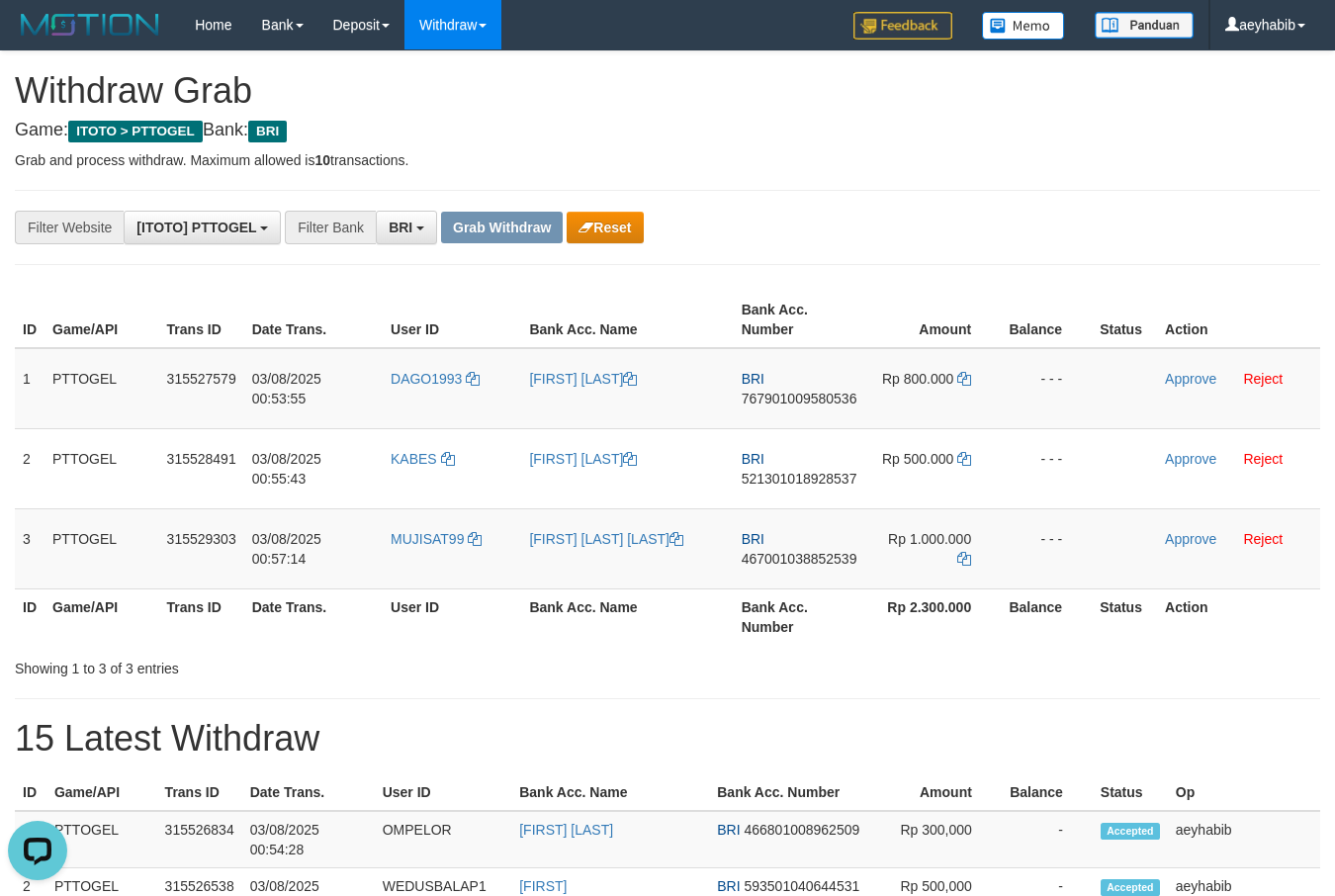click on "ID Game/API Trans ID Date Trans. User ID Bank Acc. Name Bank Acc. Number Amount Balance Status Action
1
PTTOGEL
[ACCOUNT_NUMBER]
[DATE] [TIME]
DAGO1993
[FIRST] [LAST]
BRI
[ACCOUNT_NUMBER]
Rp 800.000
- - -
Approve
Reject
2
PTTOGEL
[ACCOUNT_NUMBER]
[DATE] [TIME]
KABES
[FIRST] [LAST]
BRI
[ACCOUNT_NUMBER]
Rp 500.000
- - -
Approve
Reject
3" at bounding box center (668, 468) 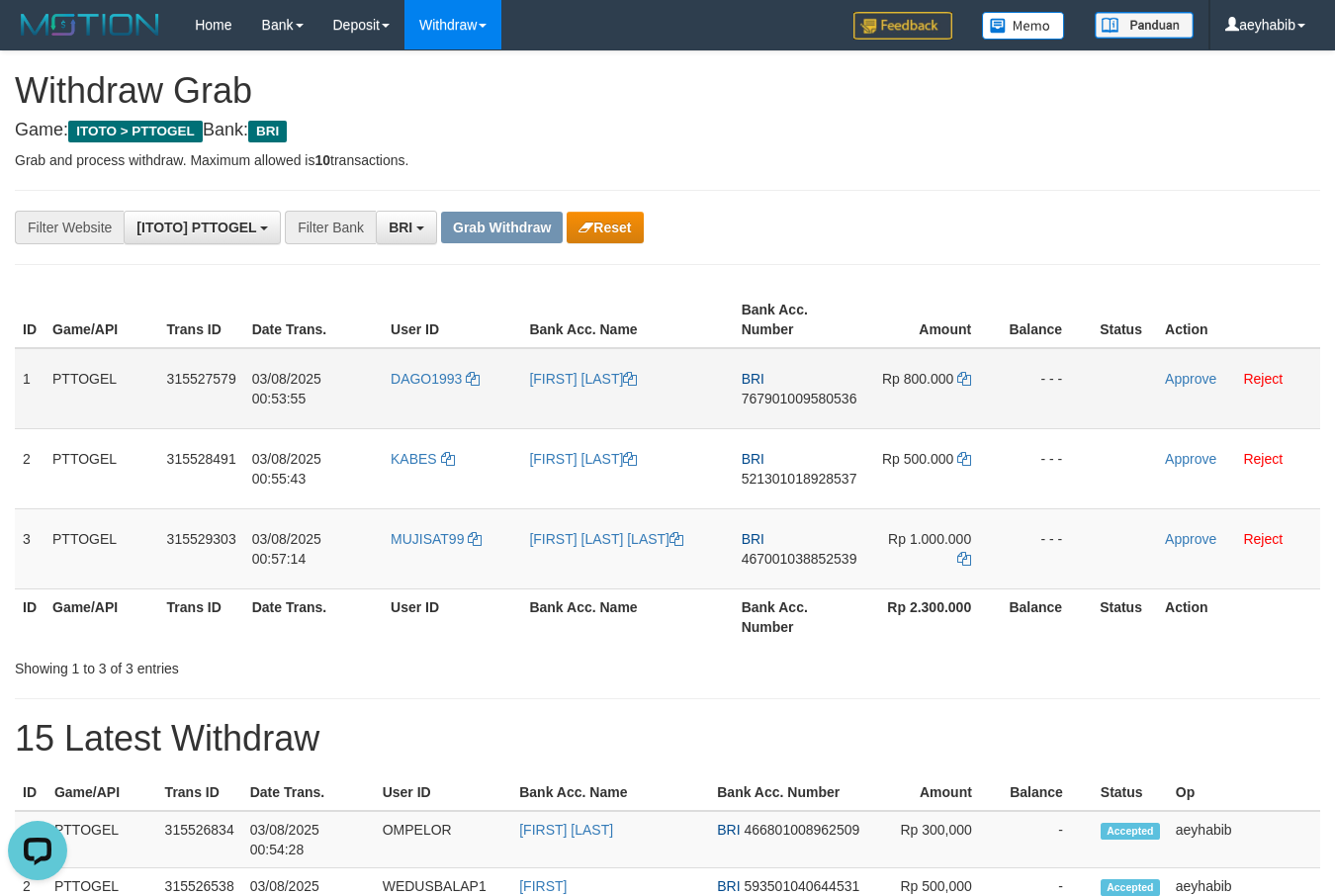click on "767901009580536" at bounding box center [799, 399] 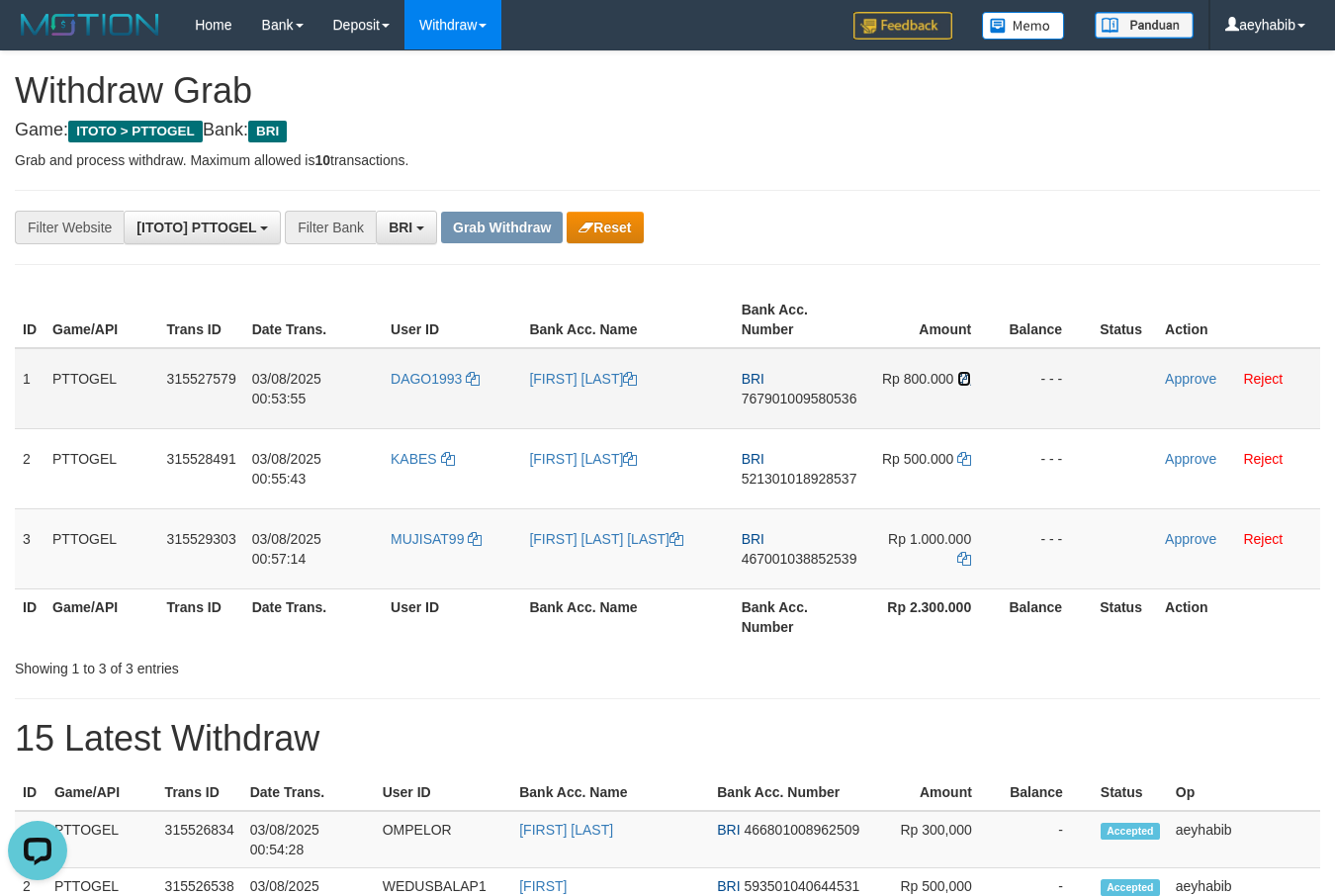 click at bounding box center [964, 379] 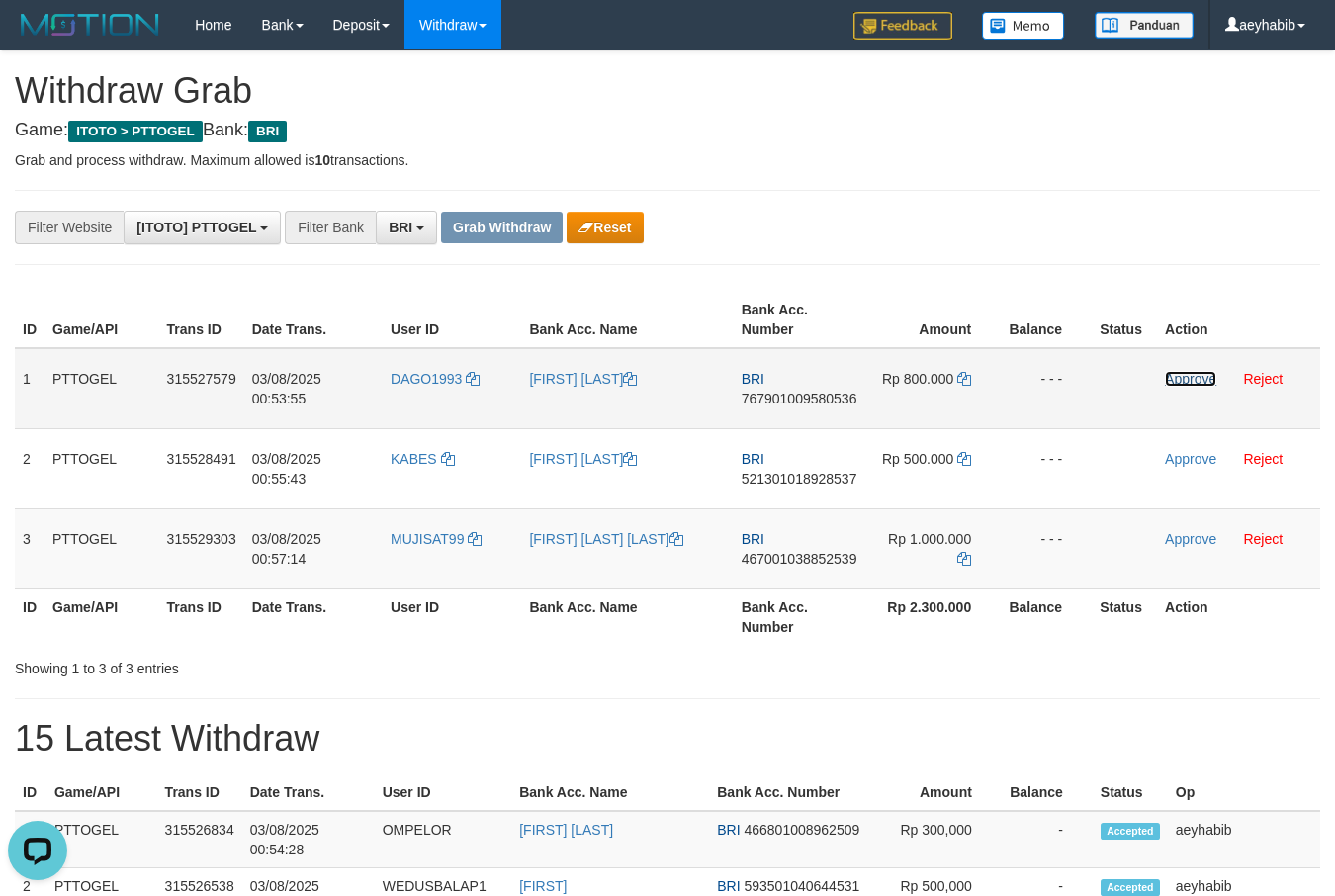click on "Approve" at bounding box center (1191, 379) 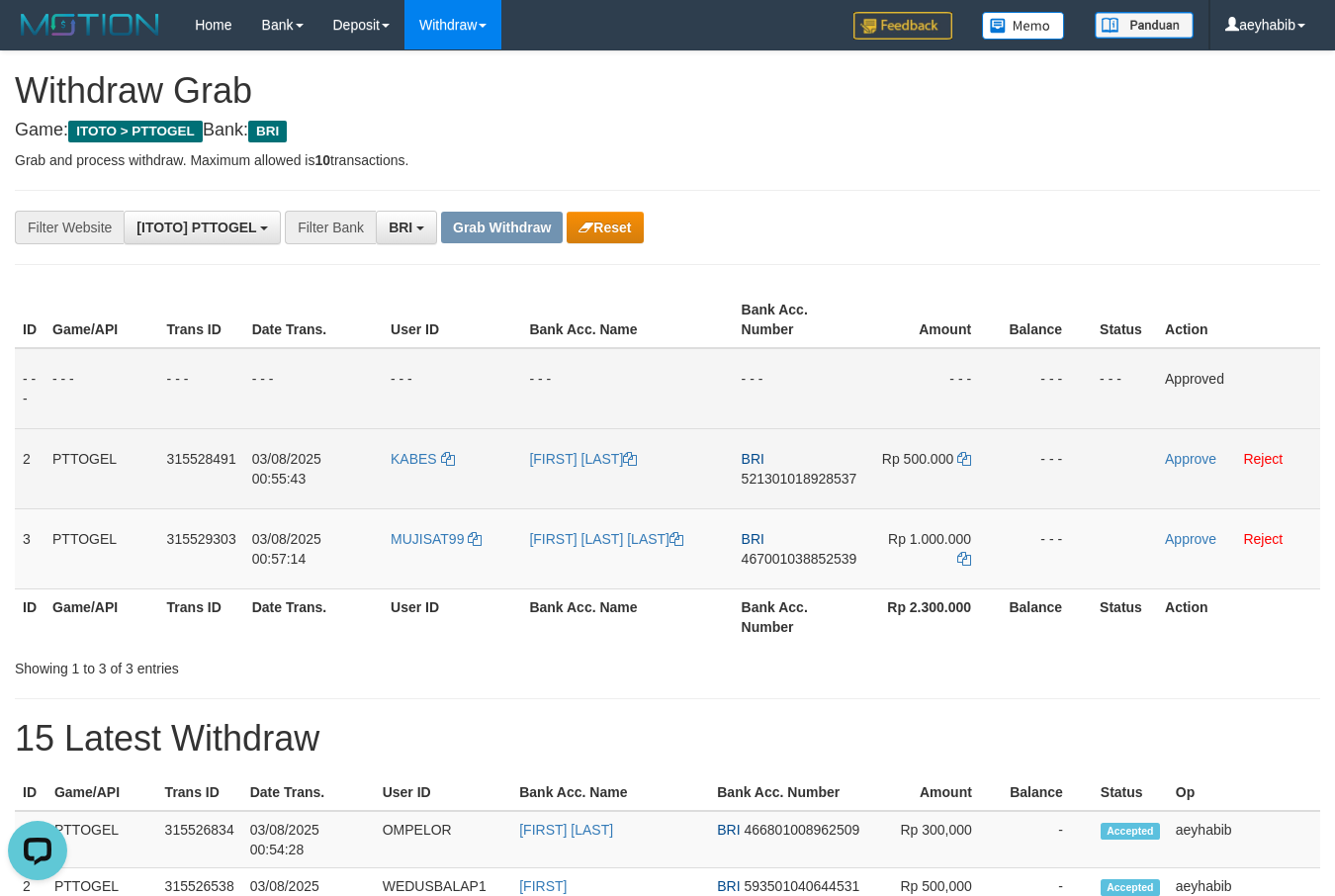 click on "BRI
[ACCOUNT_NUMBER]" at bounding box center [799, 468] 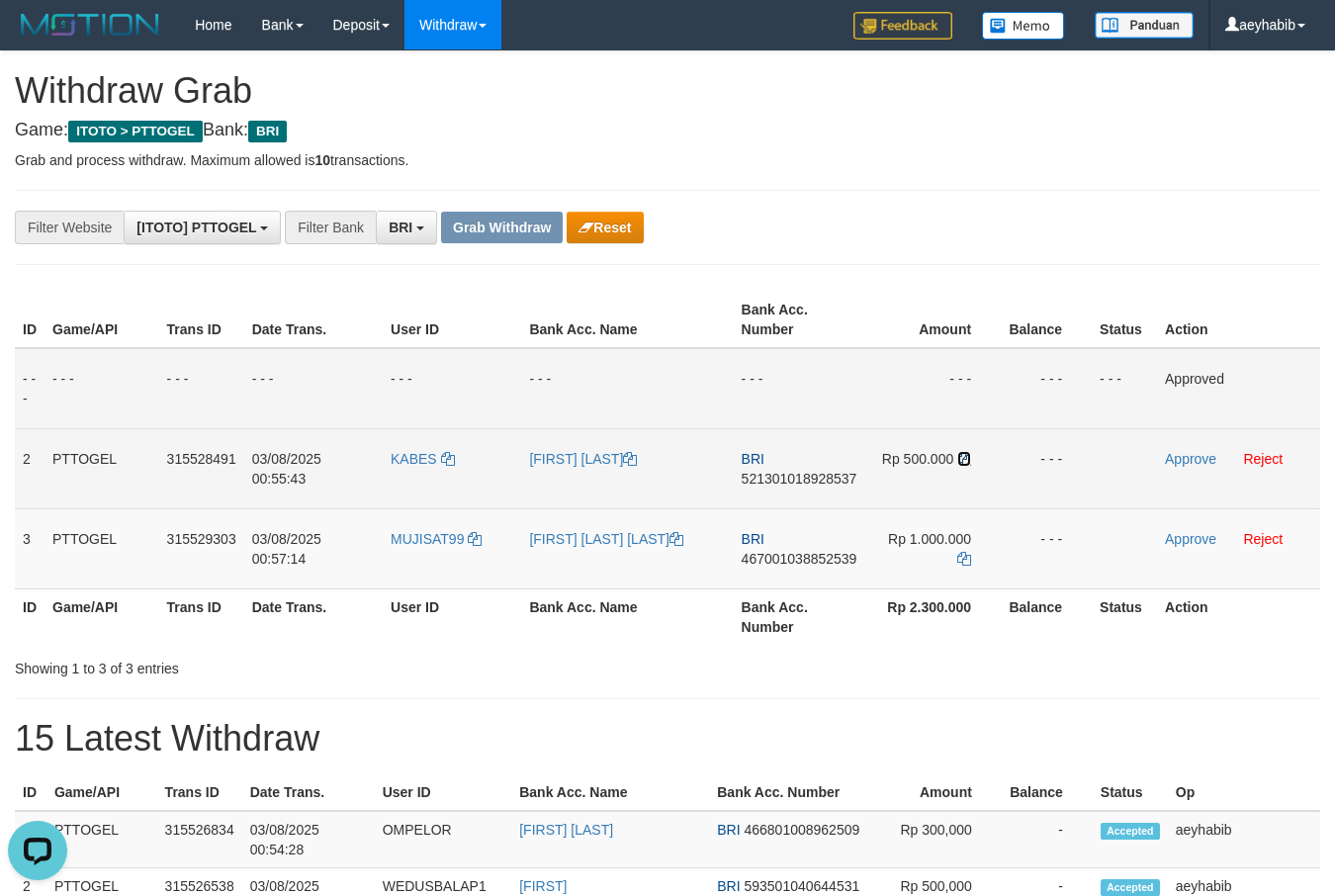 click at bounding box center [964, 459] 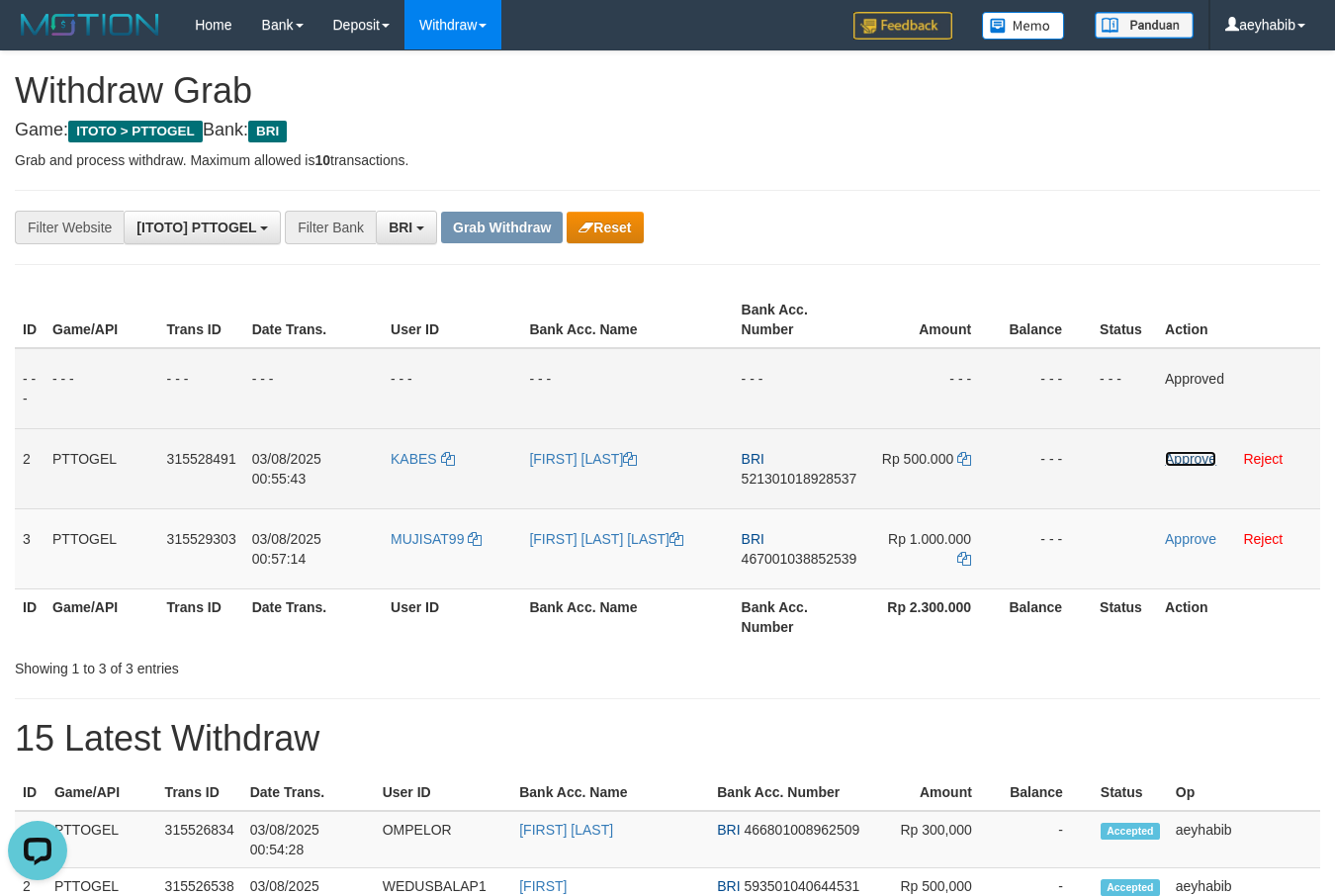 click on "Approve" at bounding box center (1191, 459) 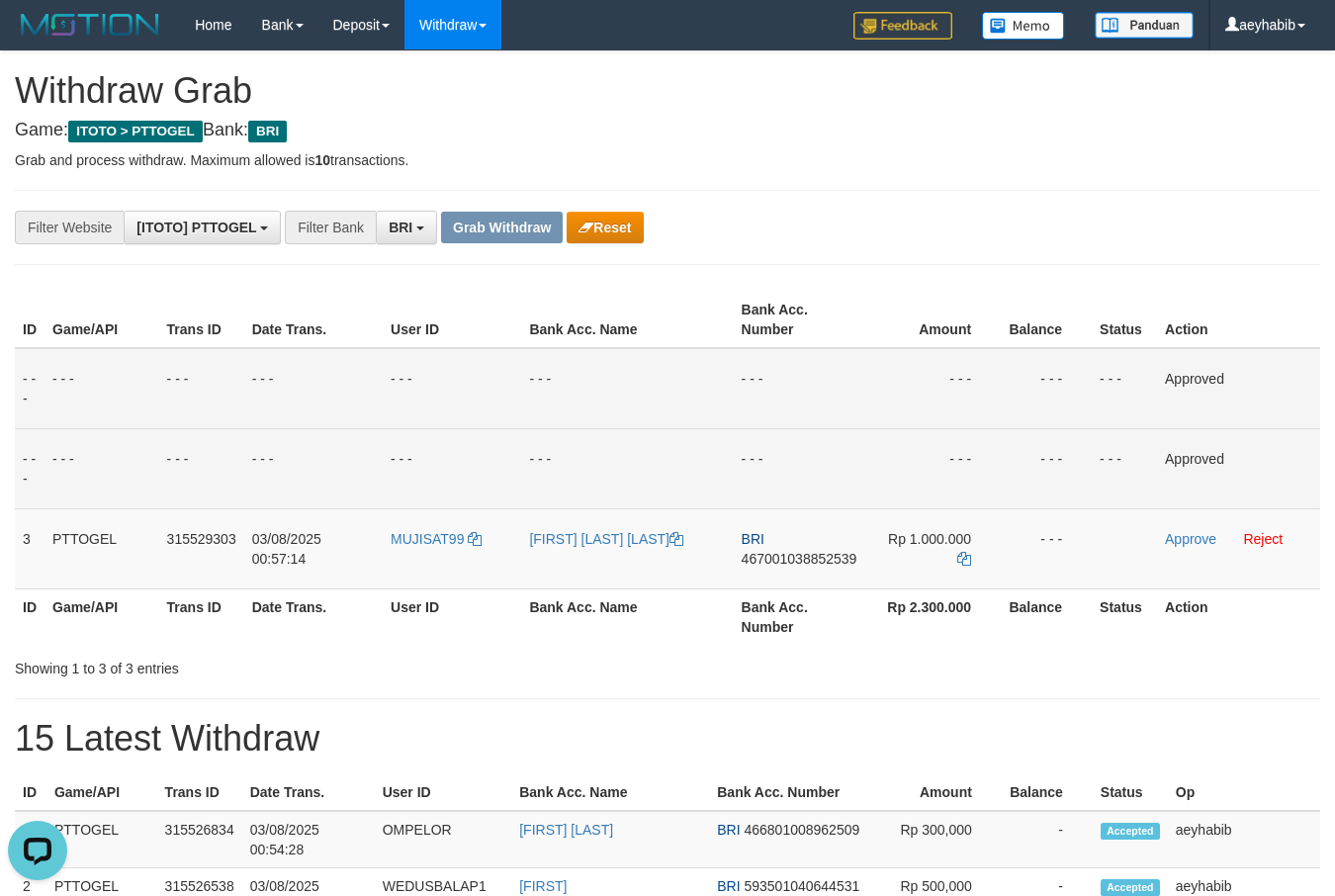 click on "**********" at bounding box center (556, 227) 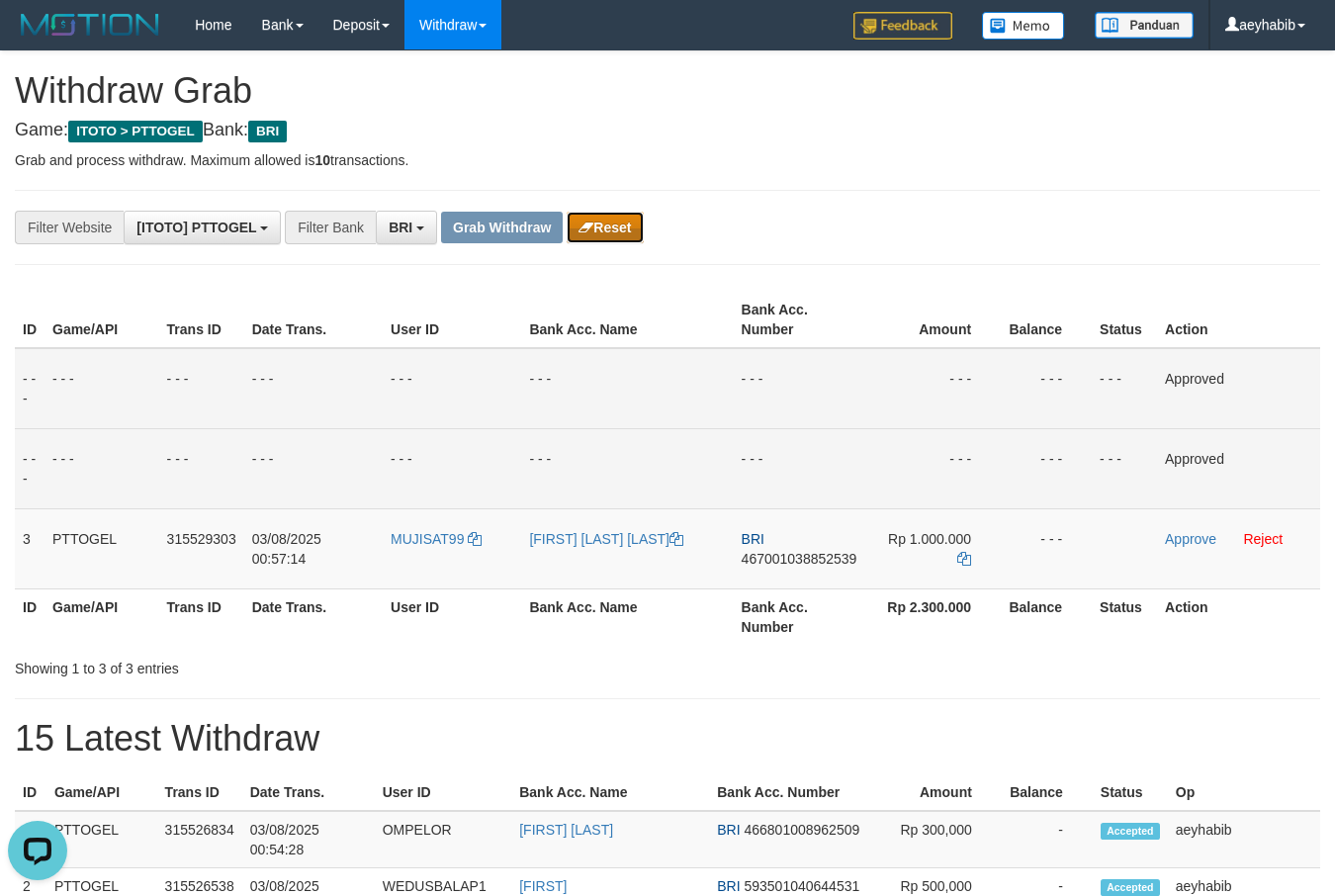 click on "Reset" at bounding box center (604, 227) 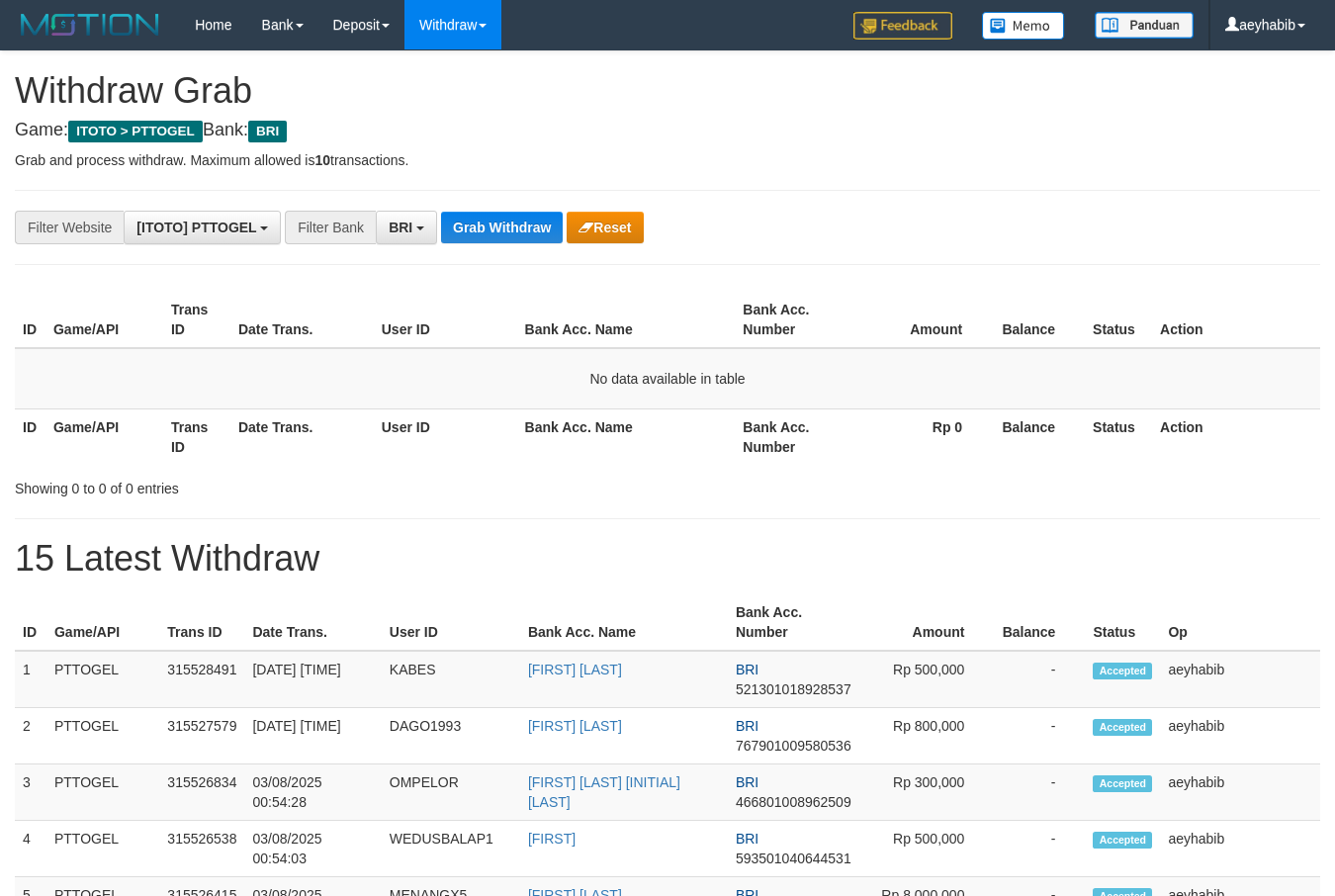 scroll, scrollTop: 0, scrollLeft: 0, axis: both 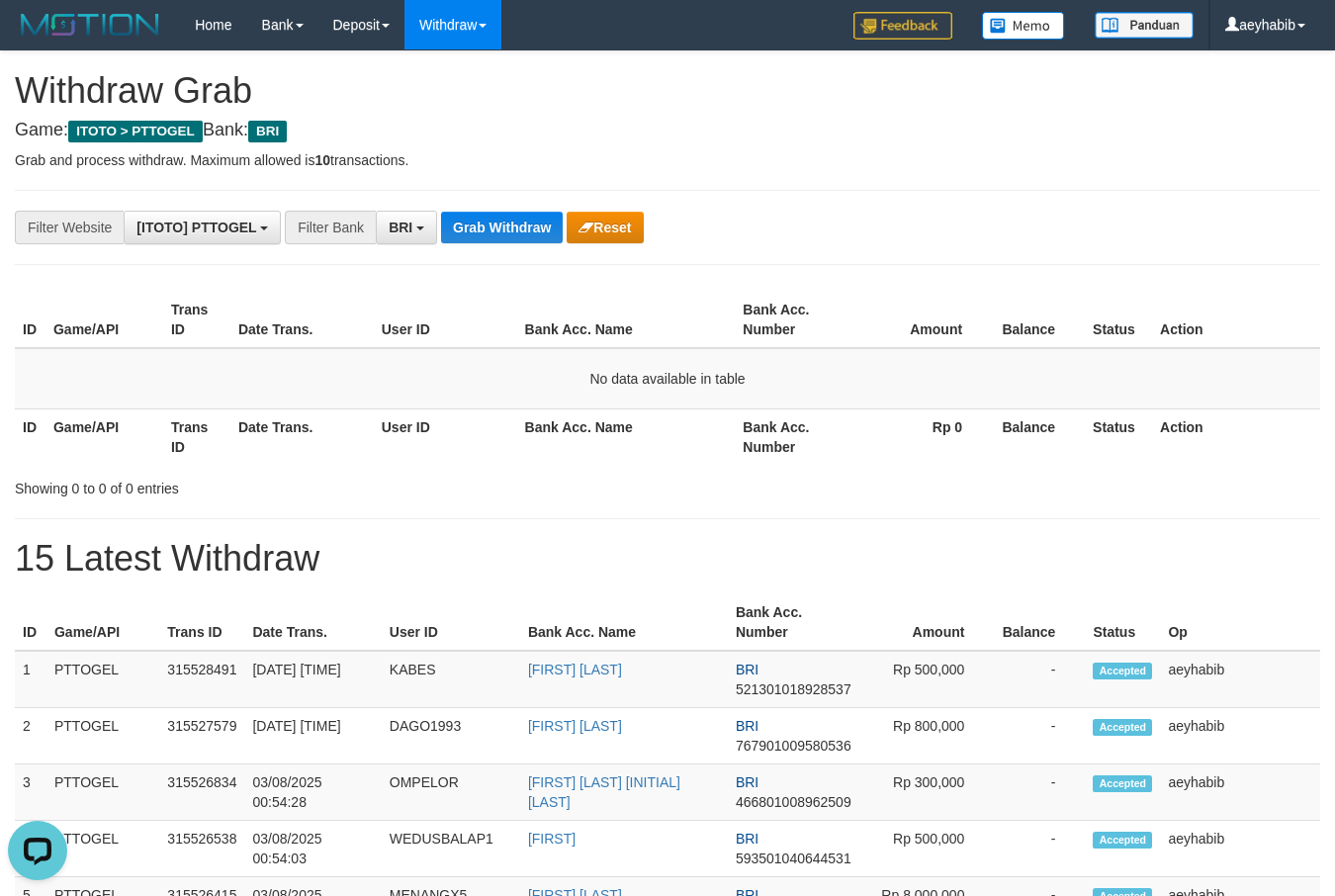 drag, startPoint x: 74, startPoint y: 426, endPoint x: 666, endPoint y: 244, distance: 619.34482 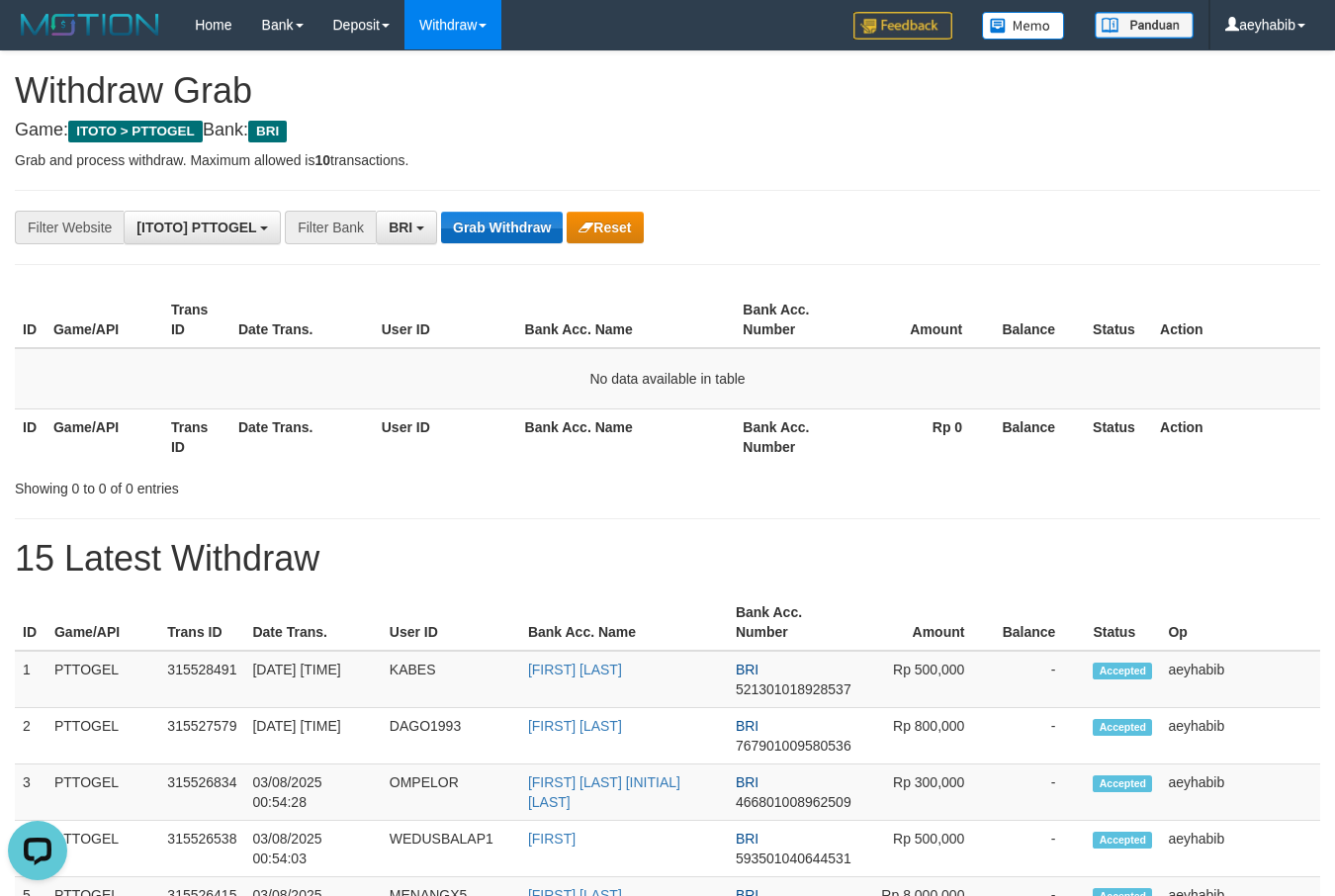 drag, startPoint x: 452, startPoint y: 209, endPoint x: 456, endPoint y: 224, distance: 15.524175 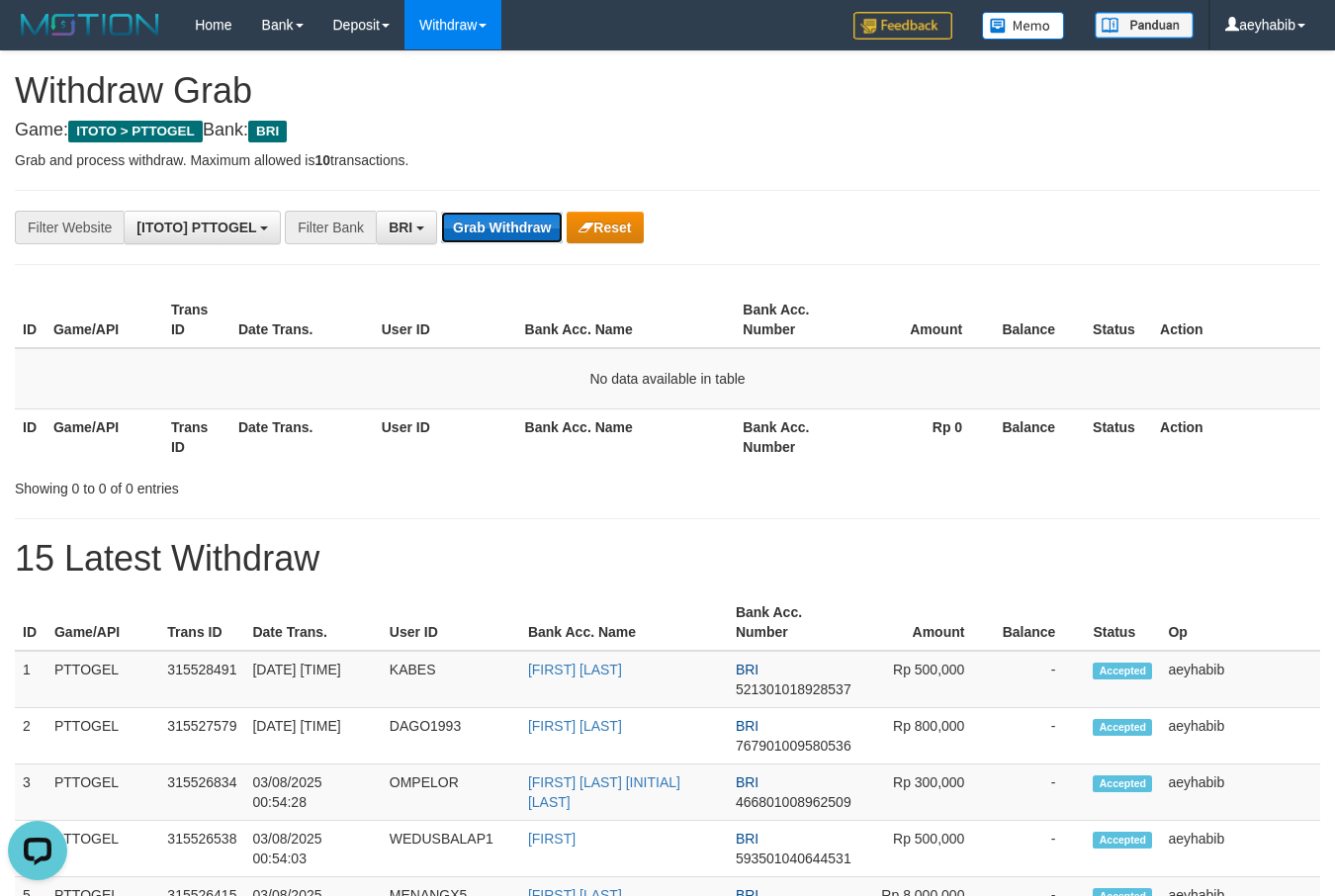 click on "Grab Withdraw" at bounding box center [501, 227] 